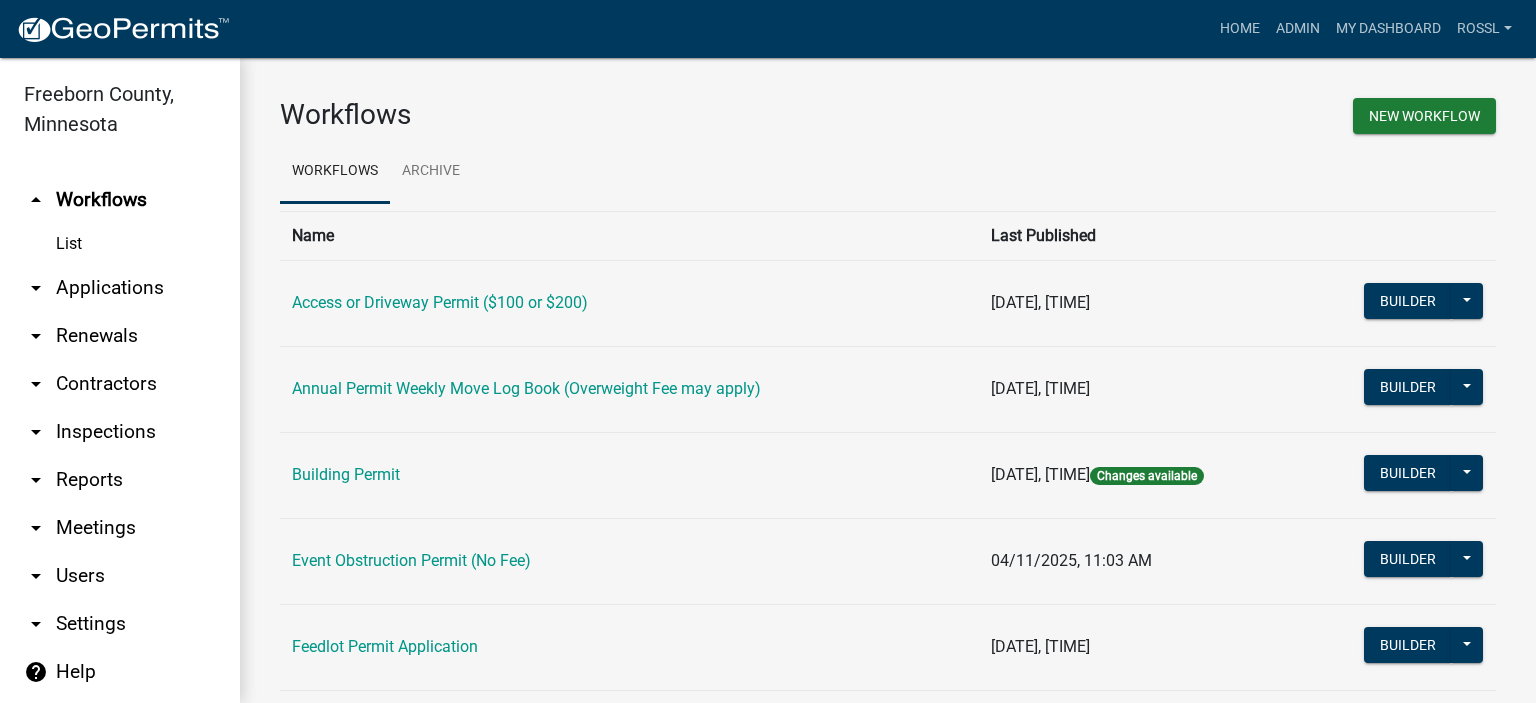 scroll, scrollTop: 0, scrollLeft: 0, axis: both 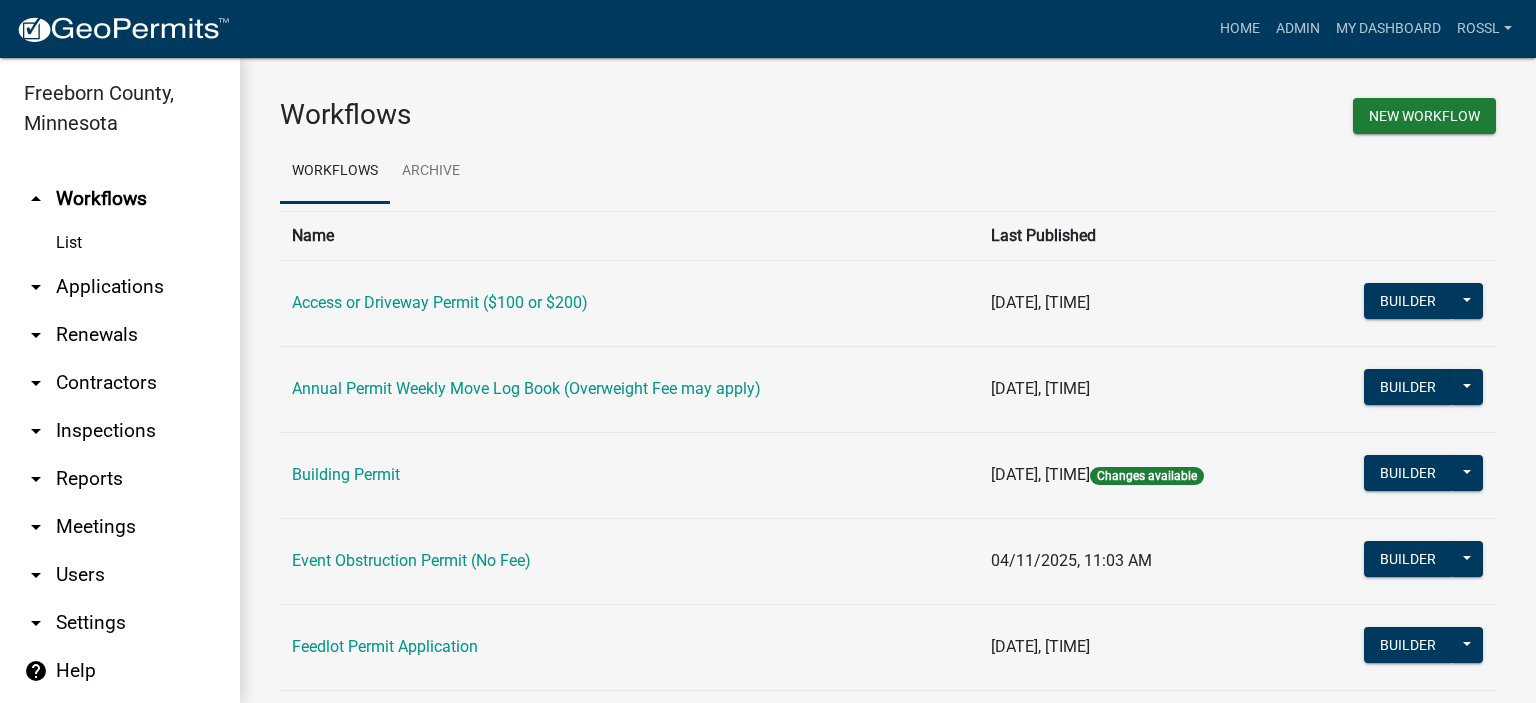 click on "Building Permit" at bounding box center [346, 474] 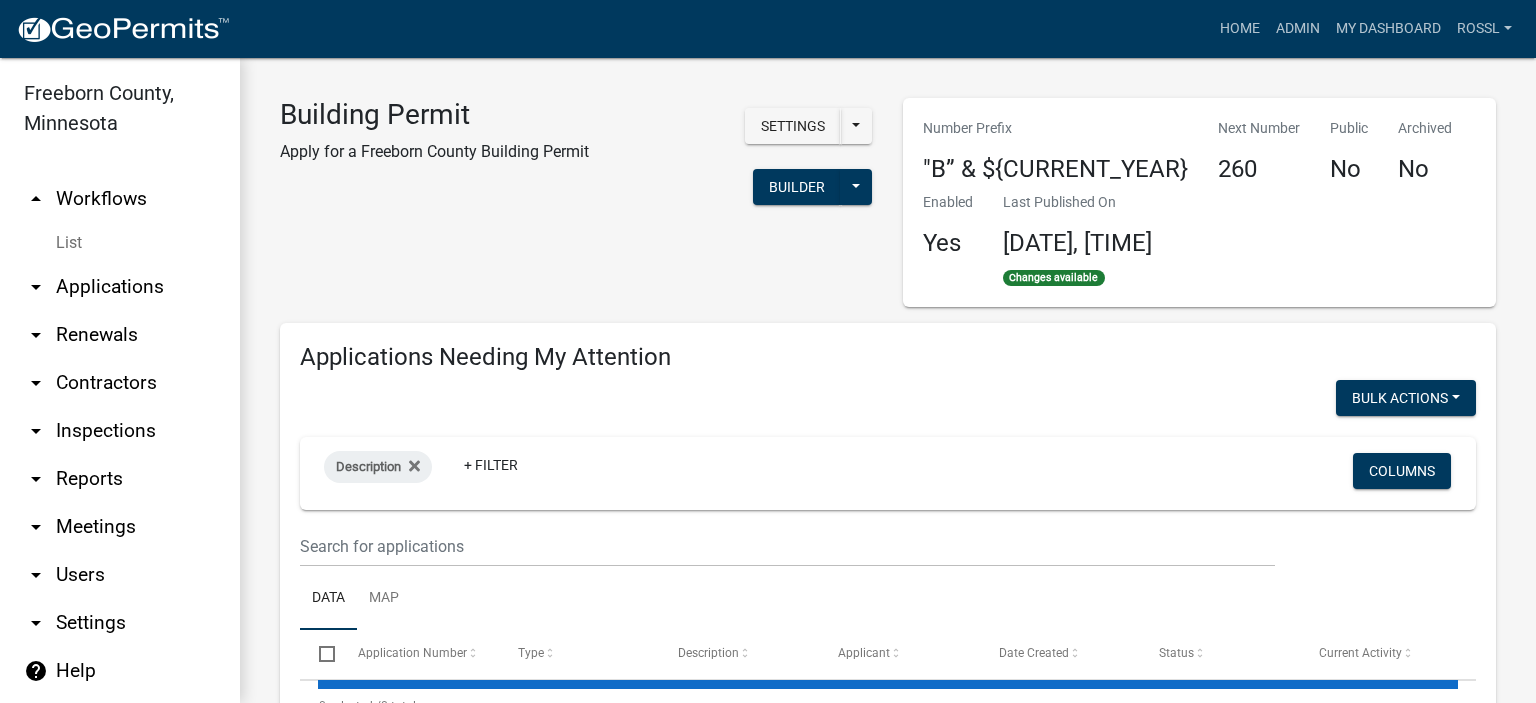 select on "2: 50" 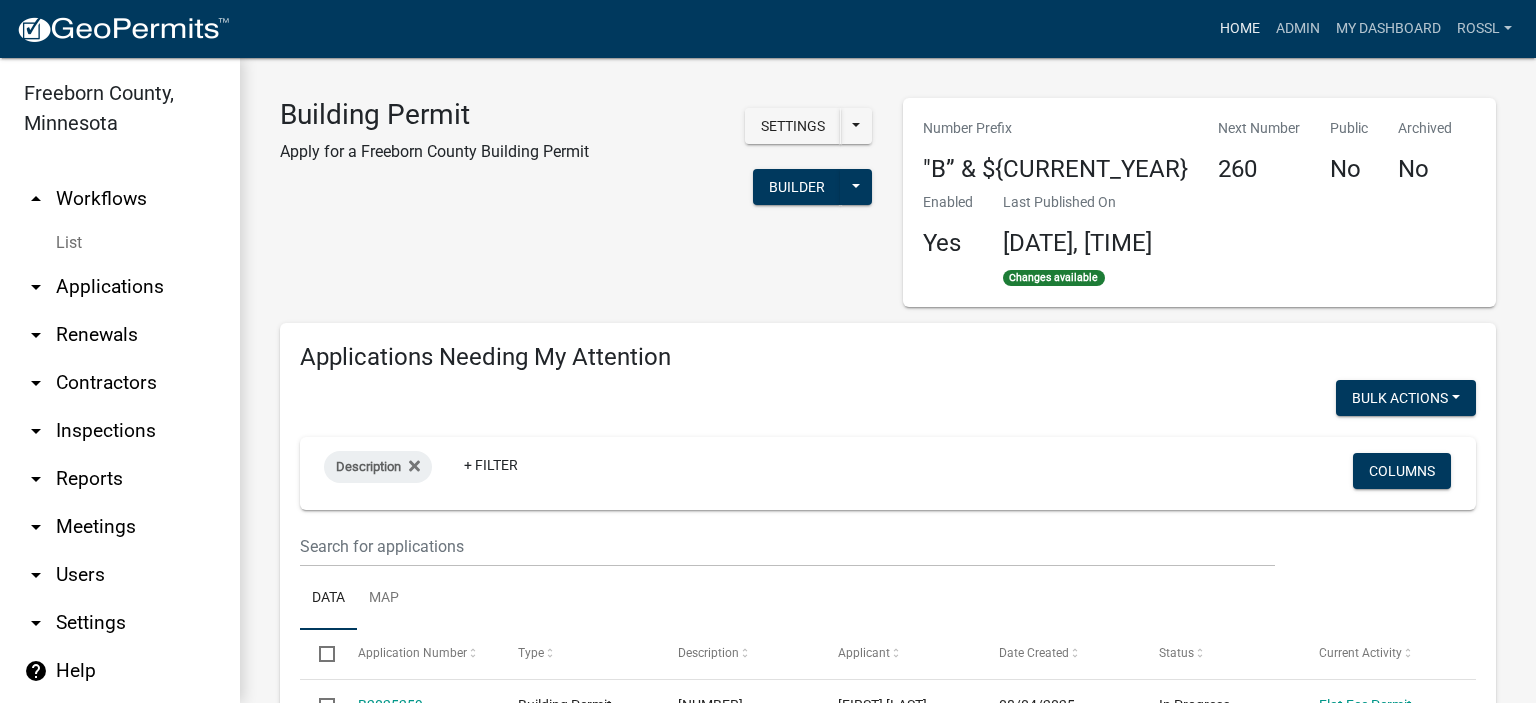click on "Home" at bounding box center [1240, 29] 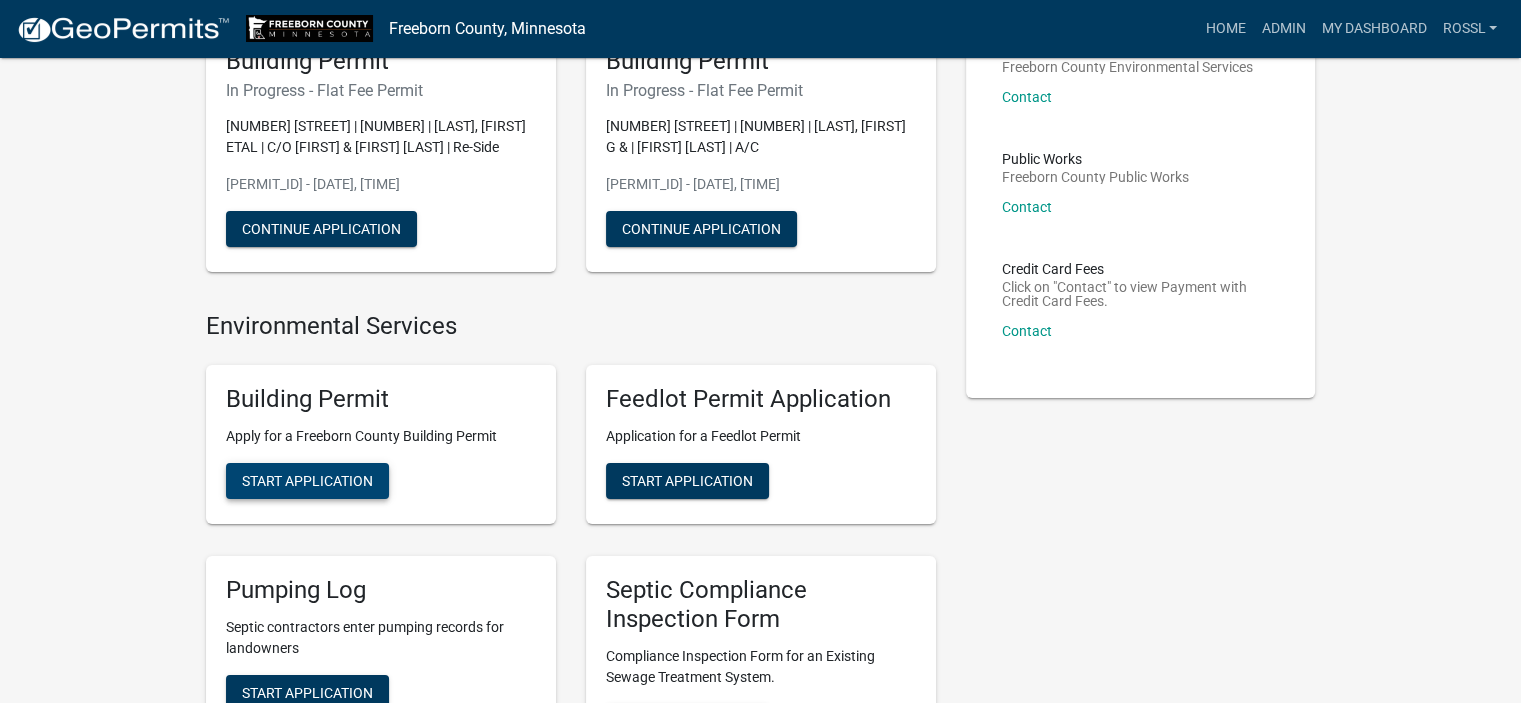 scroll, scrollTop: 200, scrollLeft: 0, axis: vertical 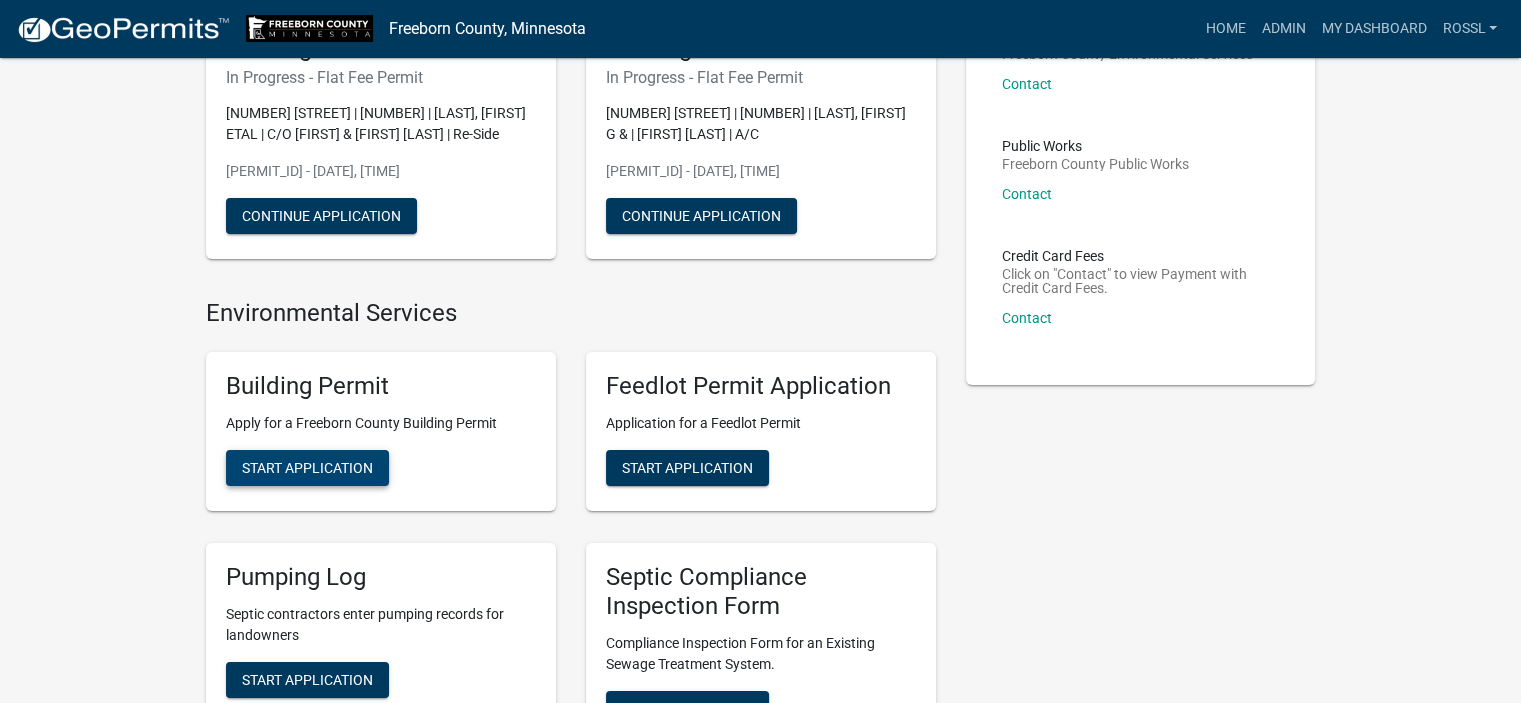 click on "Start Application" at bounding box center [307, 468] 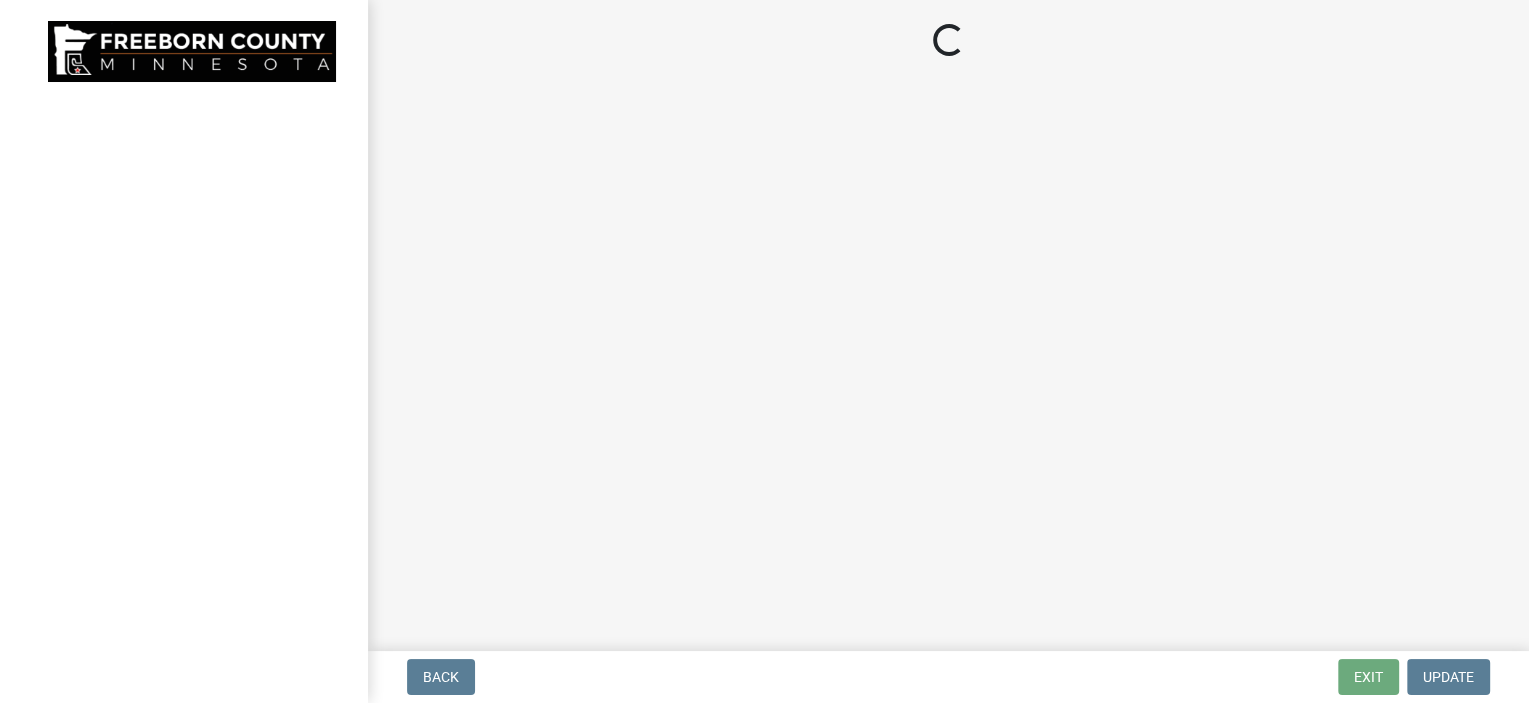 scroll, scrollTop: 0, scrollLeft: 0, axis: both 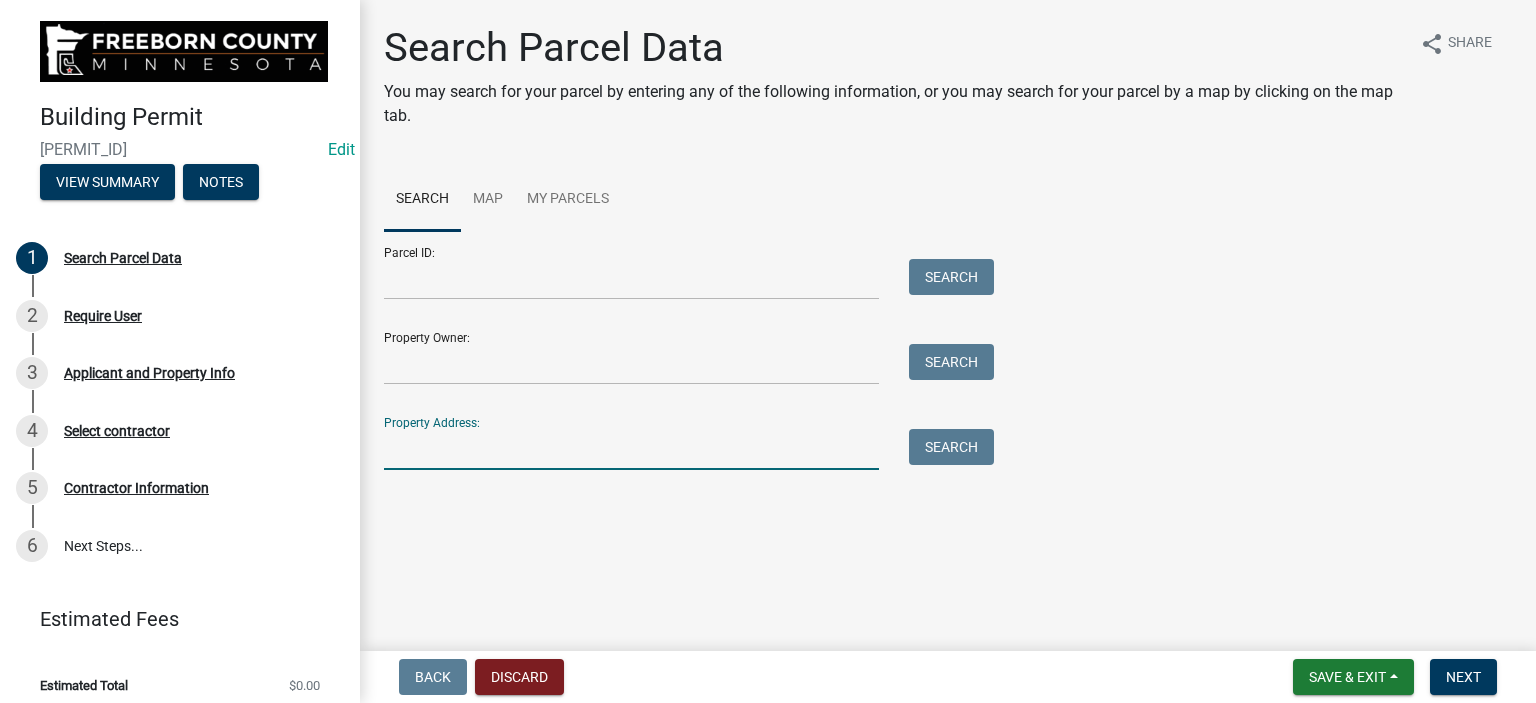 click on "Property Address:" at bounding box center (631, 449) 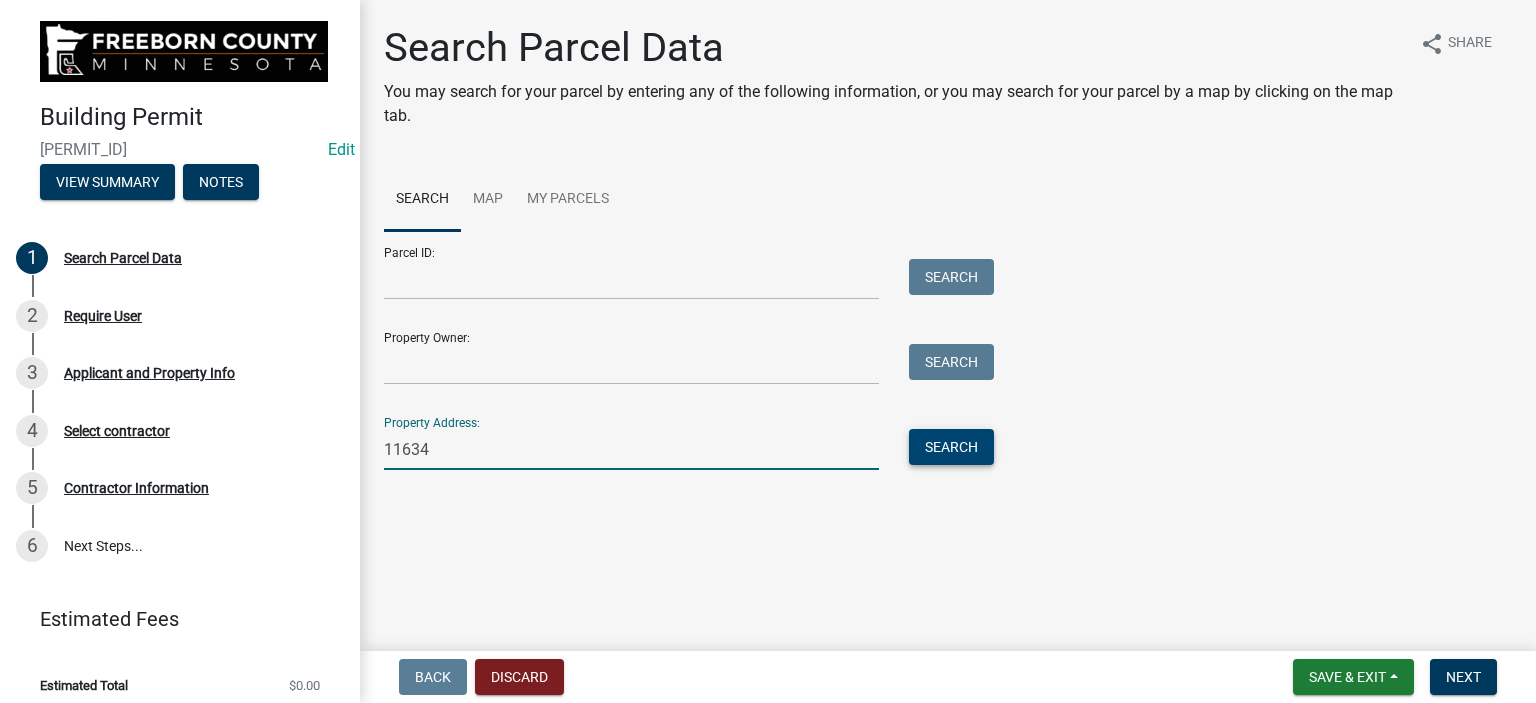 type on "11634" 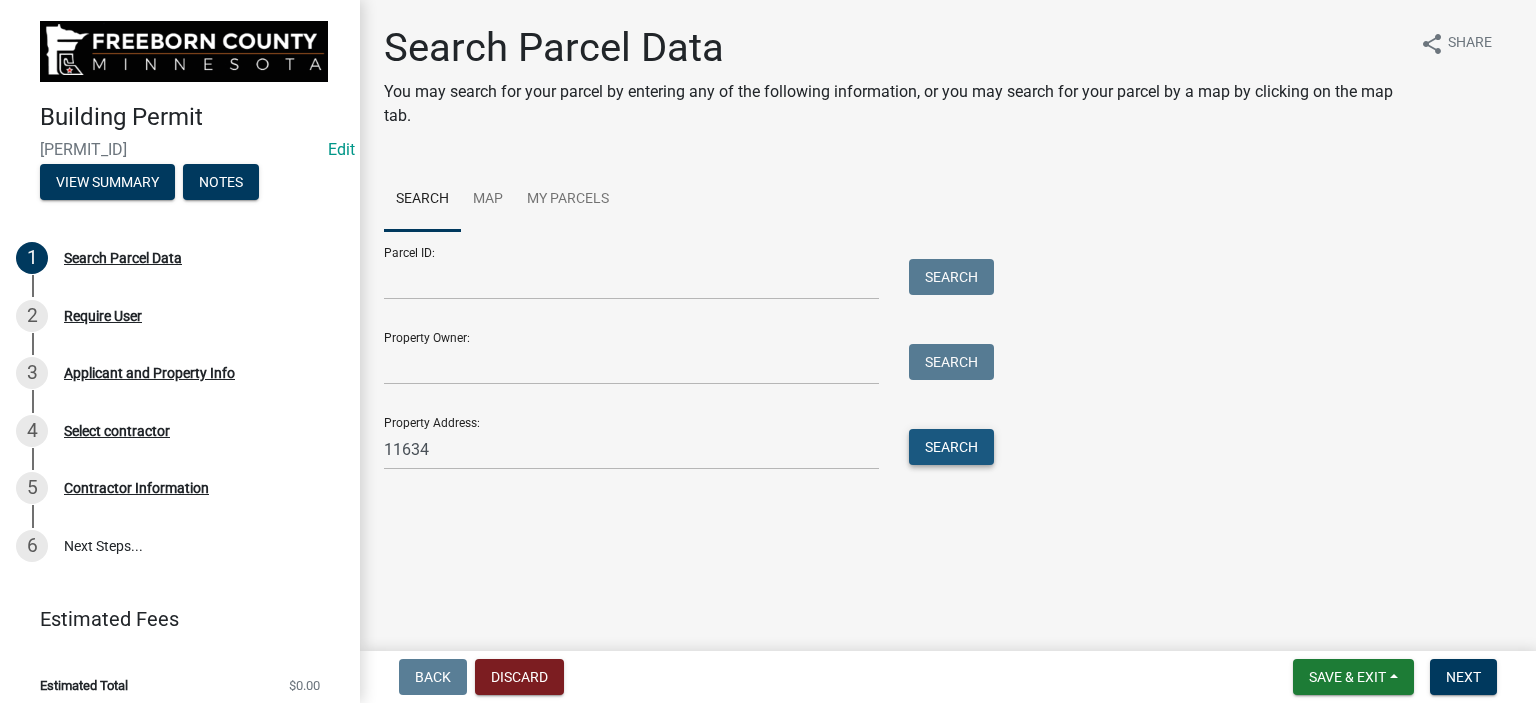 click on "Search" at bounding box center (951, 447) 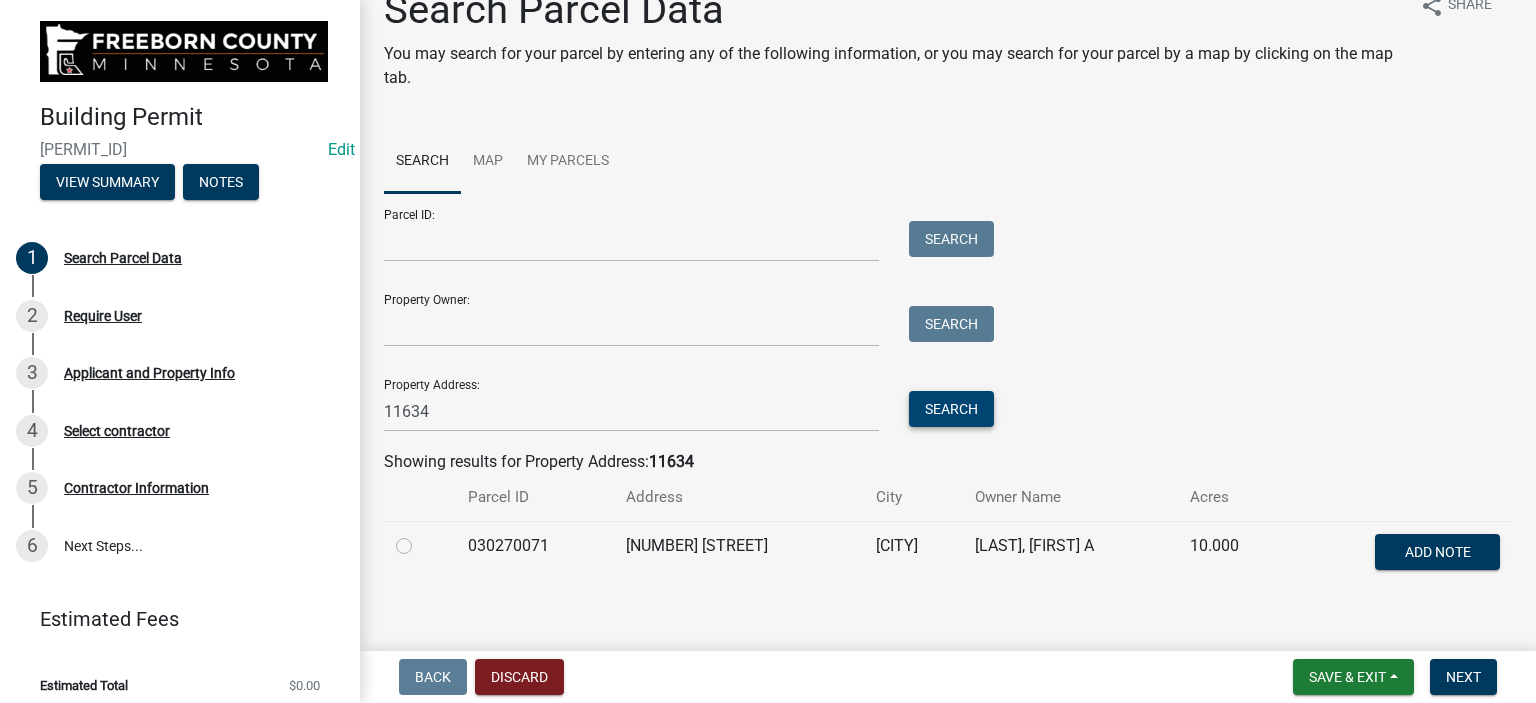 scroll, scrollTop: 60, scrollLeft: 0, axis: vertical 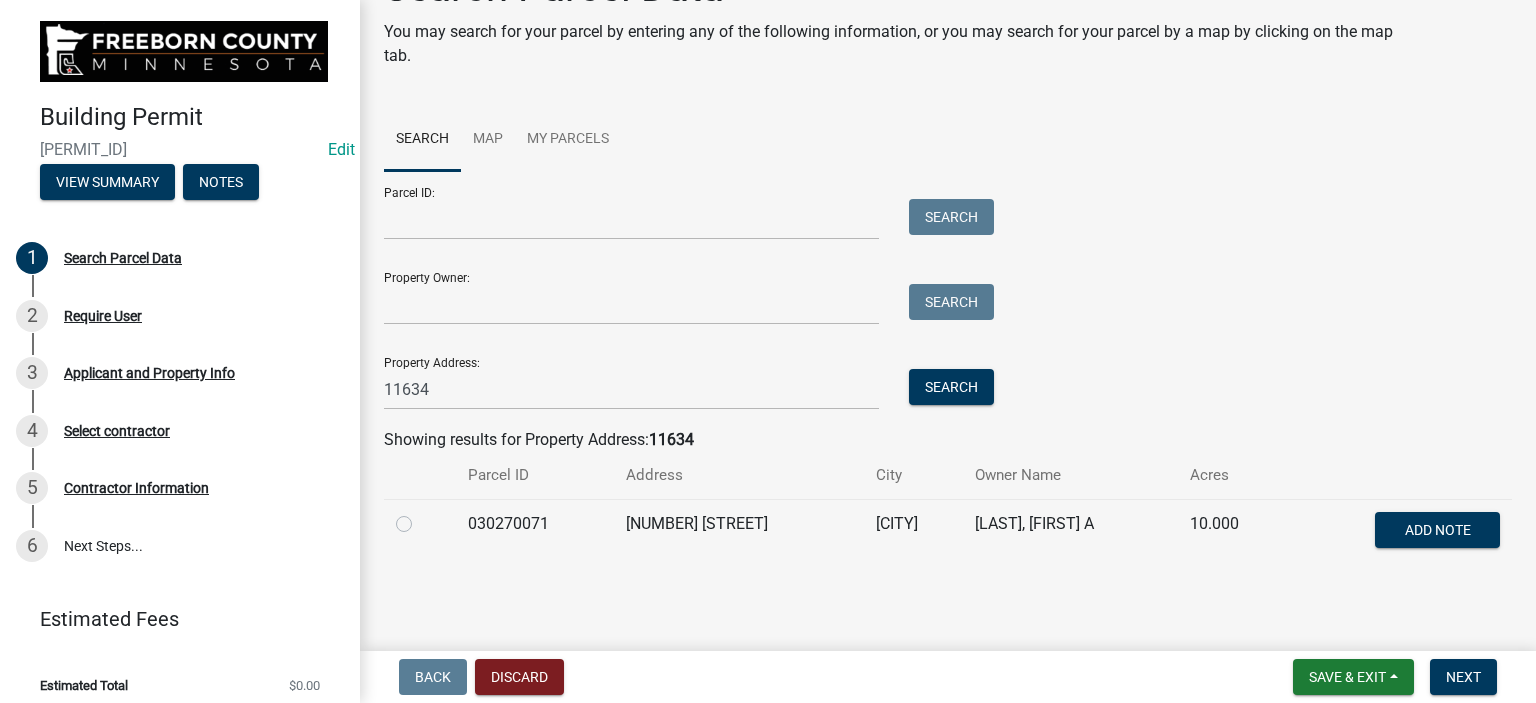 click 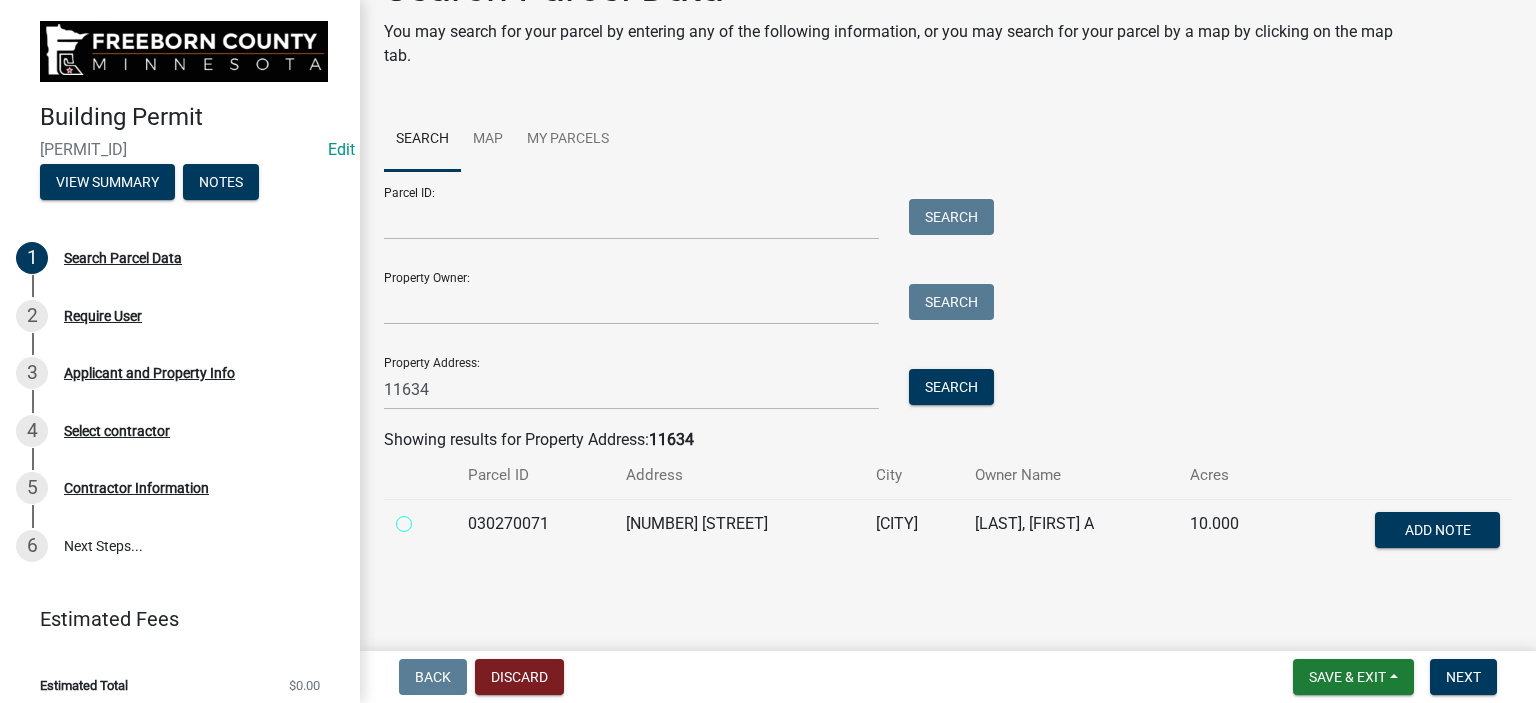 click at bounding box center [426, 518] 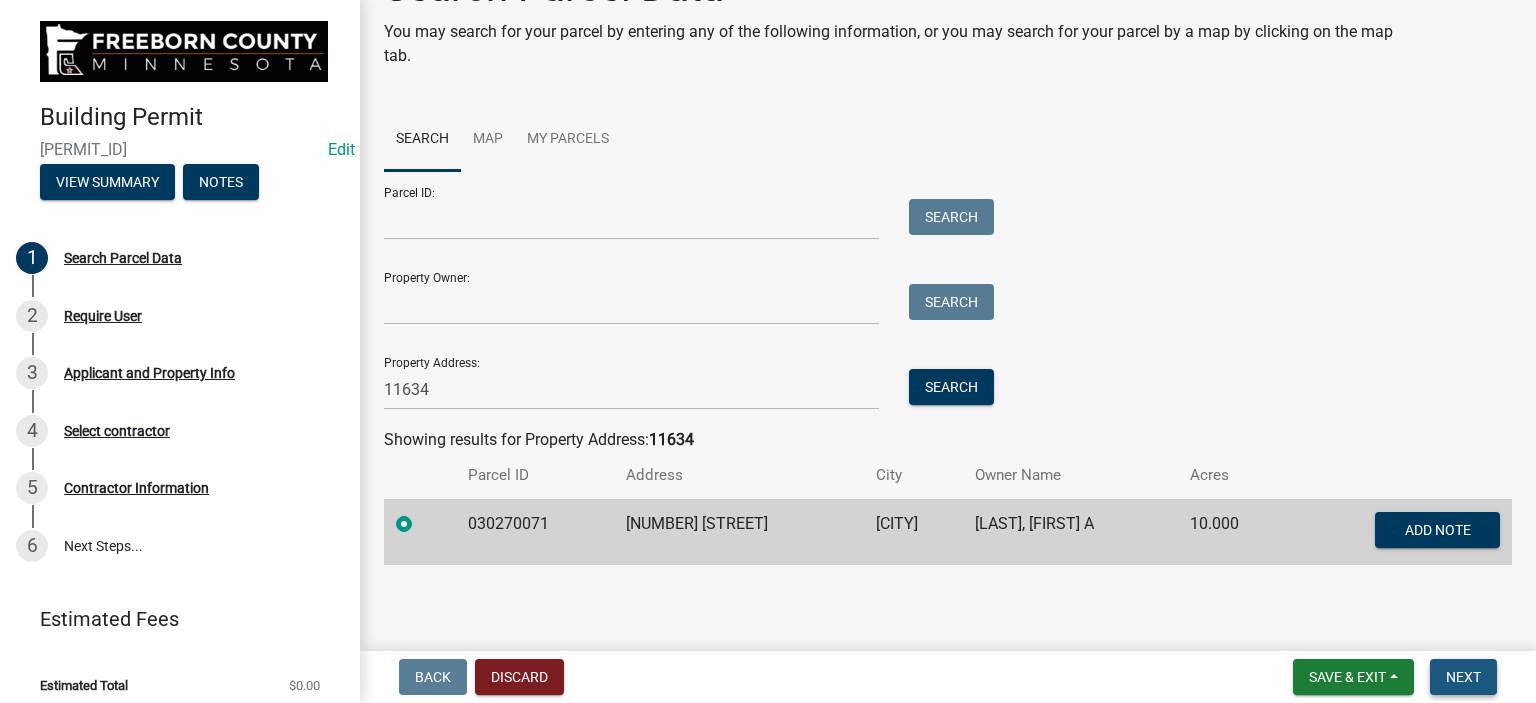 click on "Next" at bounding box center [1463, 677] 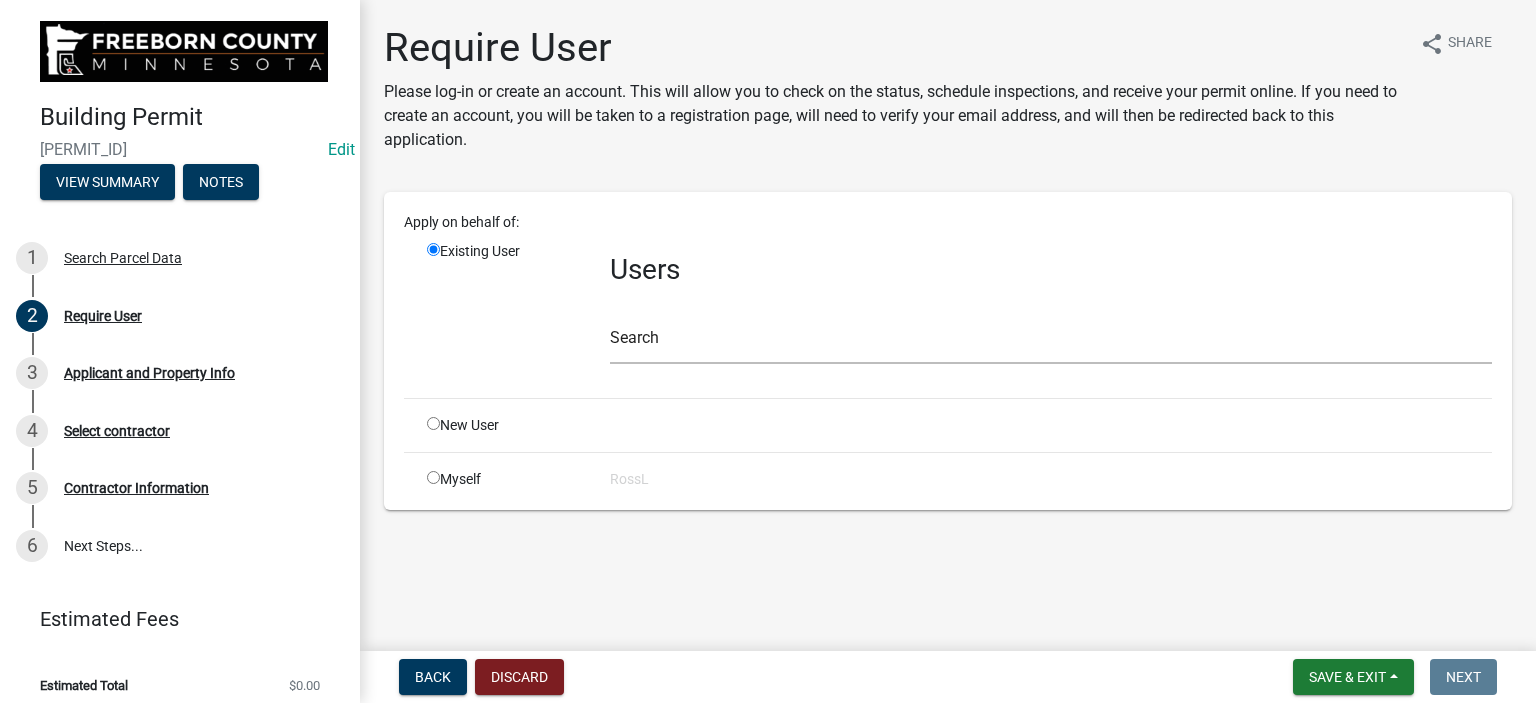 click 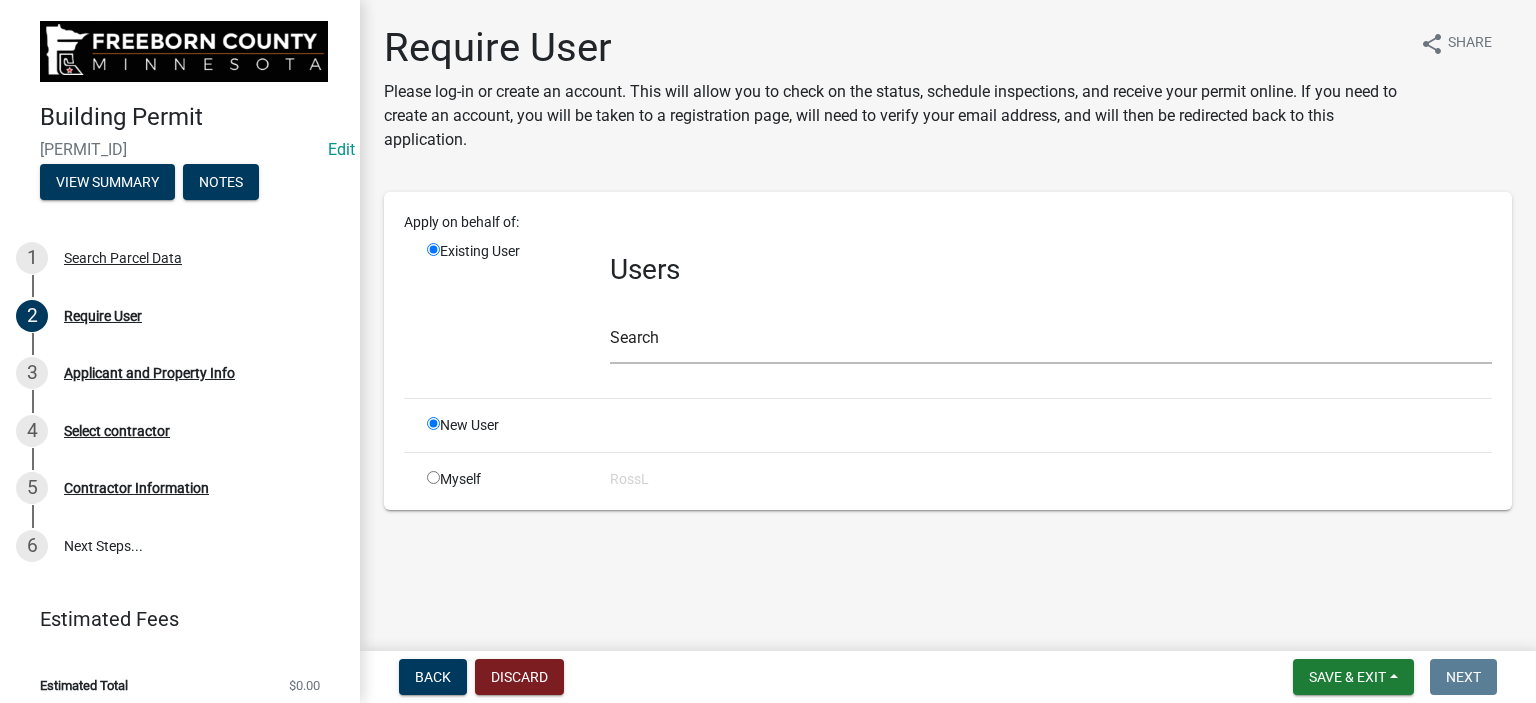 radio on "false" 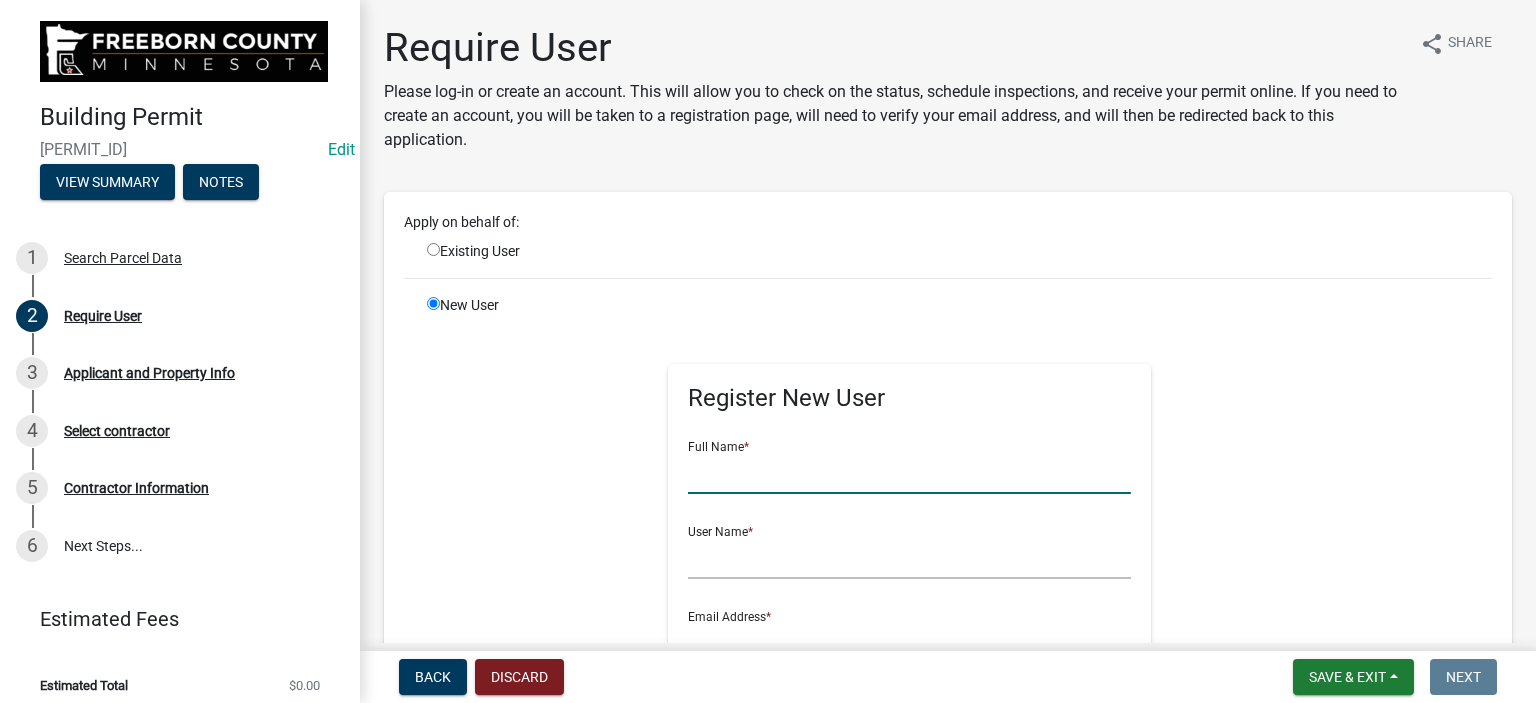 click 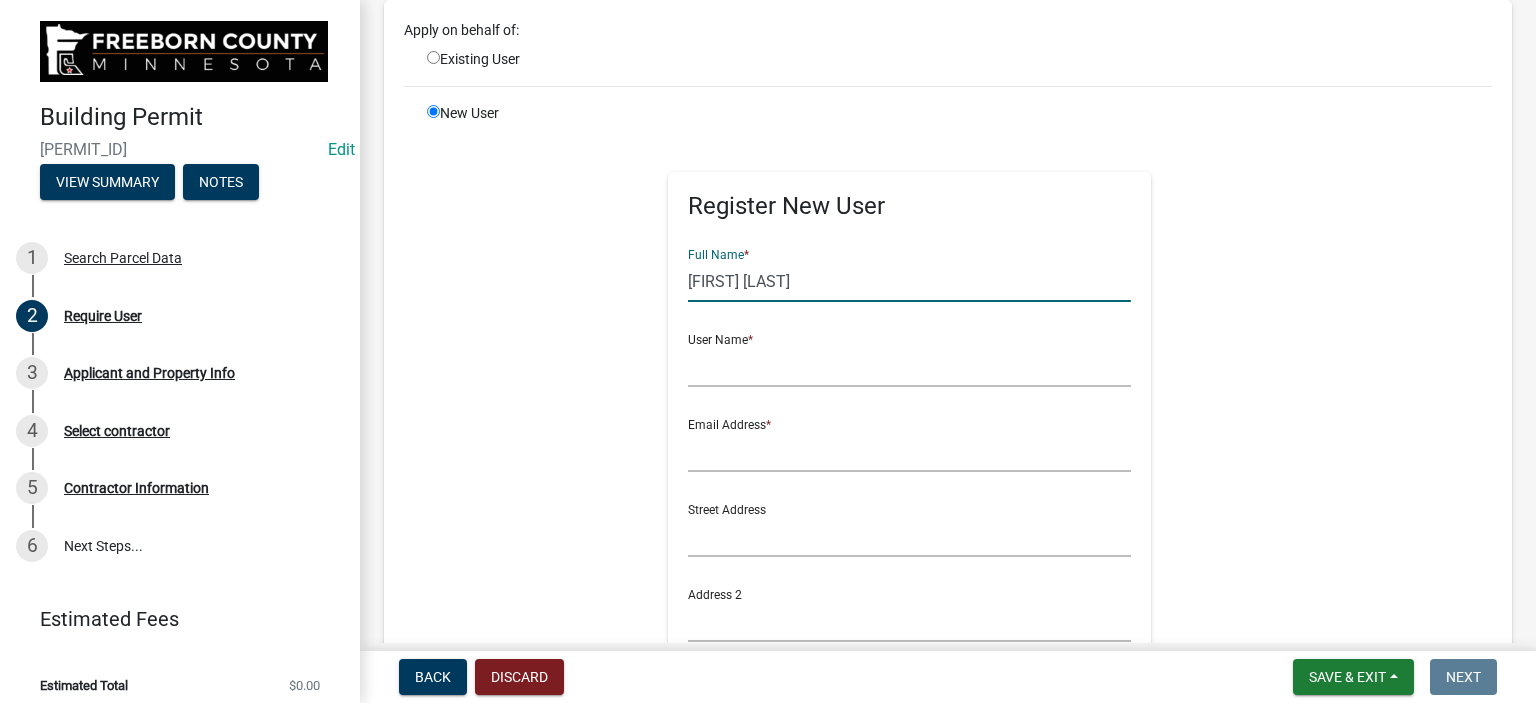 scroll, scrollTop: 300, scrollLeft: 0, axis: vertical 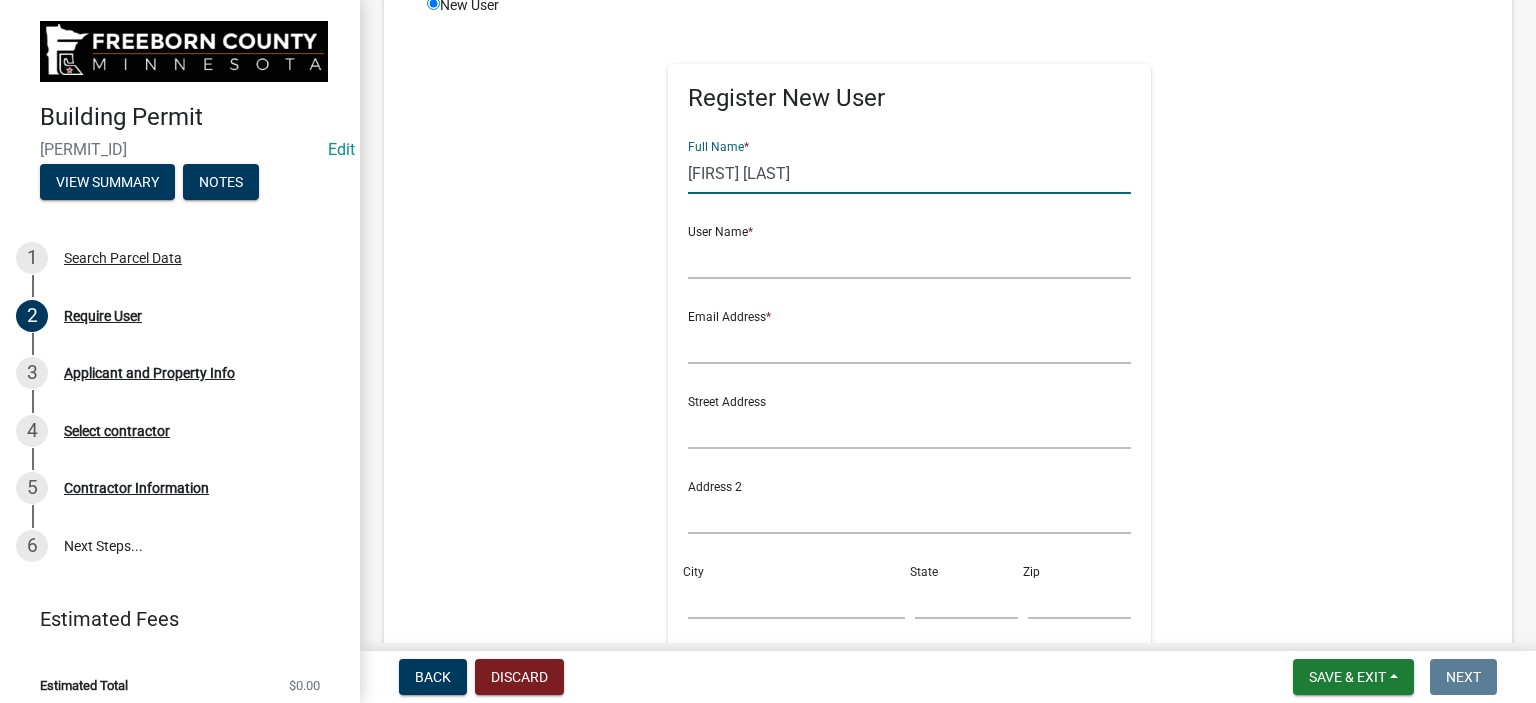 type on "[FIRST] [LAST]" 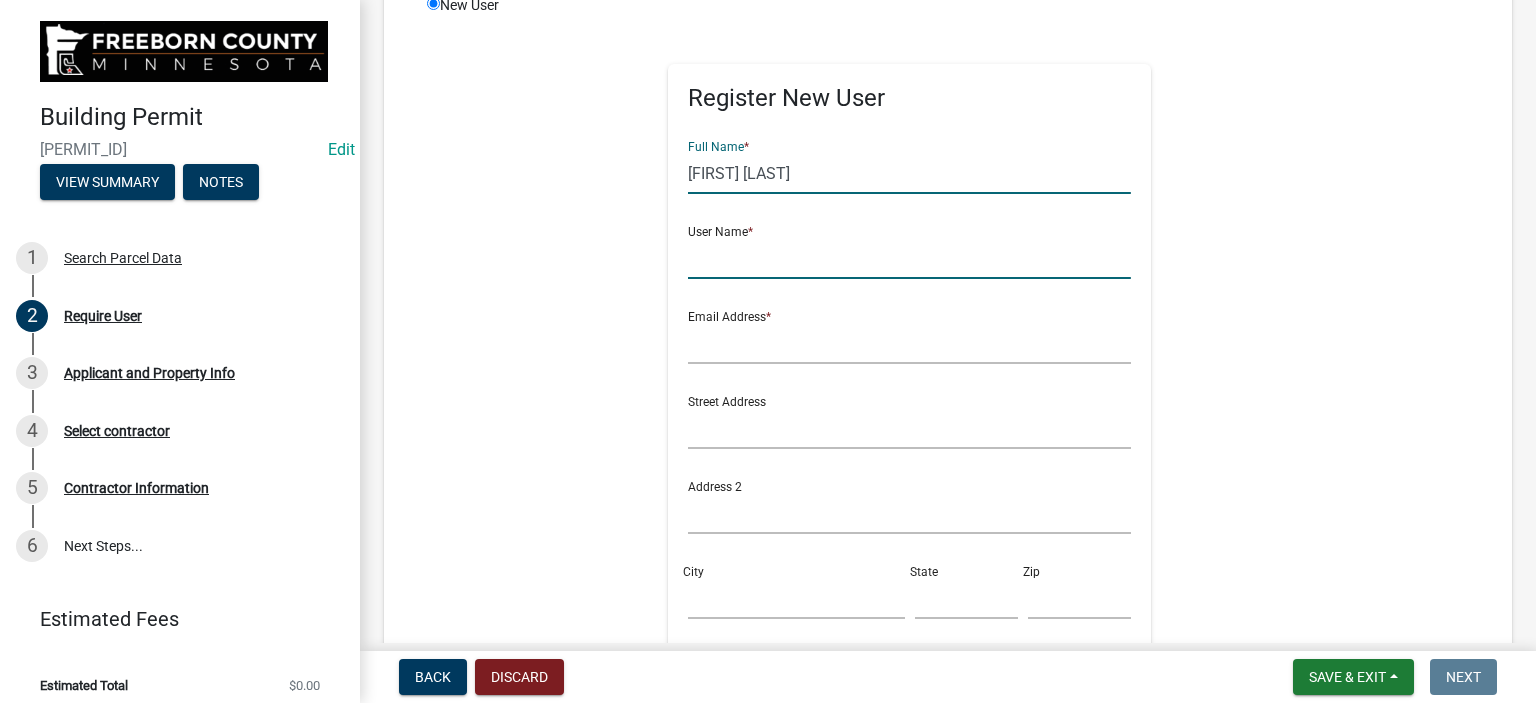click 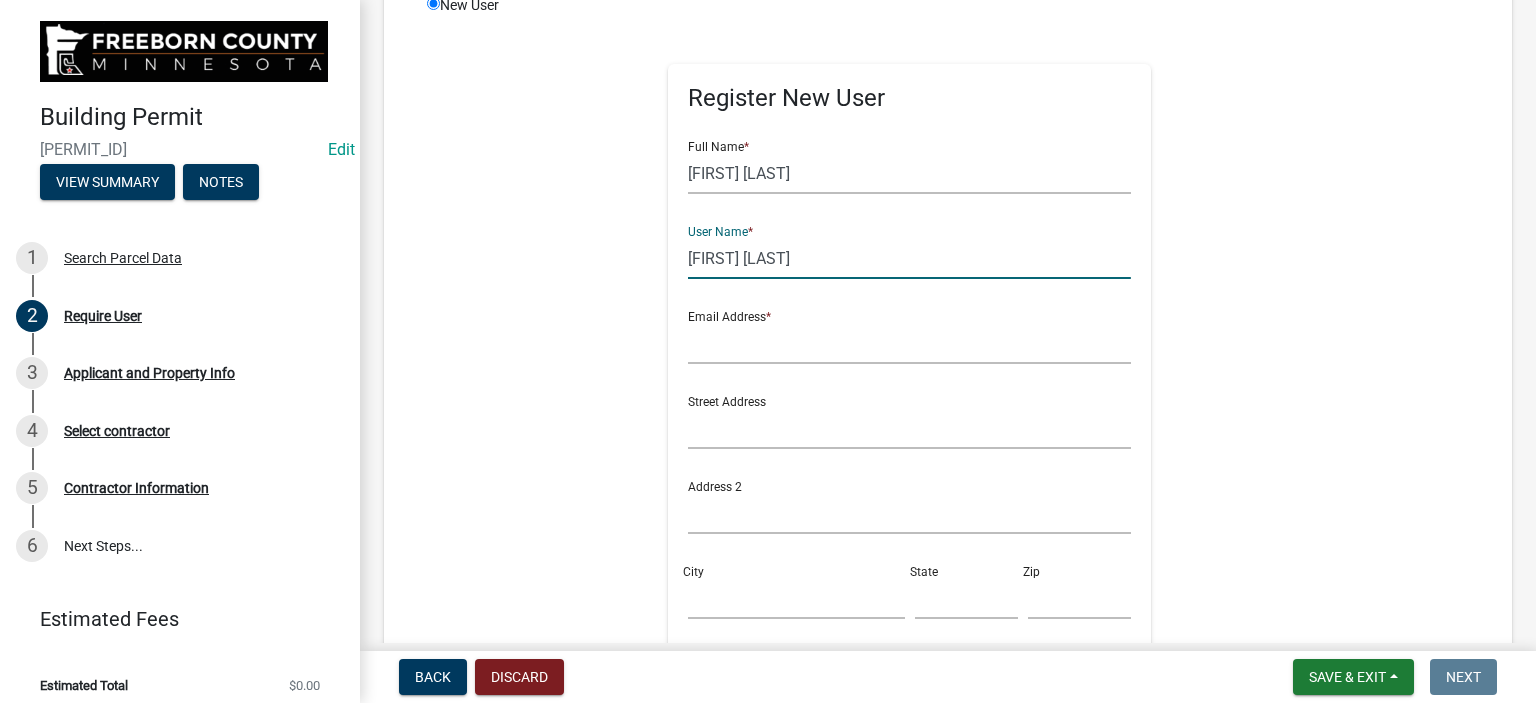 type on "[FIRST] [LAST]" 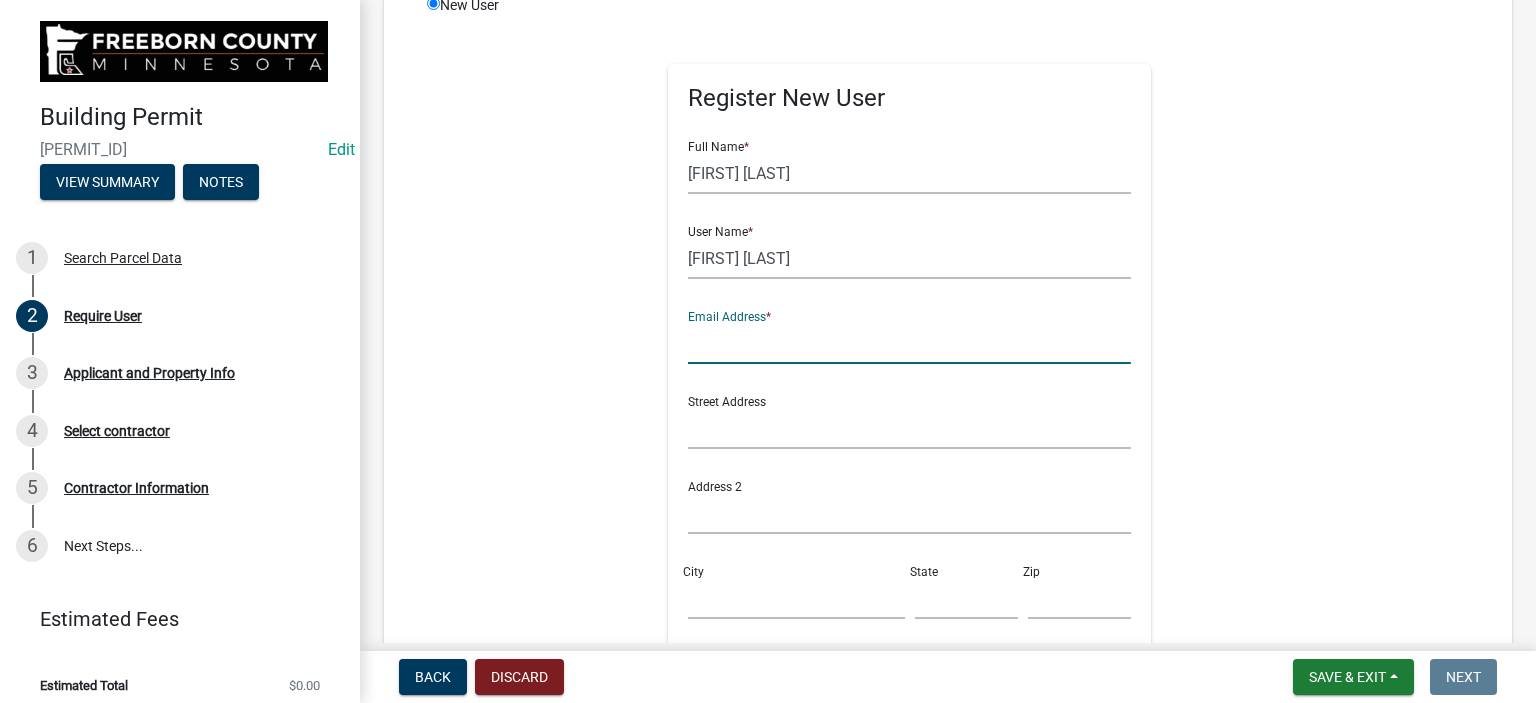 click 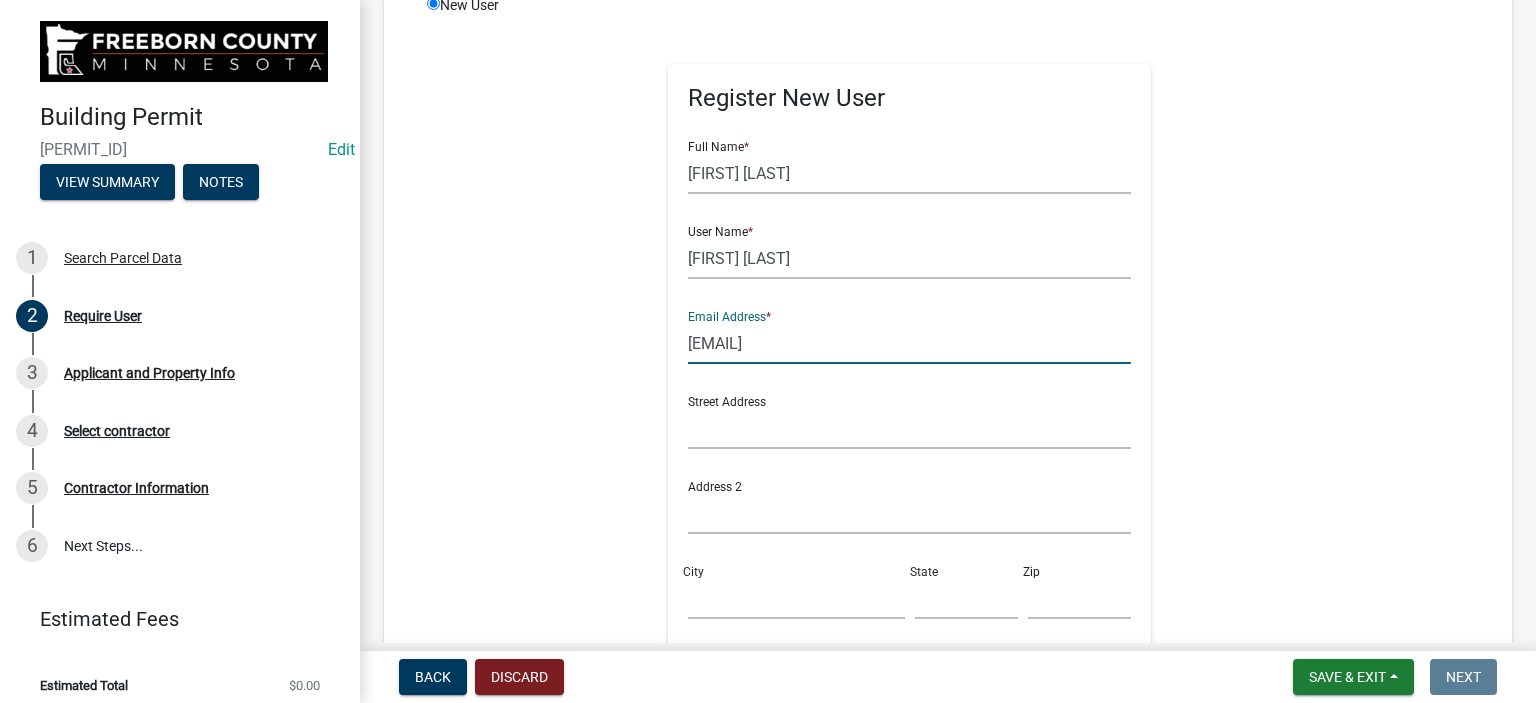 scroll, scrollTop: 700, scrollLeft: 0, axis: vertical 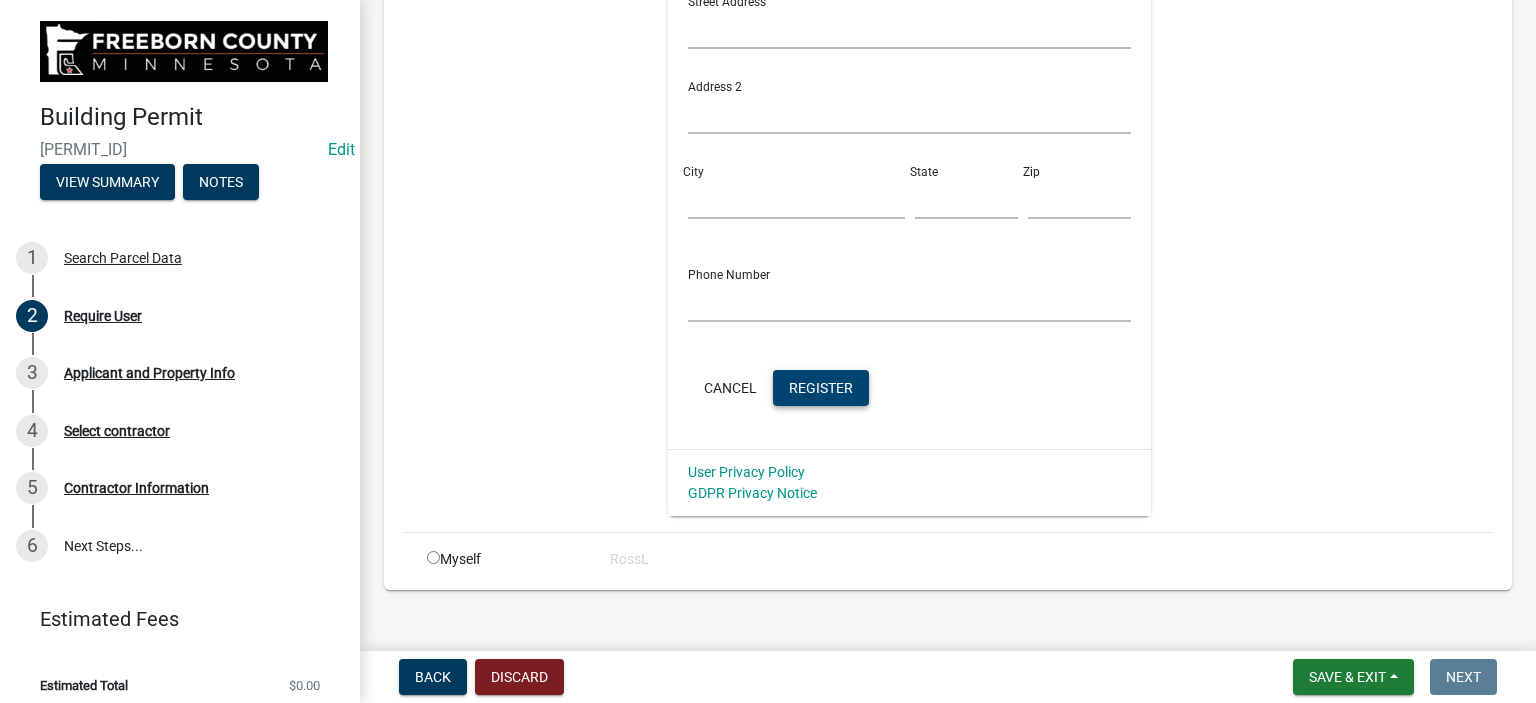 click on "Register" 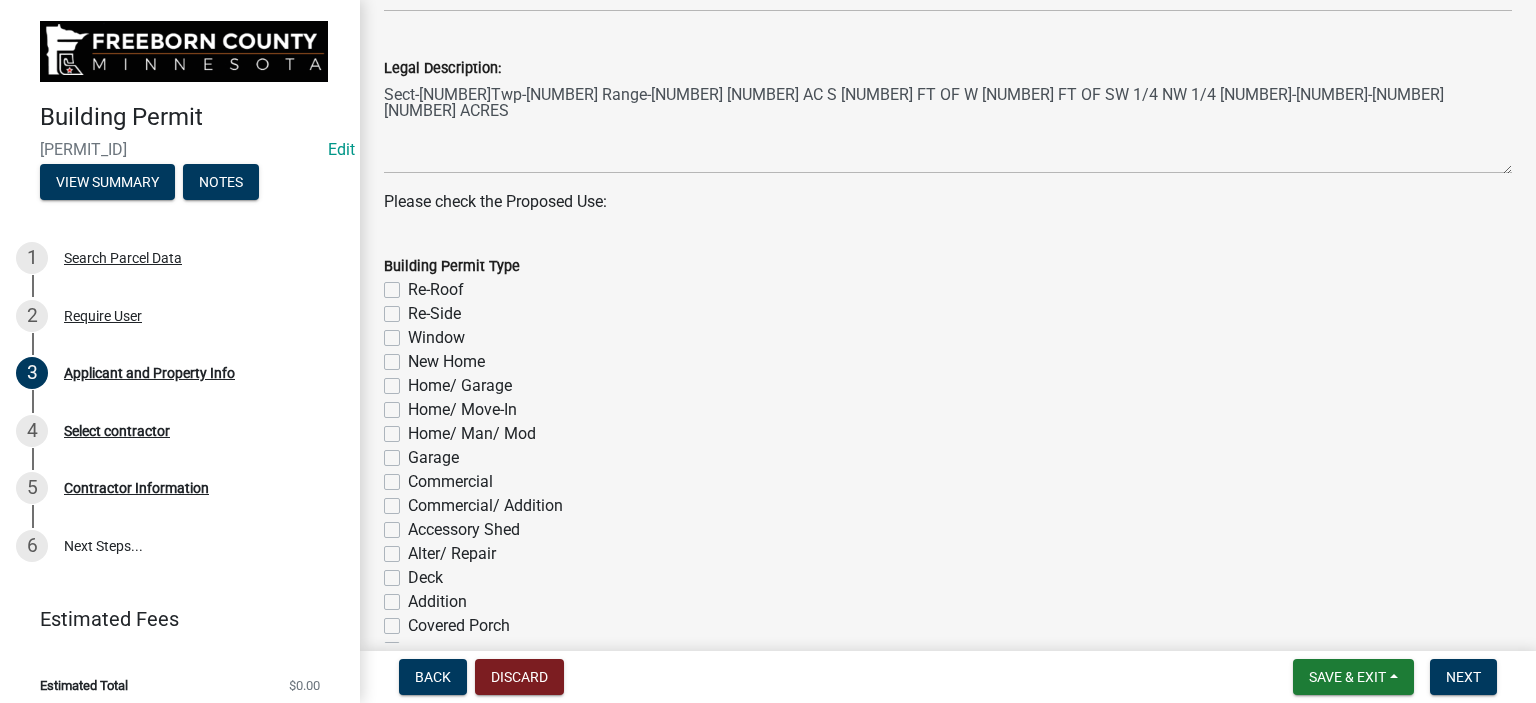 scroll, scrollTop: 800, scrollLeft: 0, axis: vertical 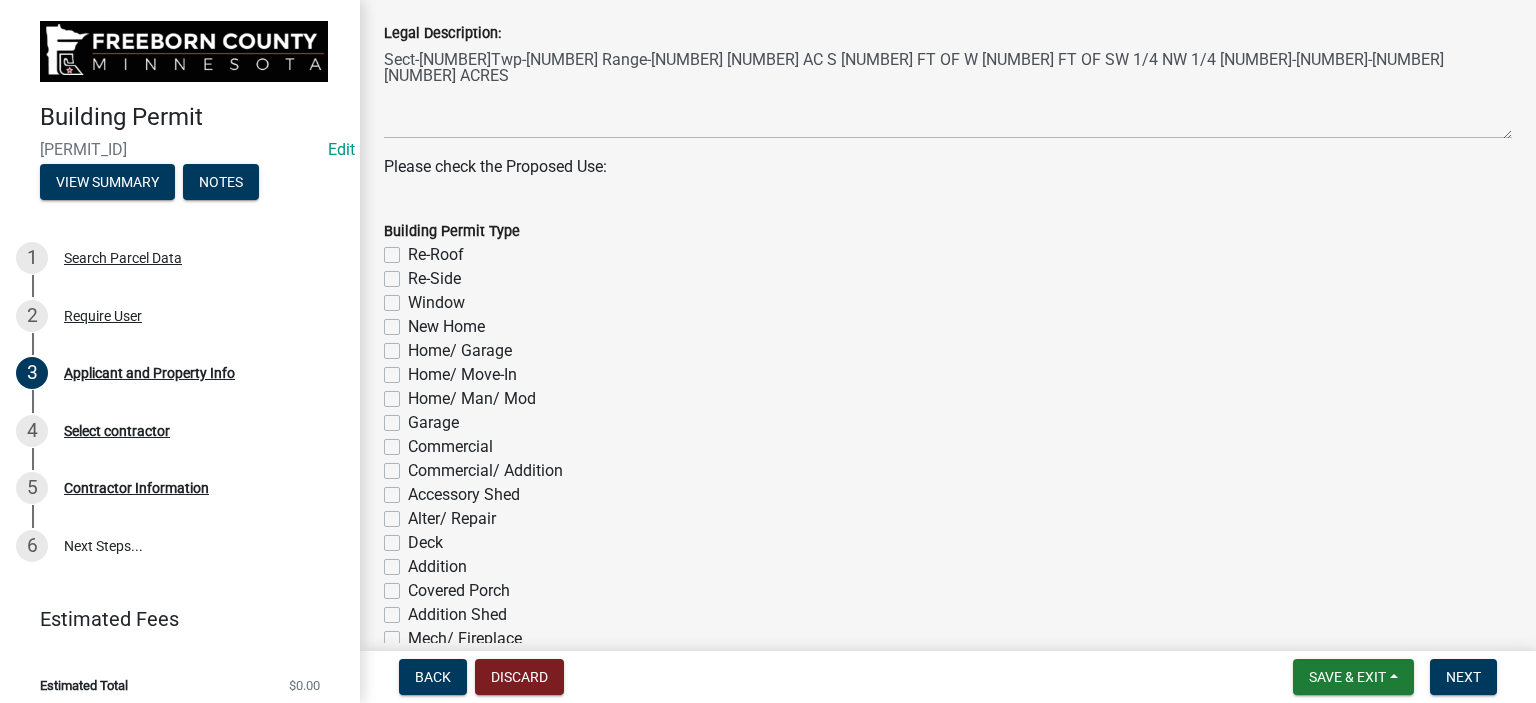 click on "Home/ Garage" 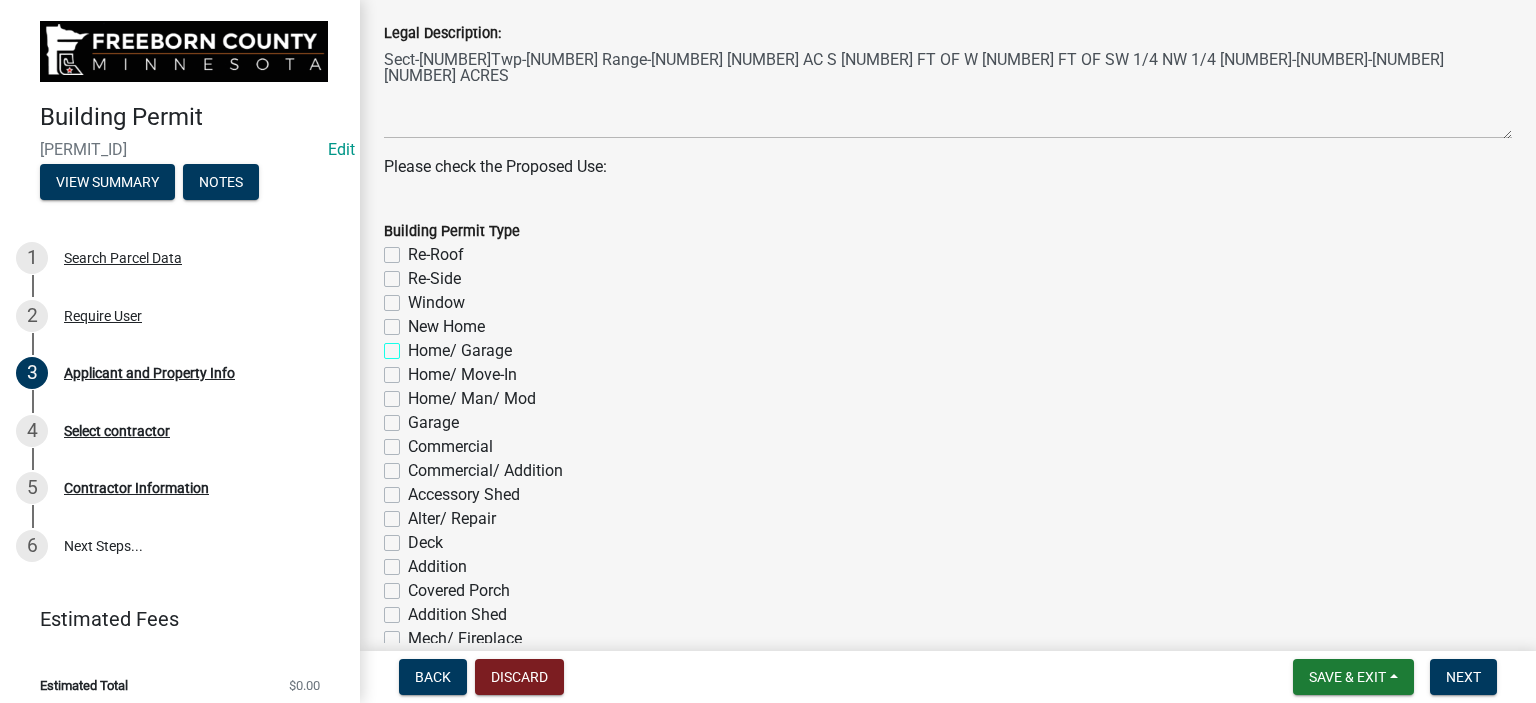 click on "Home/ Garage" at bounding box center (414, 345) 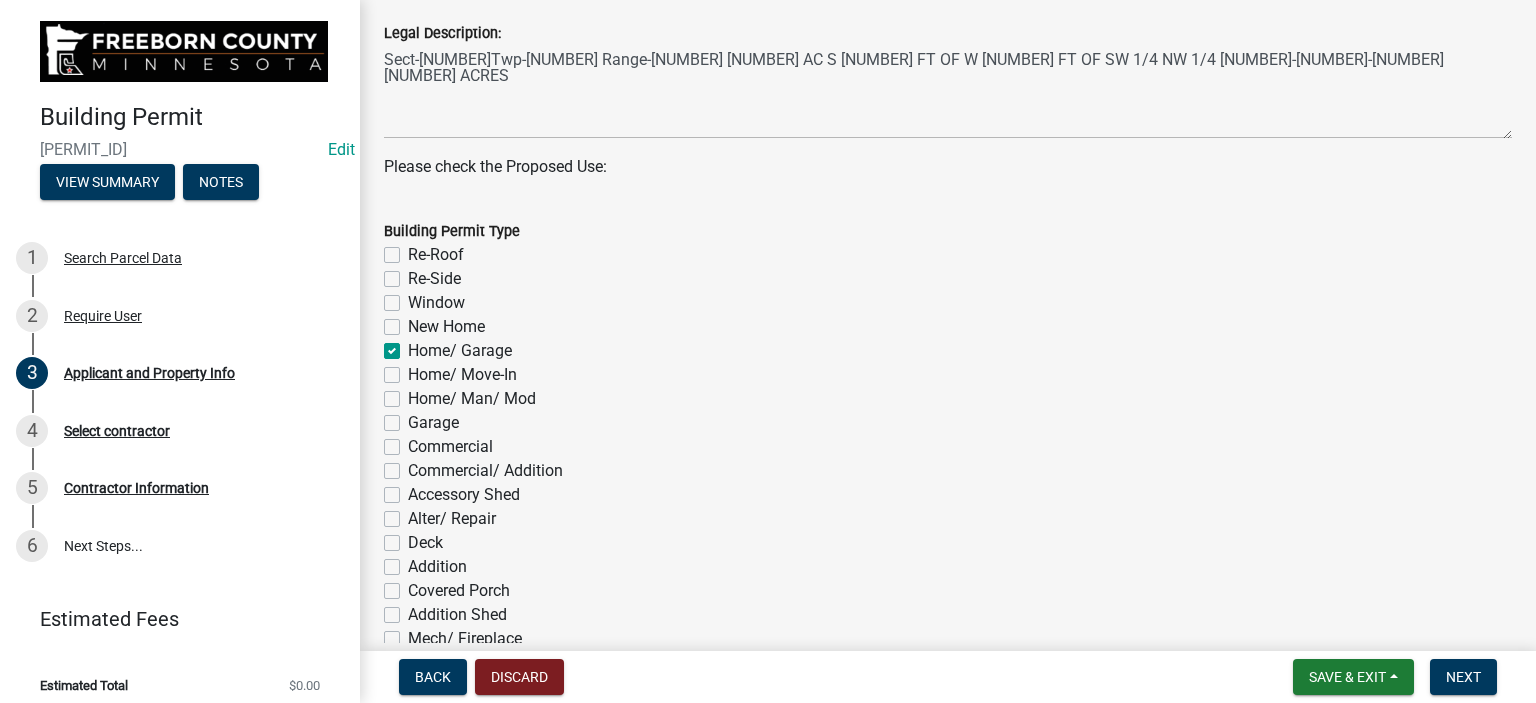 checkbox on "false" 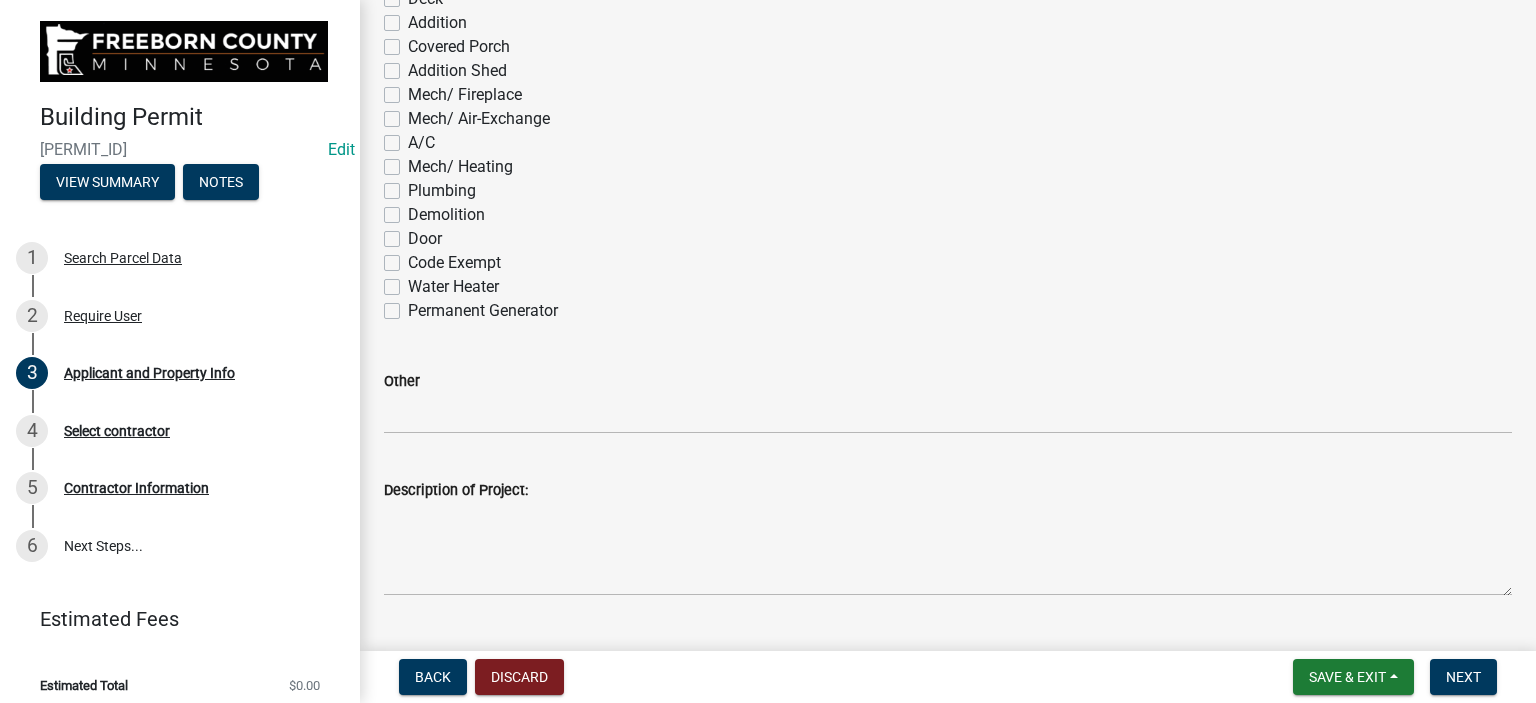 scroll, scrollTop: 1391, scrollLeft: 0, axis: vertical 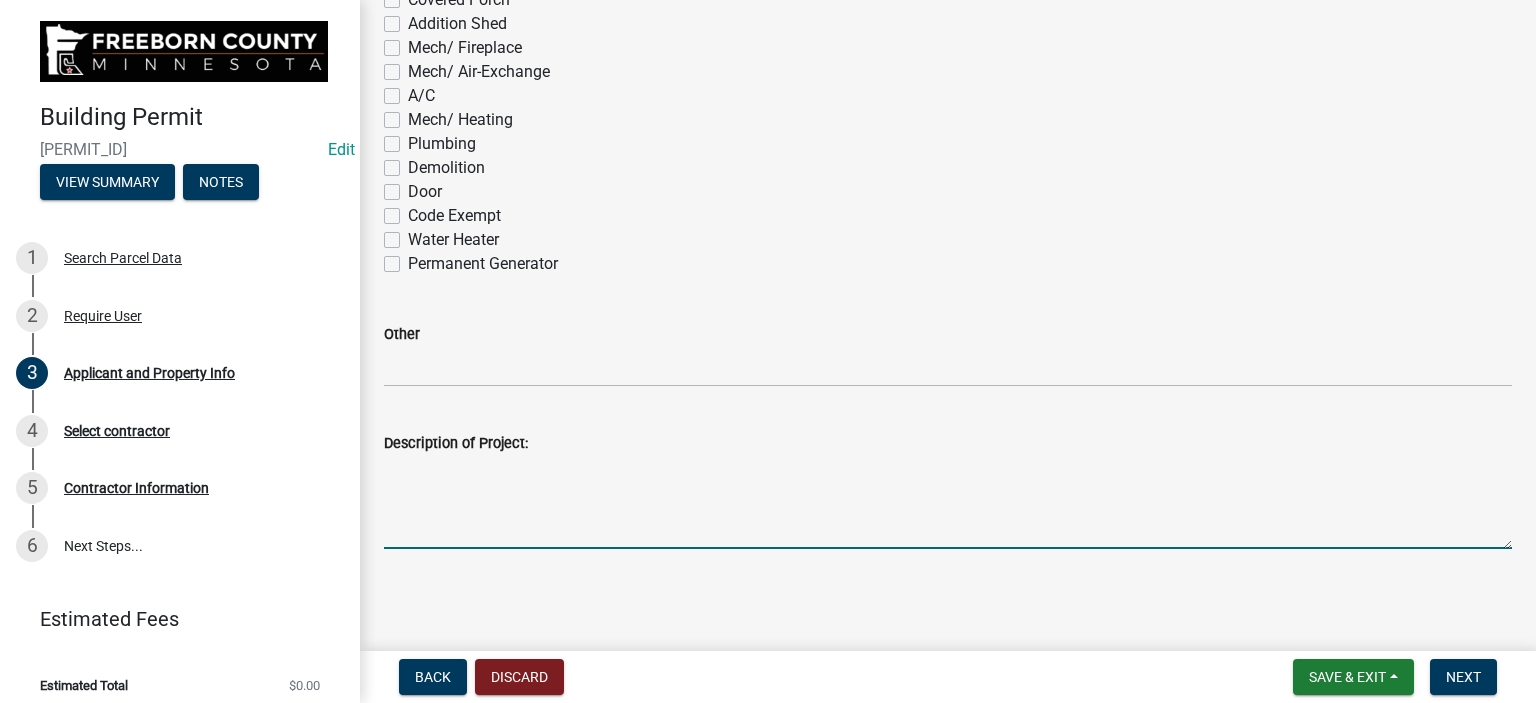 click on "Description of Project:" at bounding box center (948, 502) 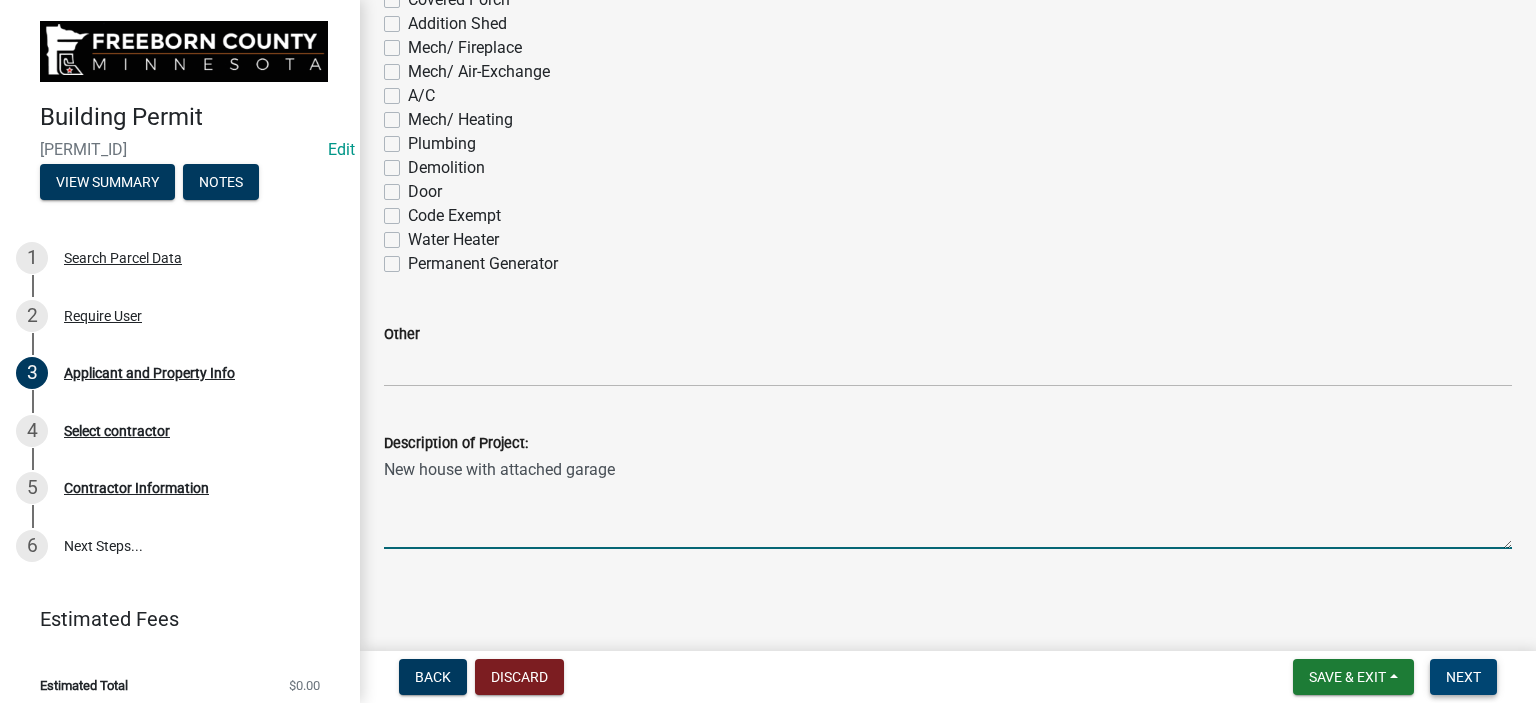 type on "New house with attached garage" 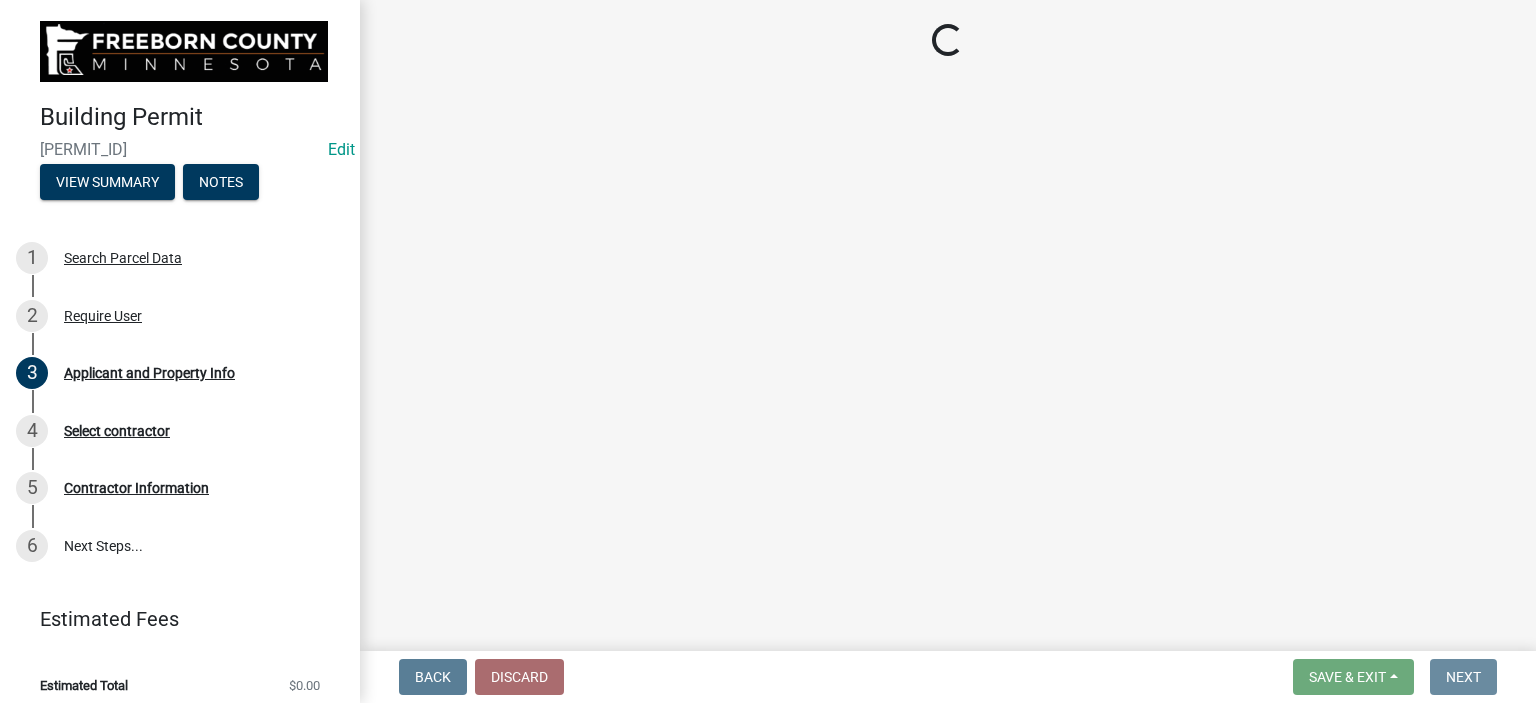 scroll, scrollTop: 0, scrollLeft: 0, axis: both 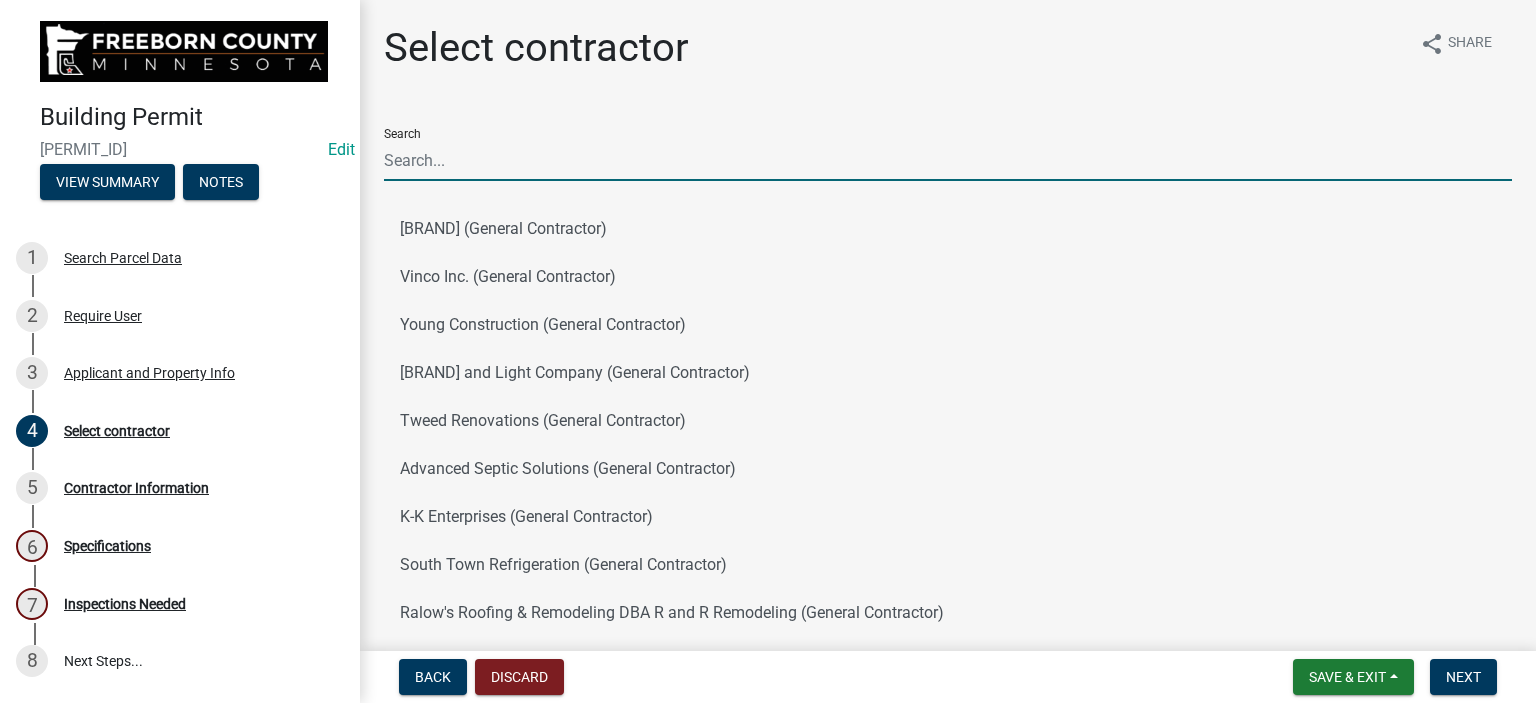 click on "Search" at bounding box center [948, 160] 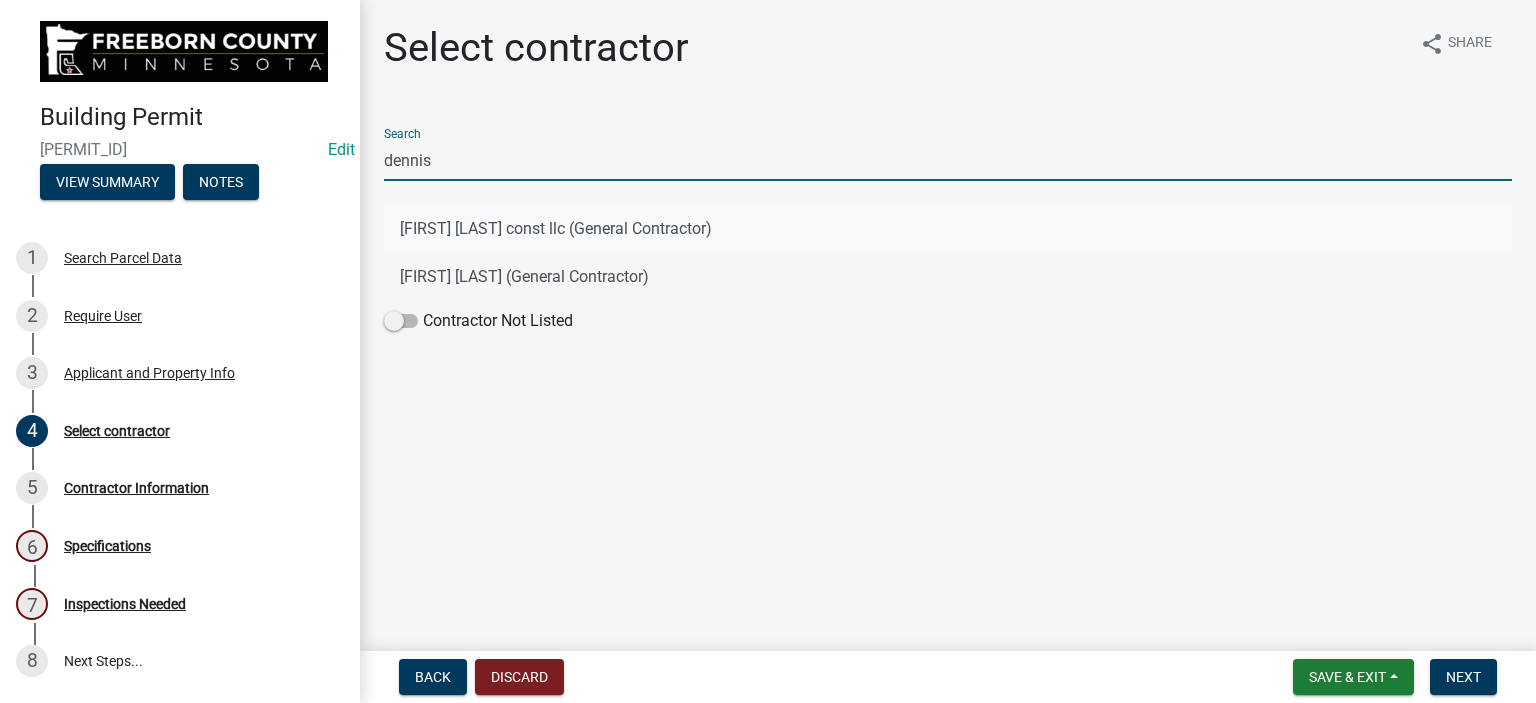 type on "dennis" 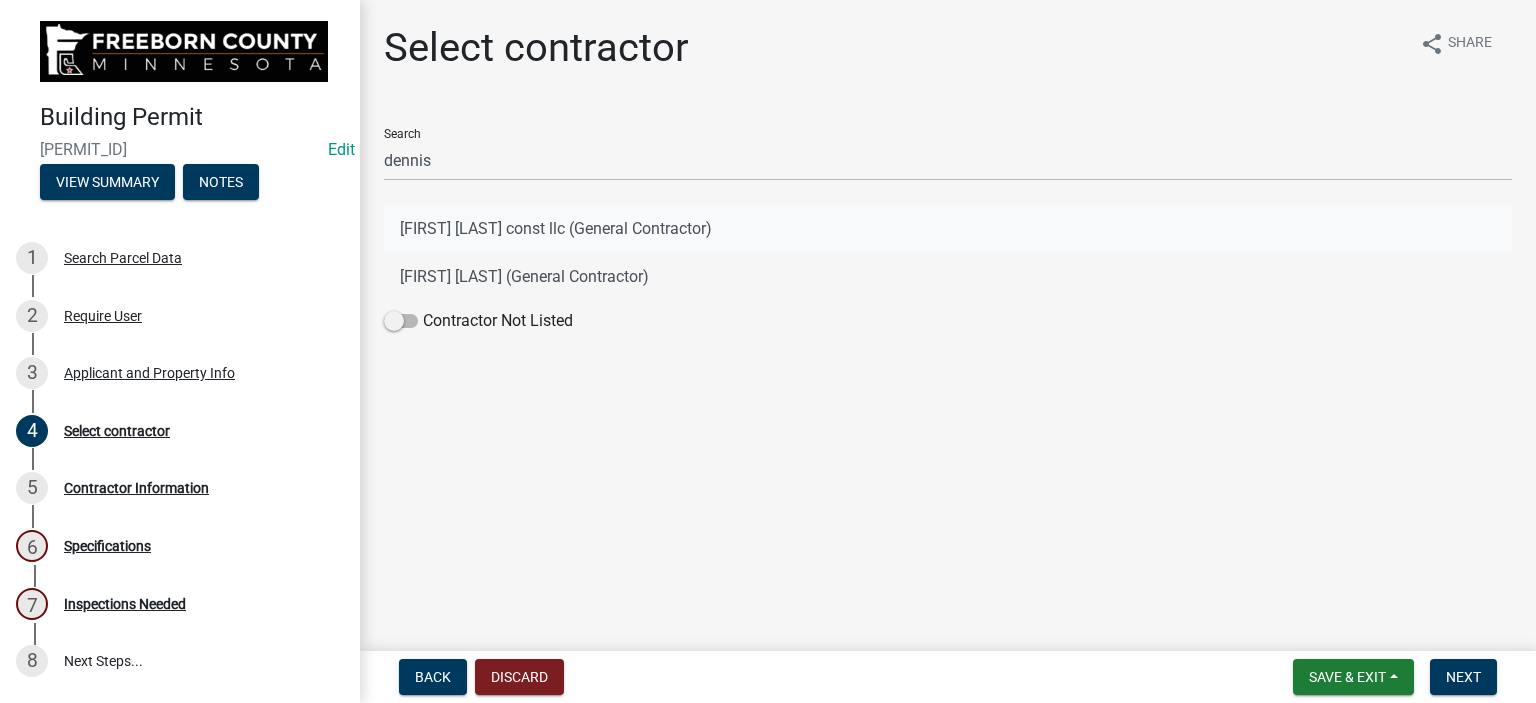click on "[FIRST] [LAST] const llc (General Contractor)" 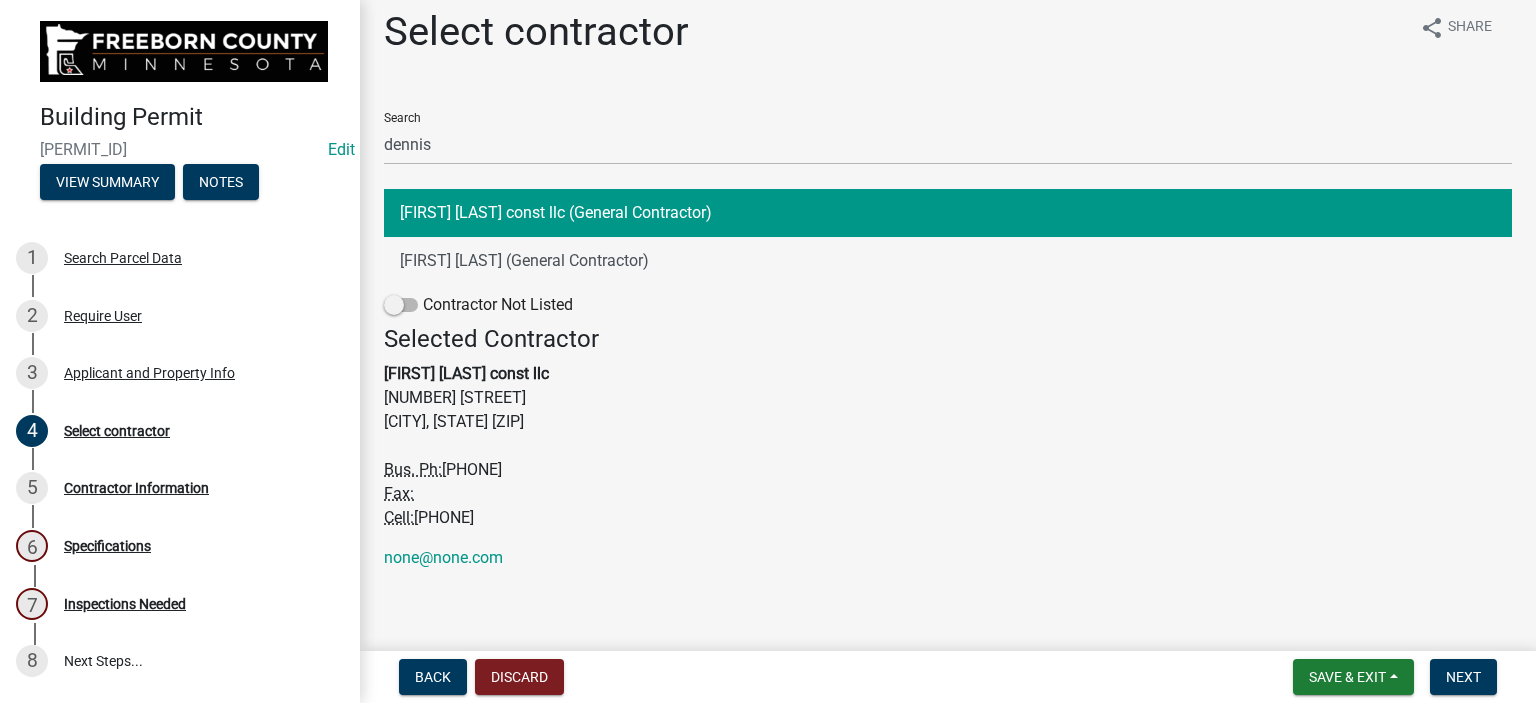scroll, scrollTop: 20, scrollLeft: 0, axis: vertical 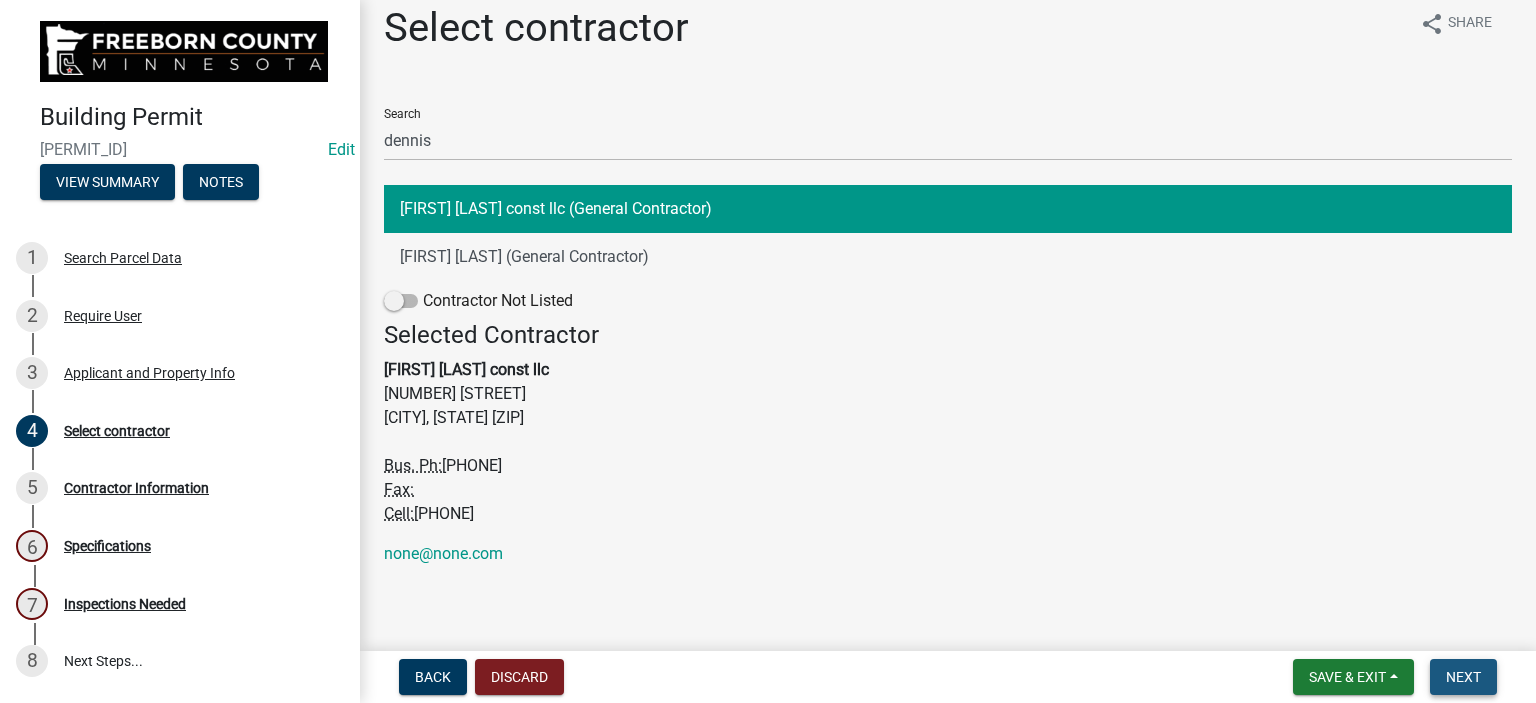 click on "Next" at bounding box center [1463, 677] 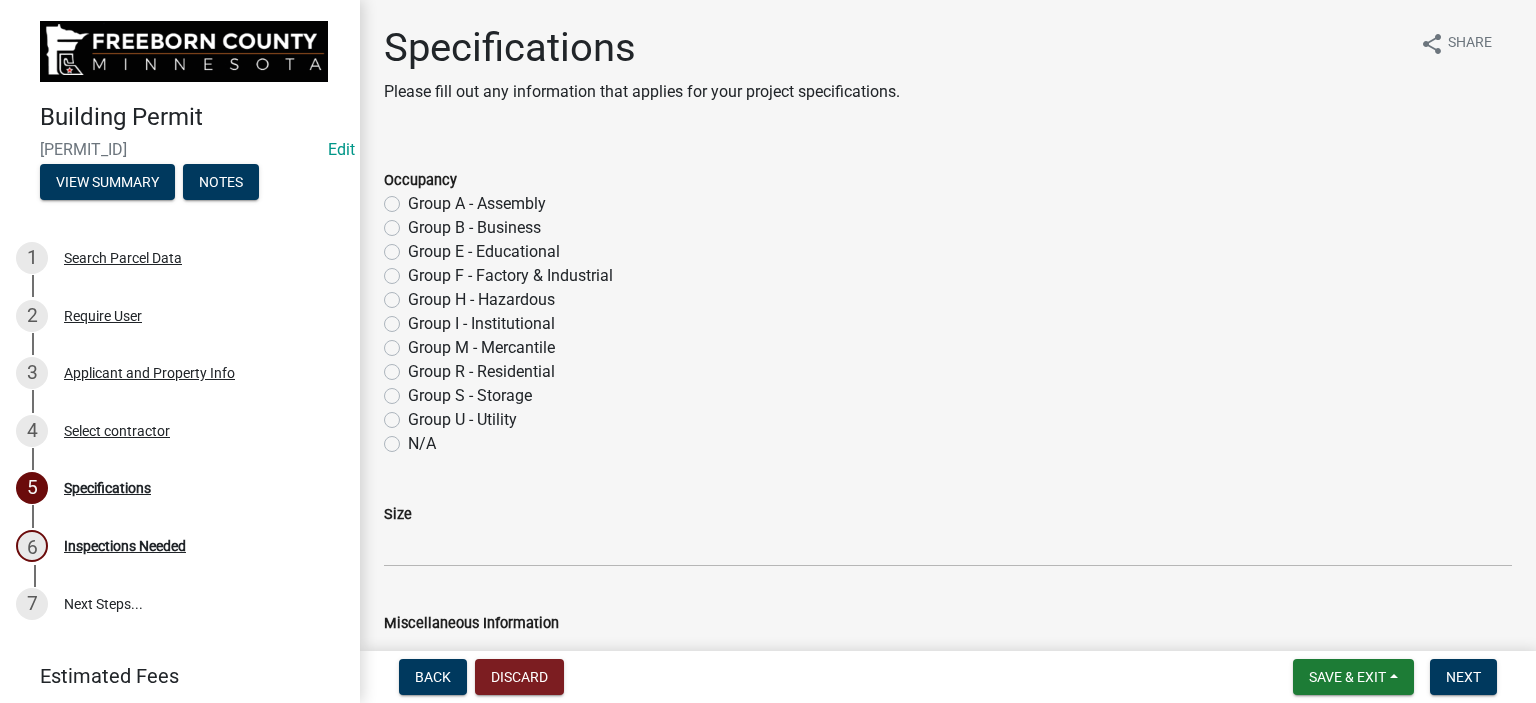 click on "Group R - Residential" 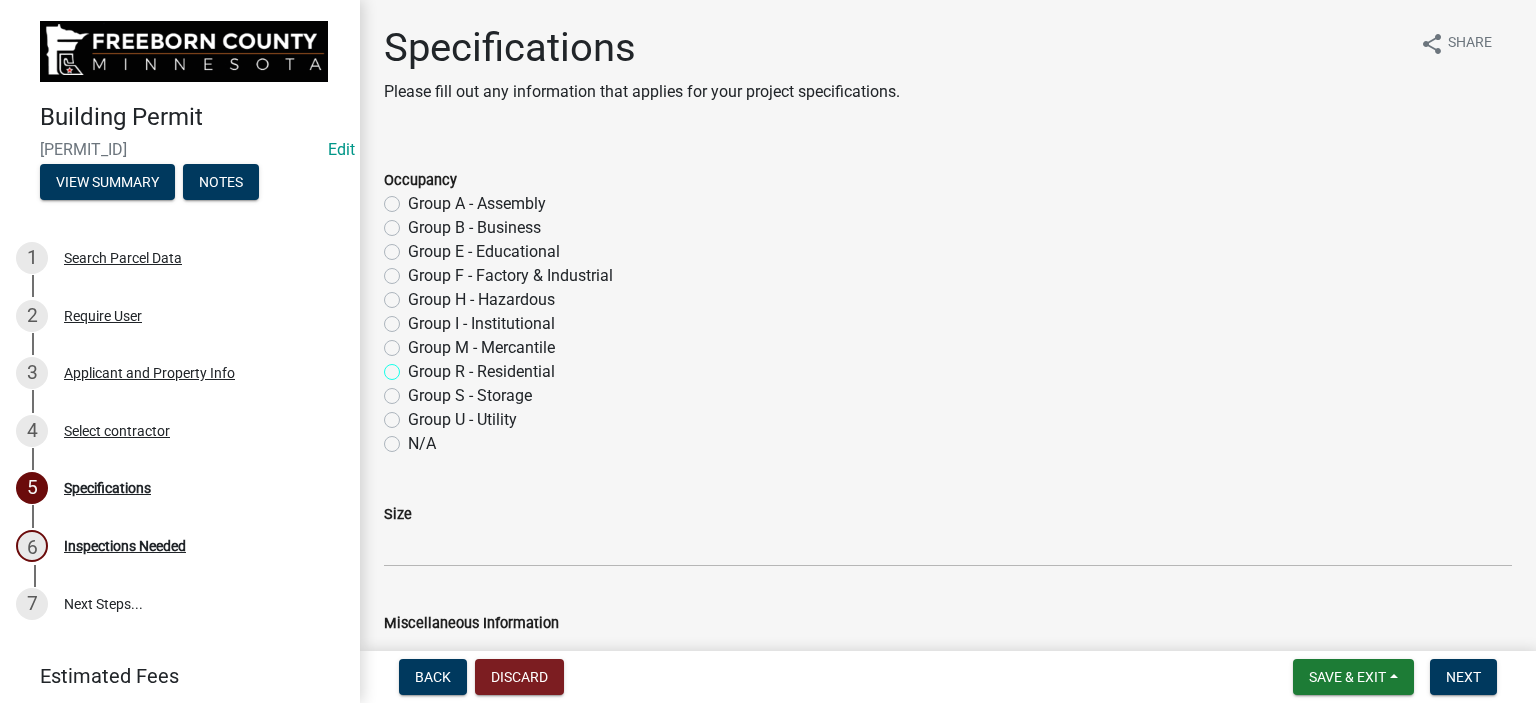 click on "Group R - Residential" at bounding box center (414, 366) 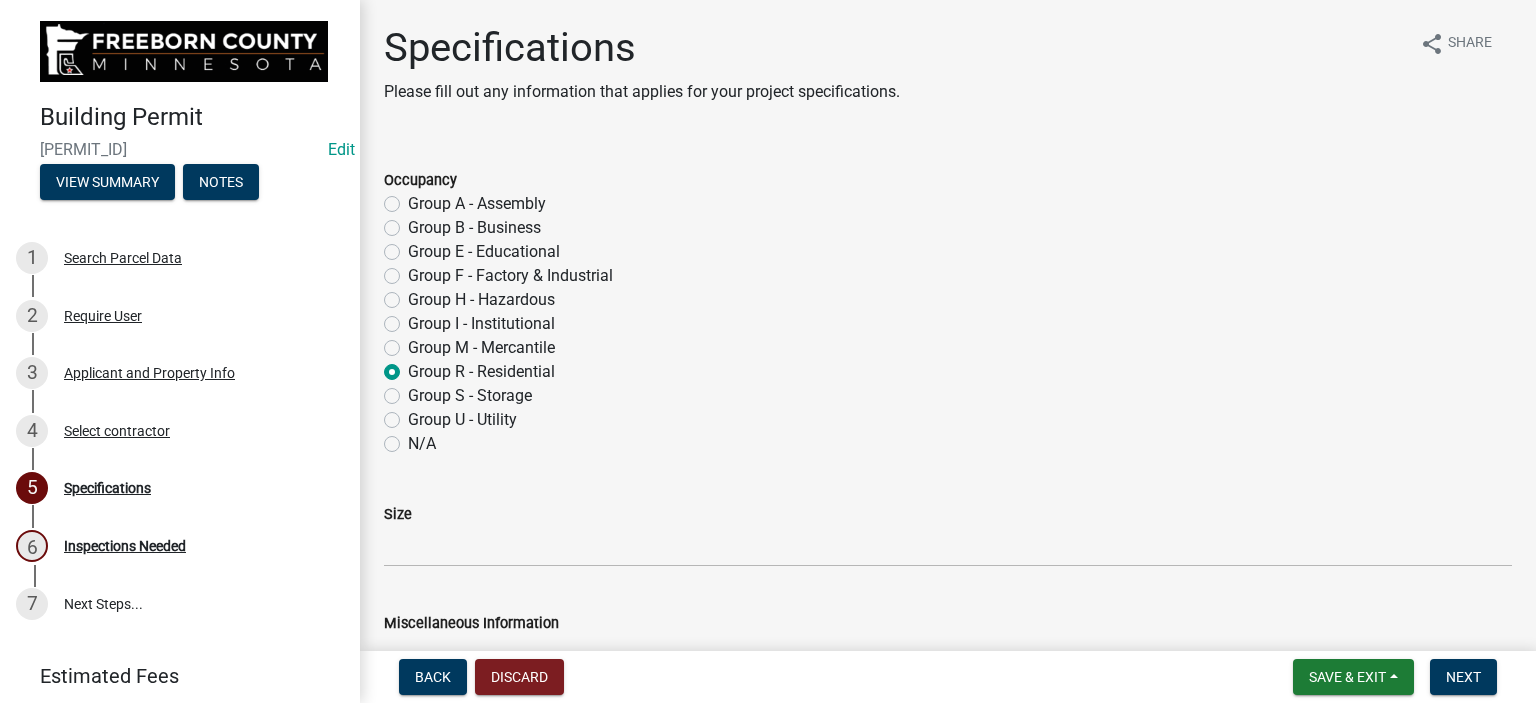 radio on "true" 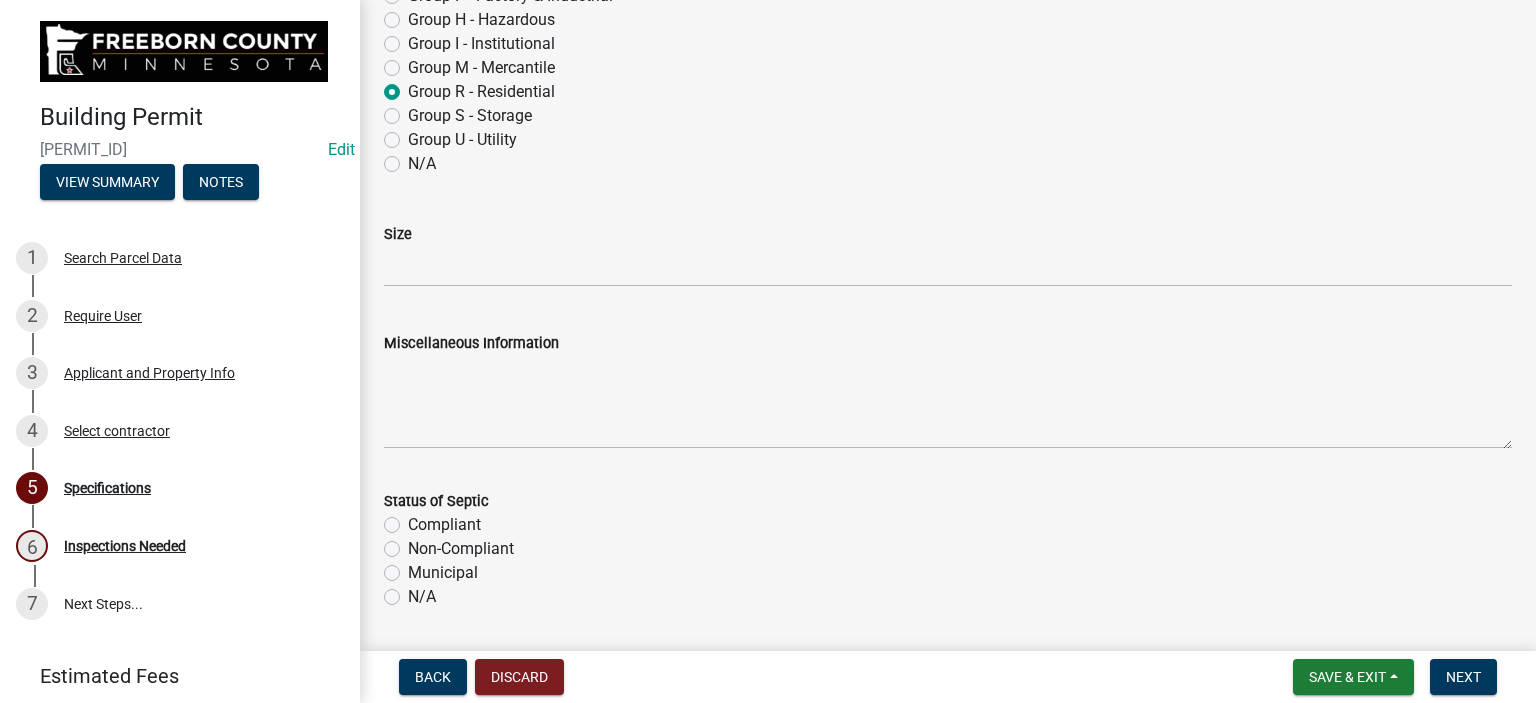 scroll, scrollTop: 300, scrollLeft: 0, axis: vertical 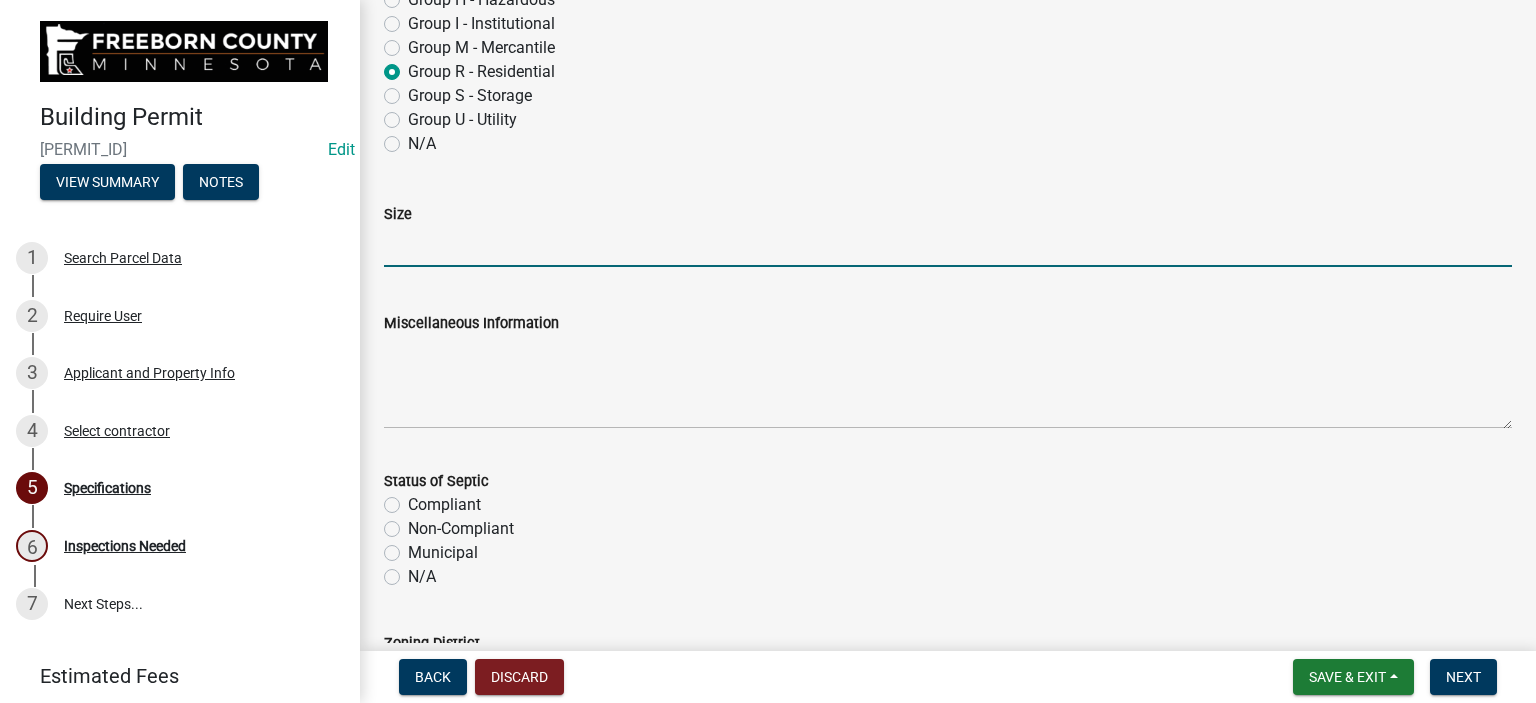 click on "Size" at bounding box center (948, 246) 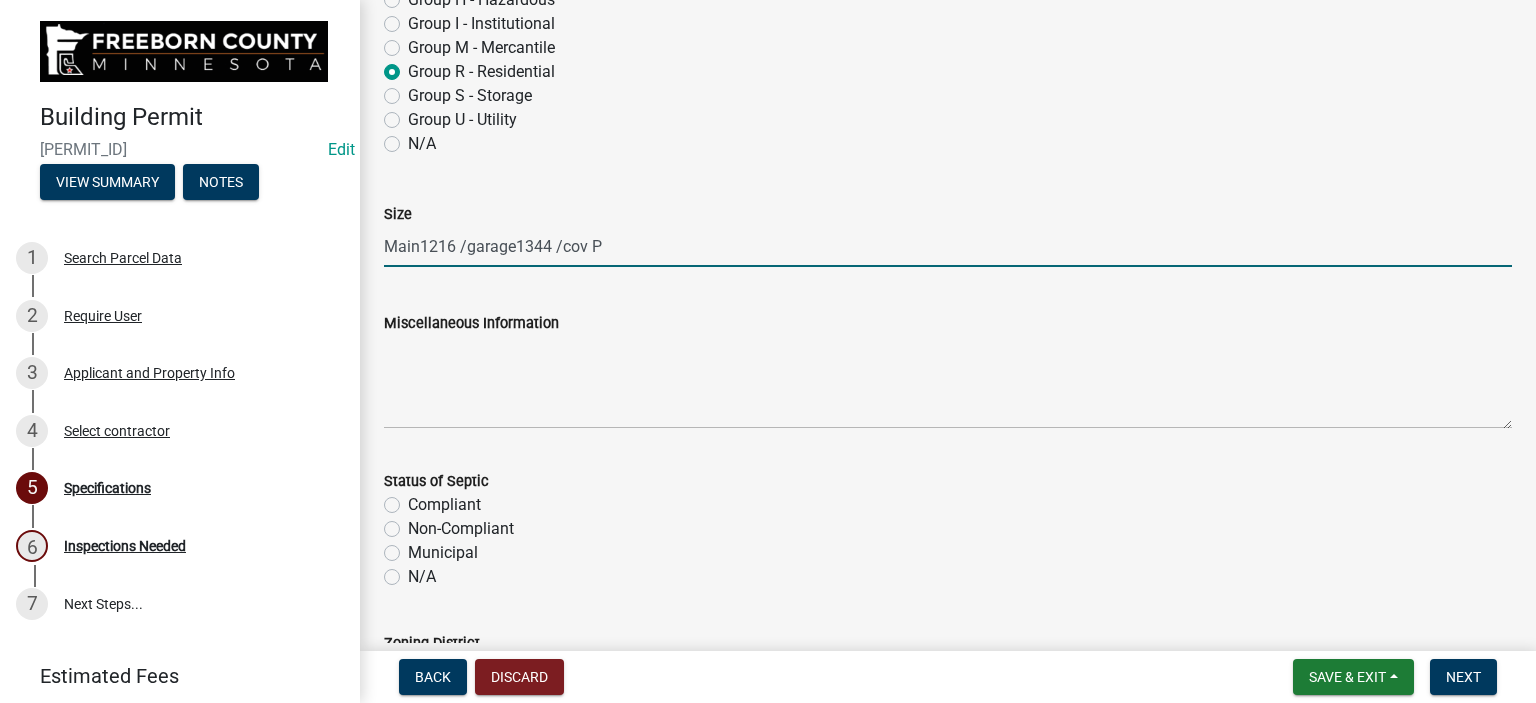 click on "Main1216 /garage1344 /cov P" at bounding box center [948, 246] 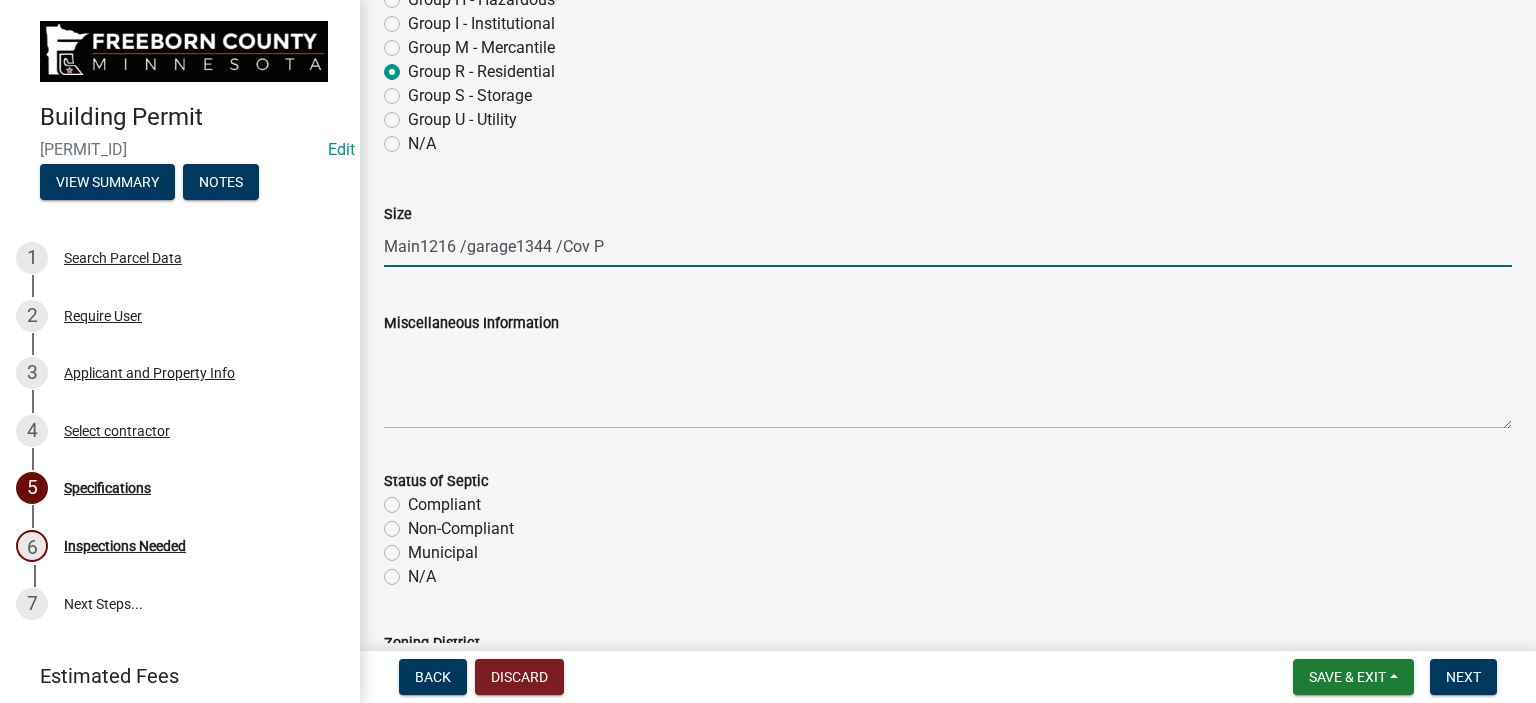 click on "Main1216 /garage1344 /Cov P" at bounding box center [948, 246] 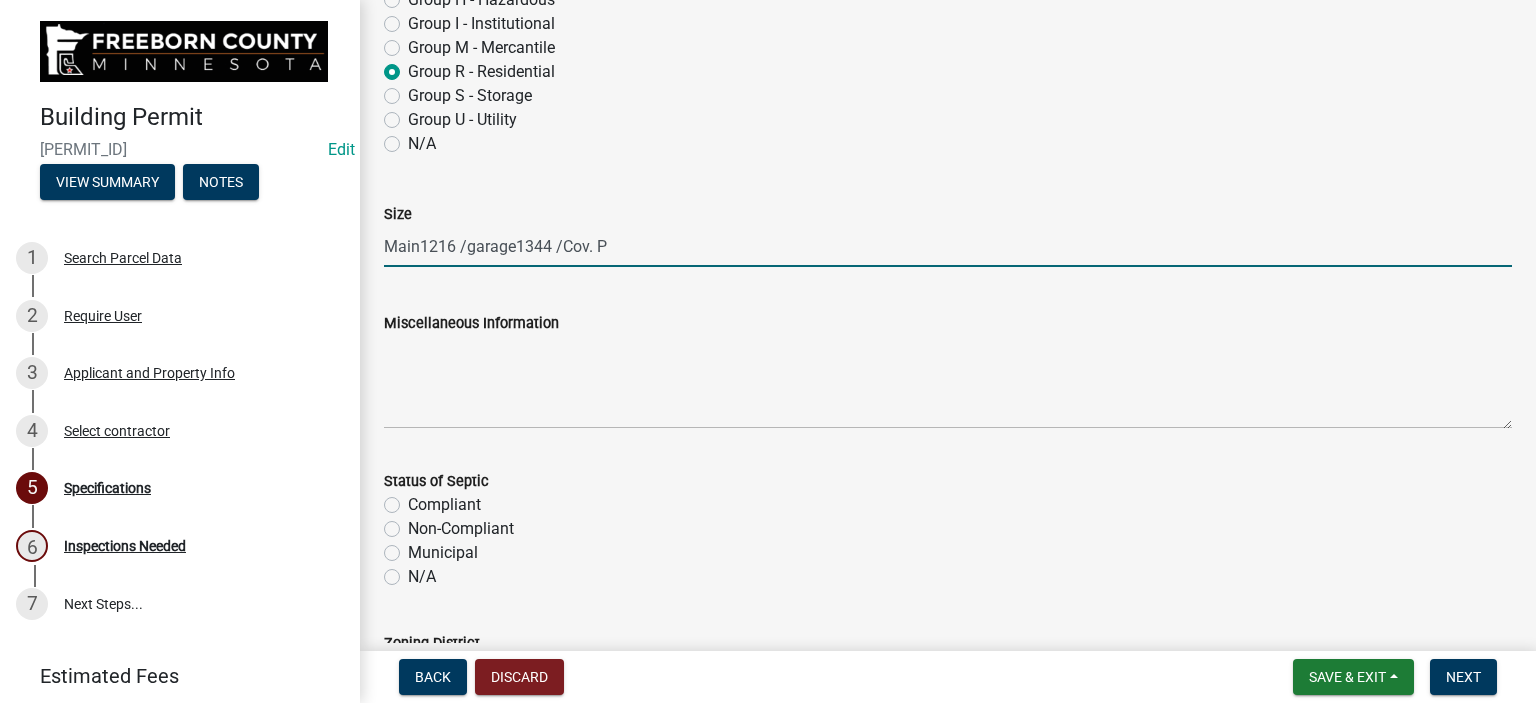 click on "Main1216 /garage1344 /Cov. P" at bounding box center [948, 246] 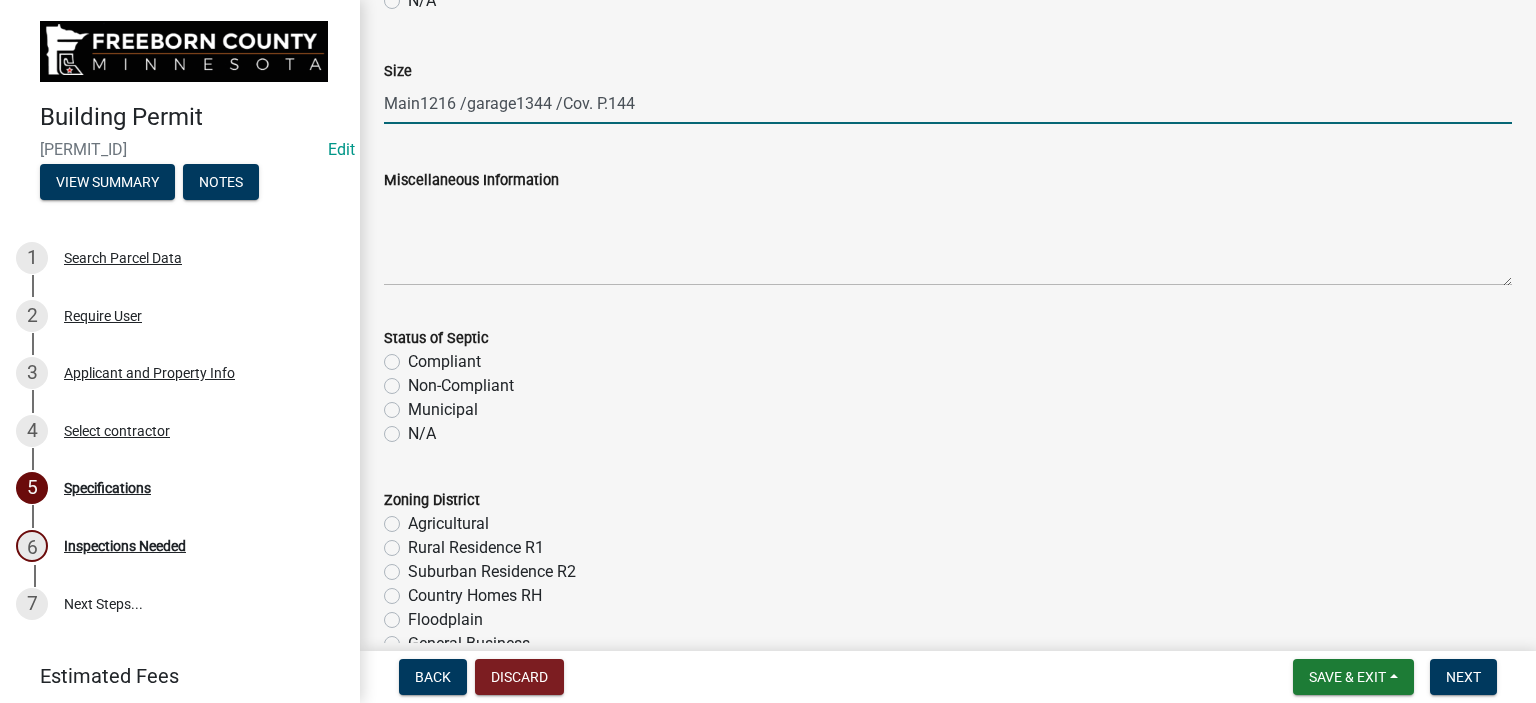 scroll, scrollTop: 500, scrollLeft: 0, axis: vertical 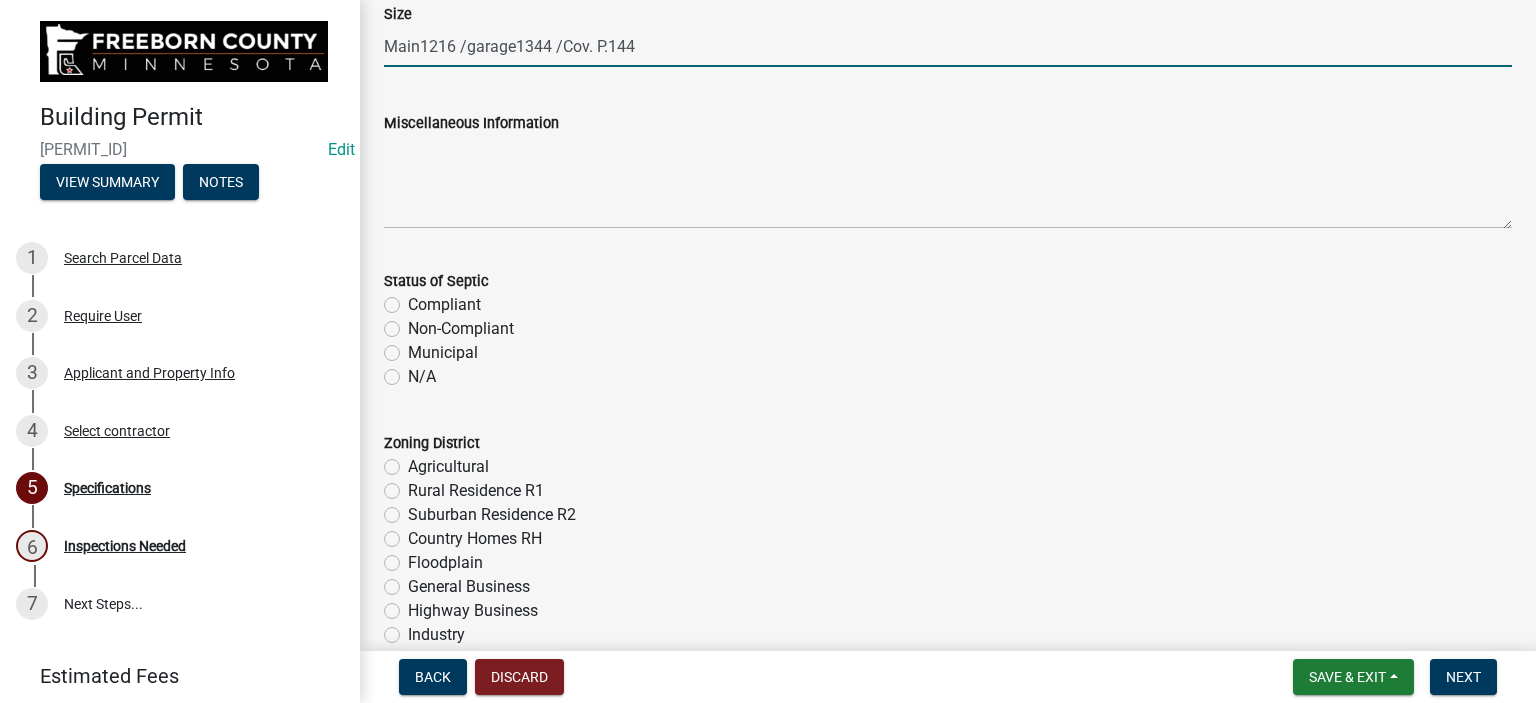 type on "Main1216 /garage1344 /Cov. P.144" 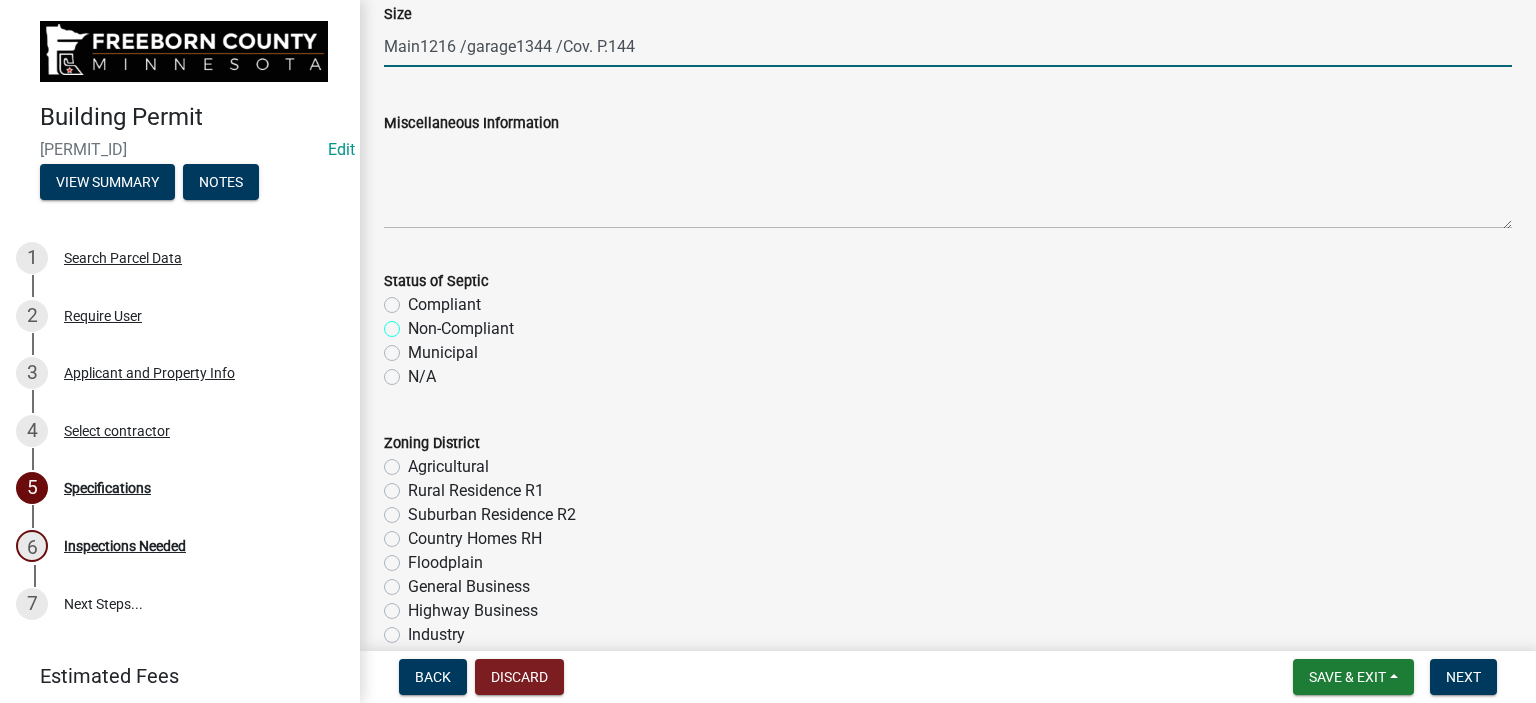 click on "Non-Compliant" at bounding box center [414, 323] 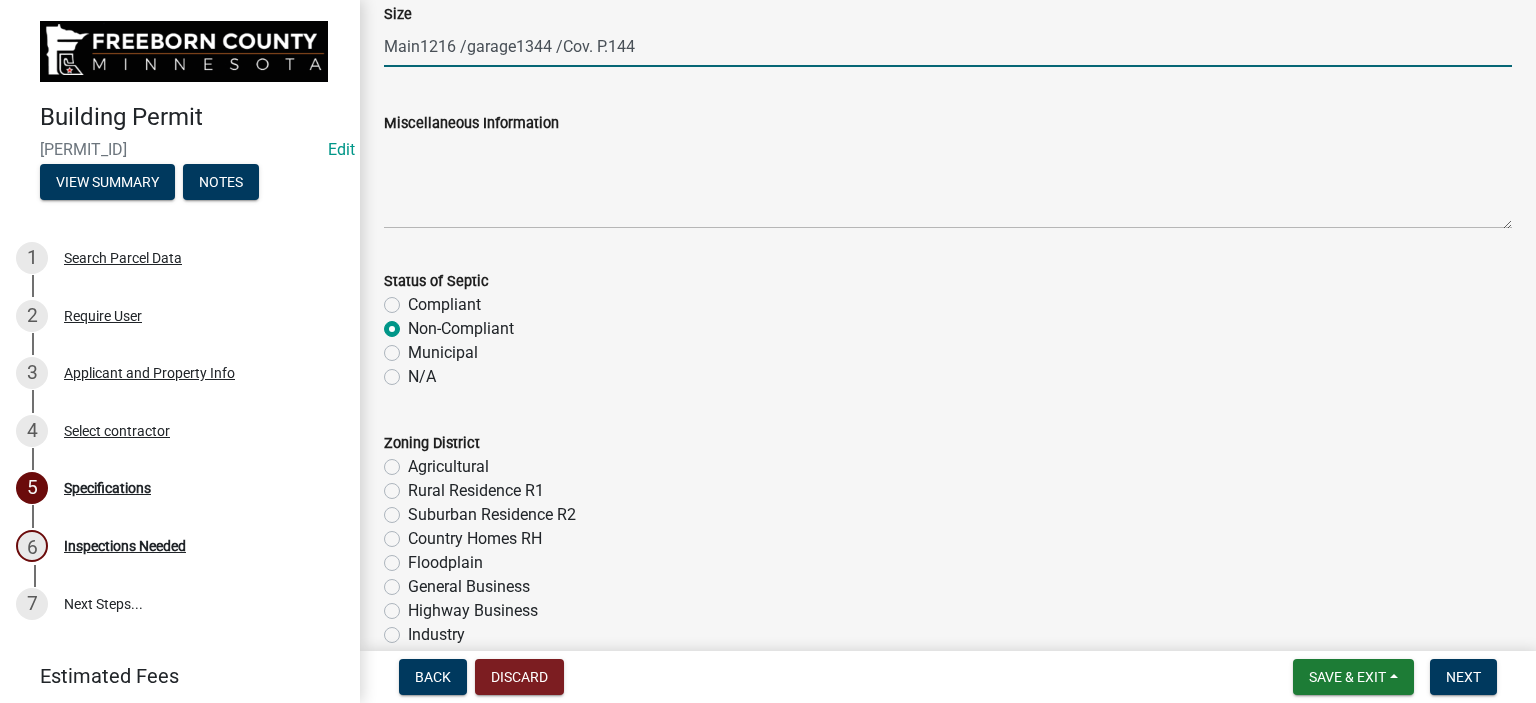 radio on "true" 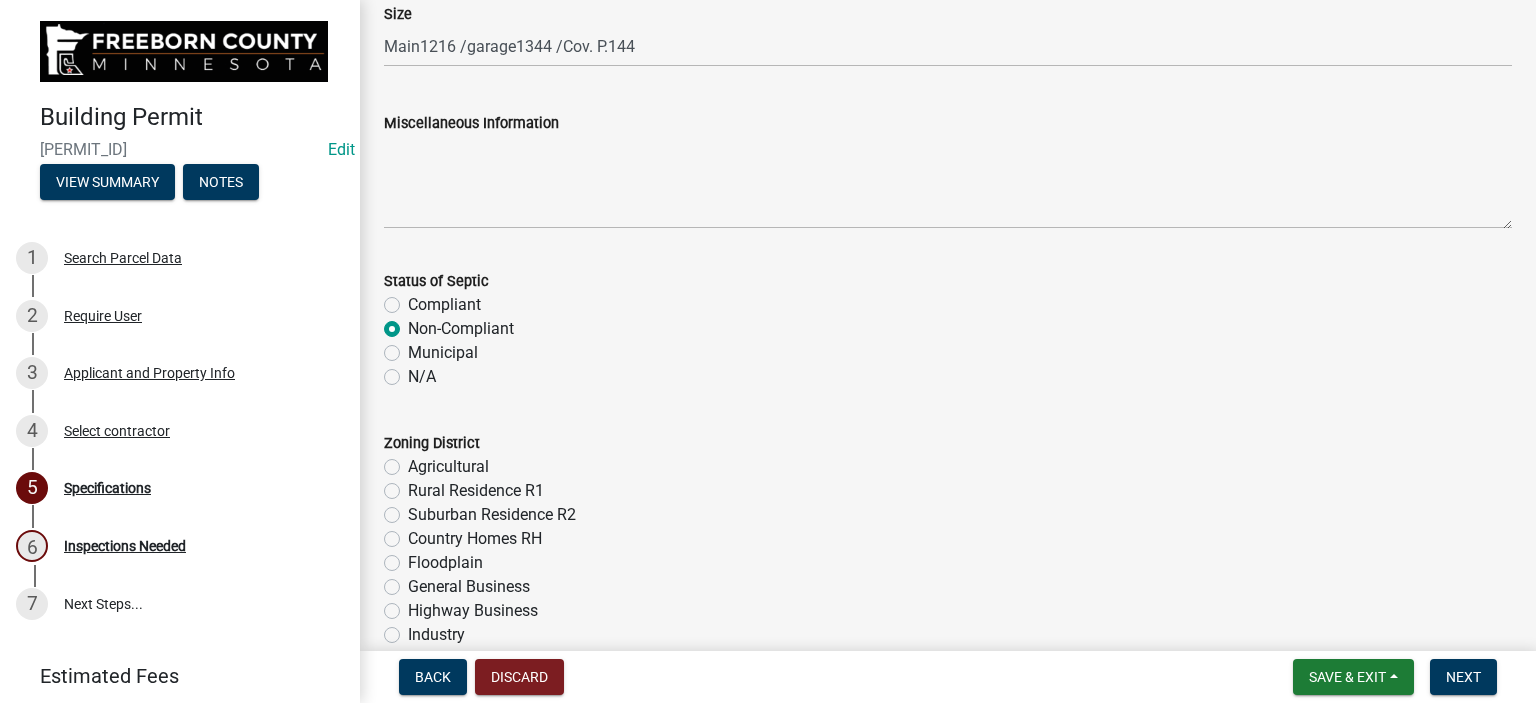 click on "Compliant" 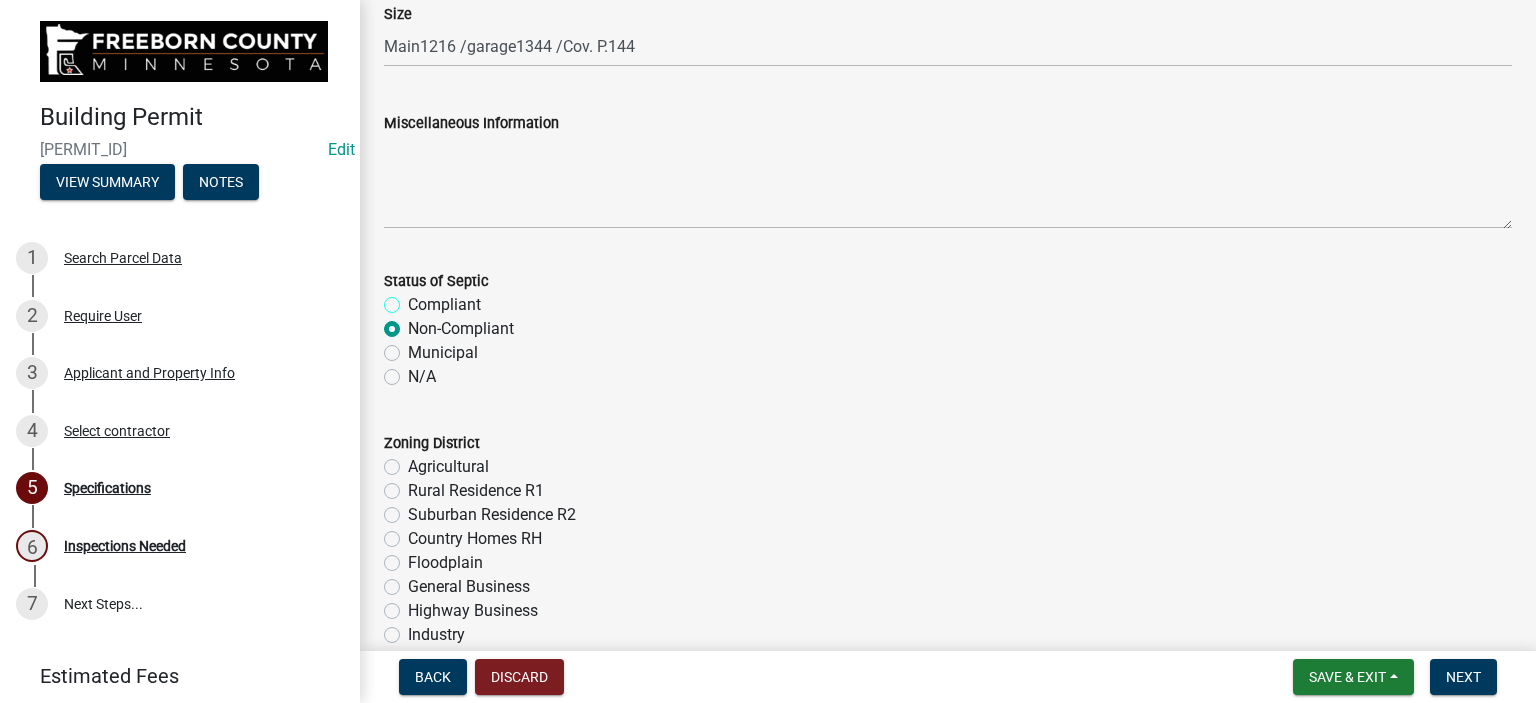 click on "Compliant" at bounding box center [414, 299] 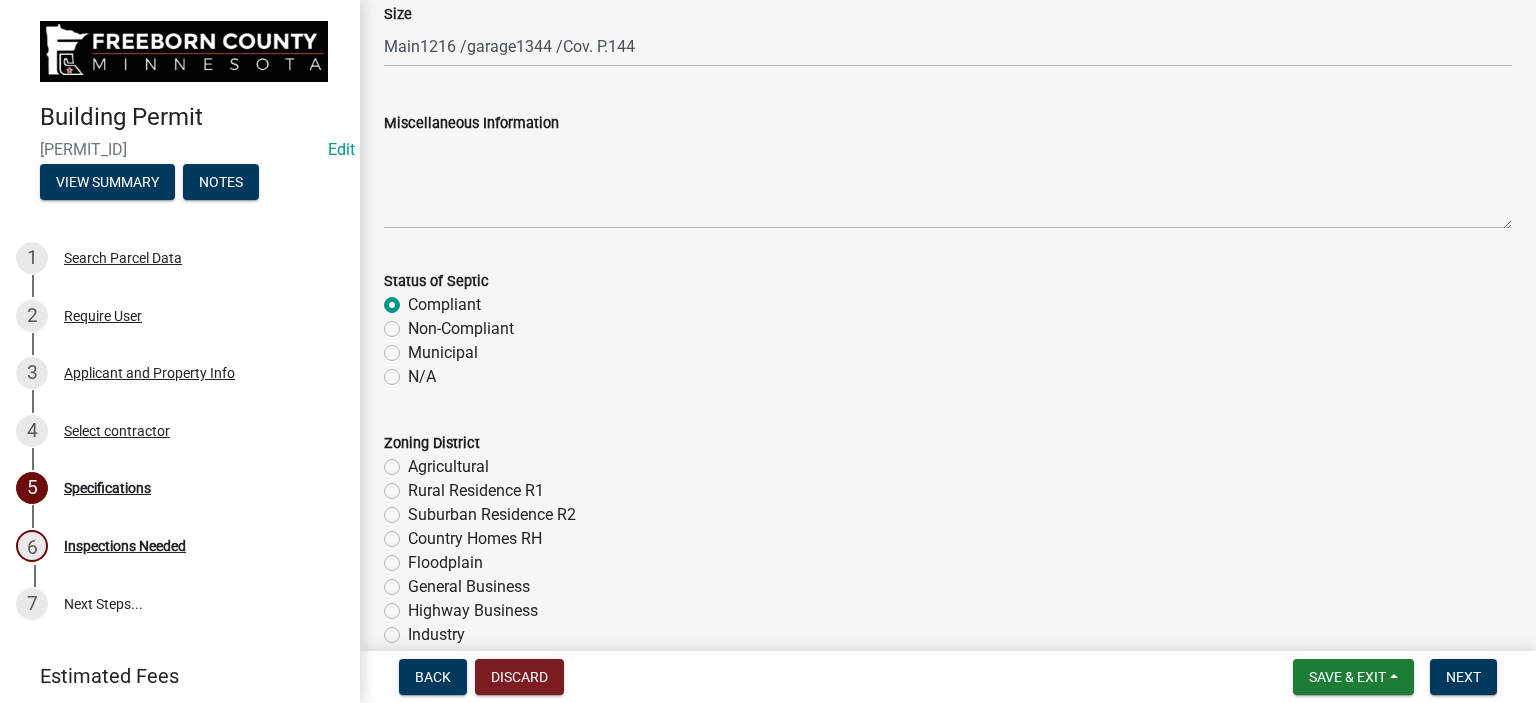 radio on "true" 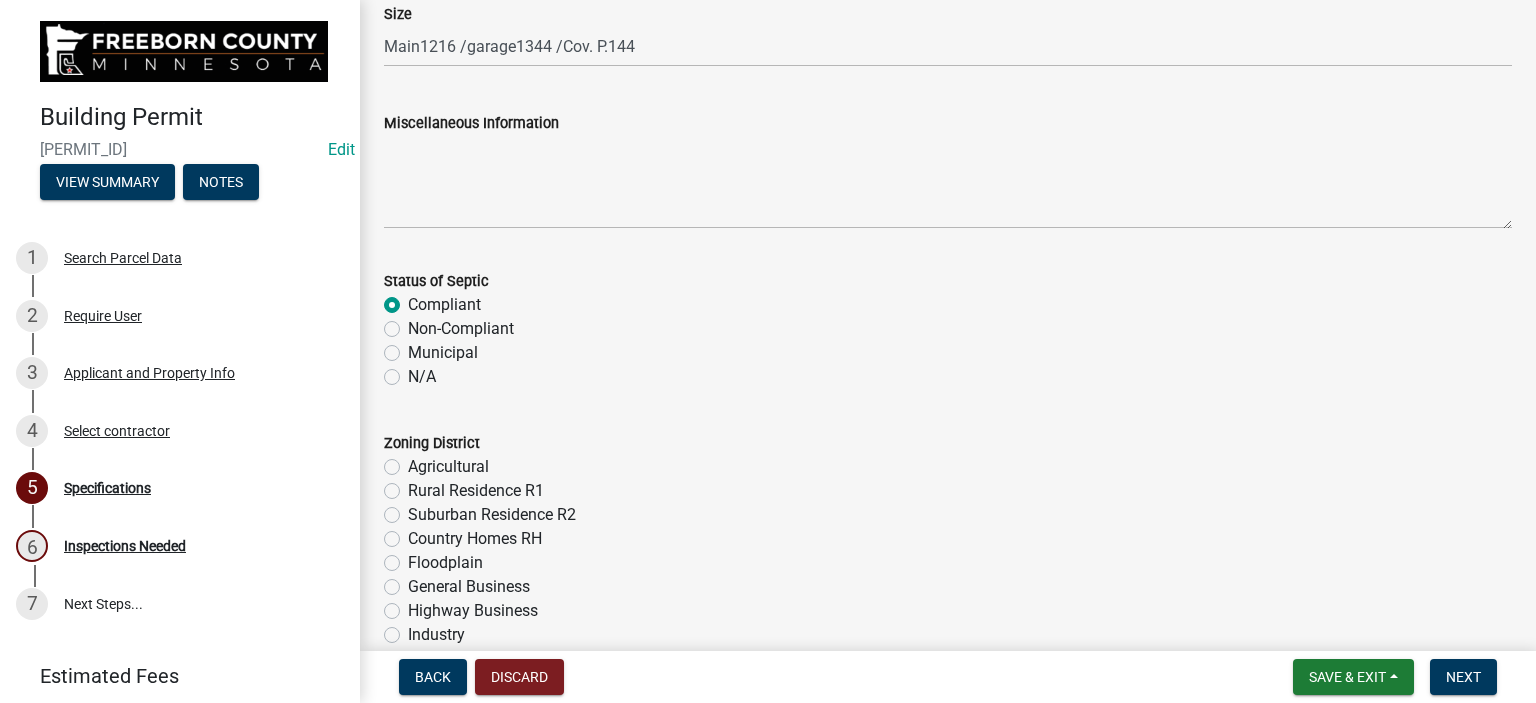 click on "Agricultural" 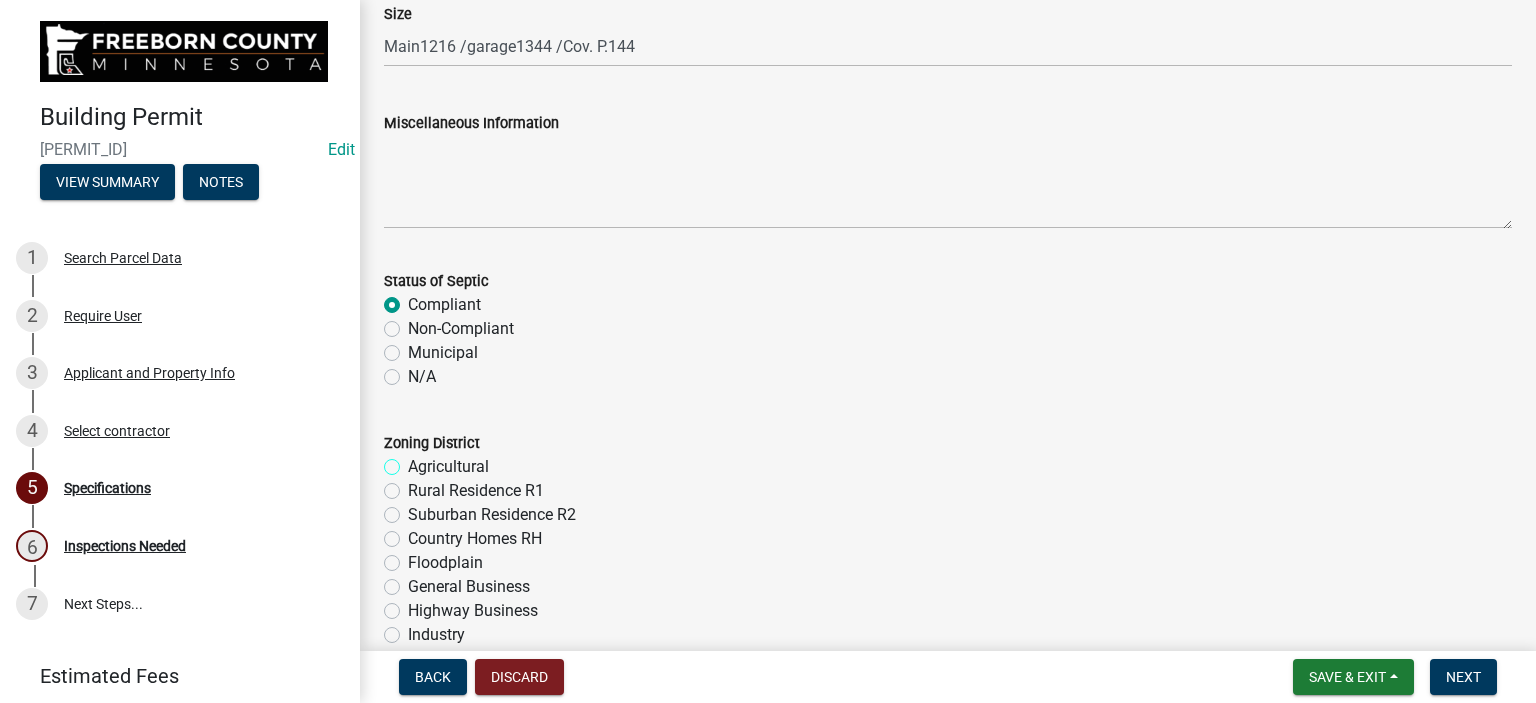 click on "Agricultural" at bounding box center [414, 461] 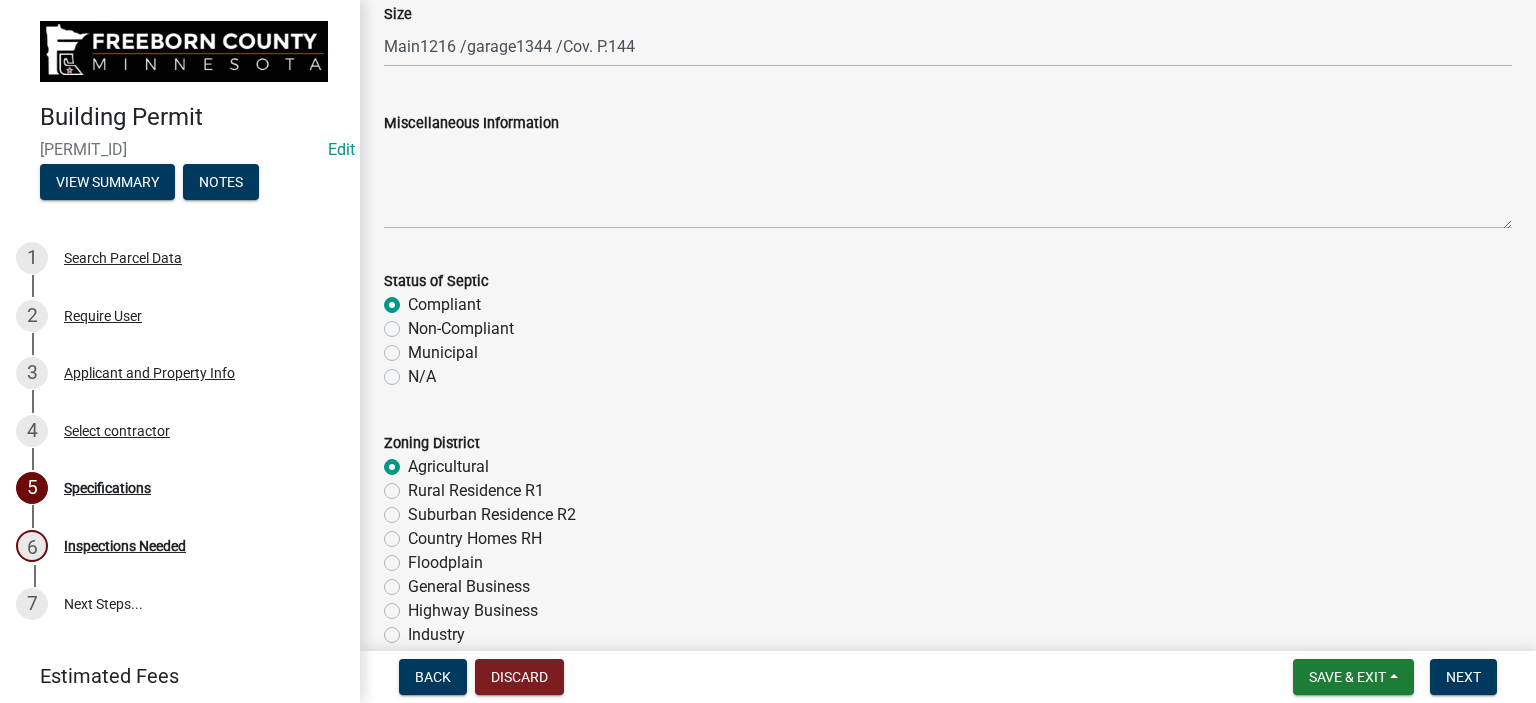 radio on "true" 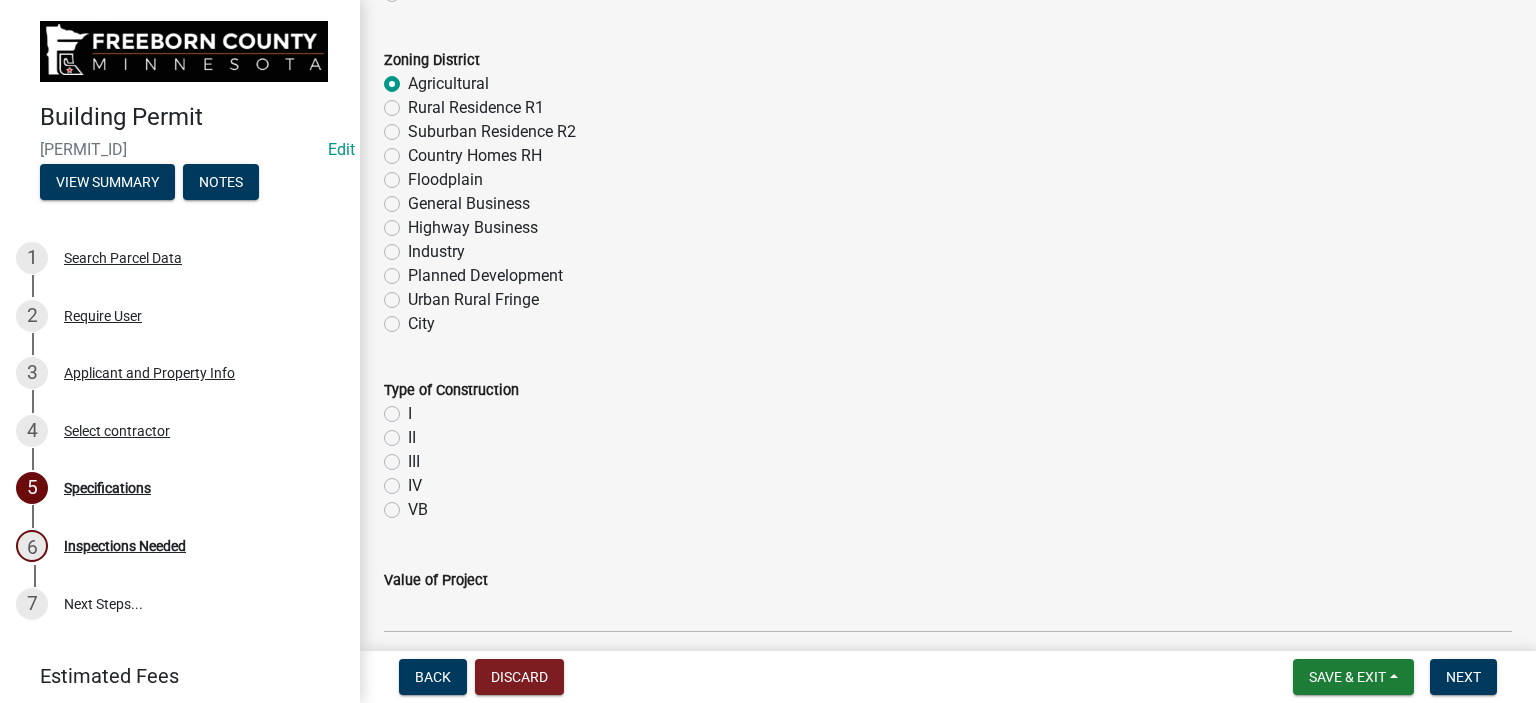 scroll, scrollTop: 1000, scrollLeft: 0, axis: vertical 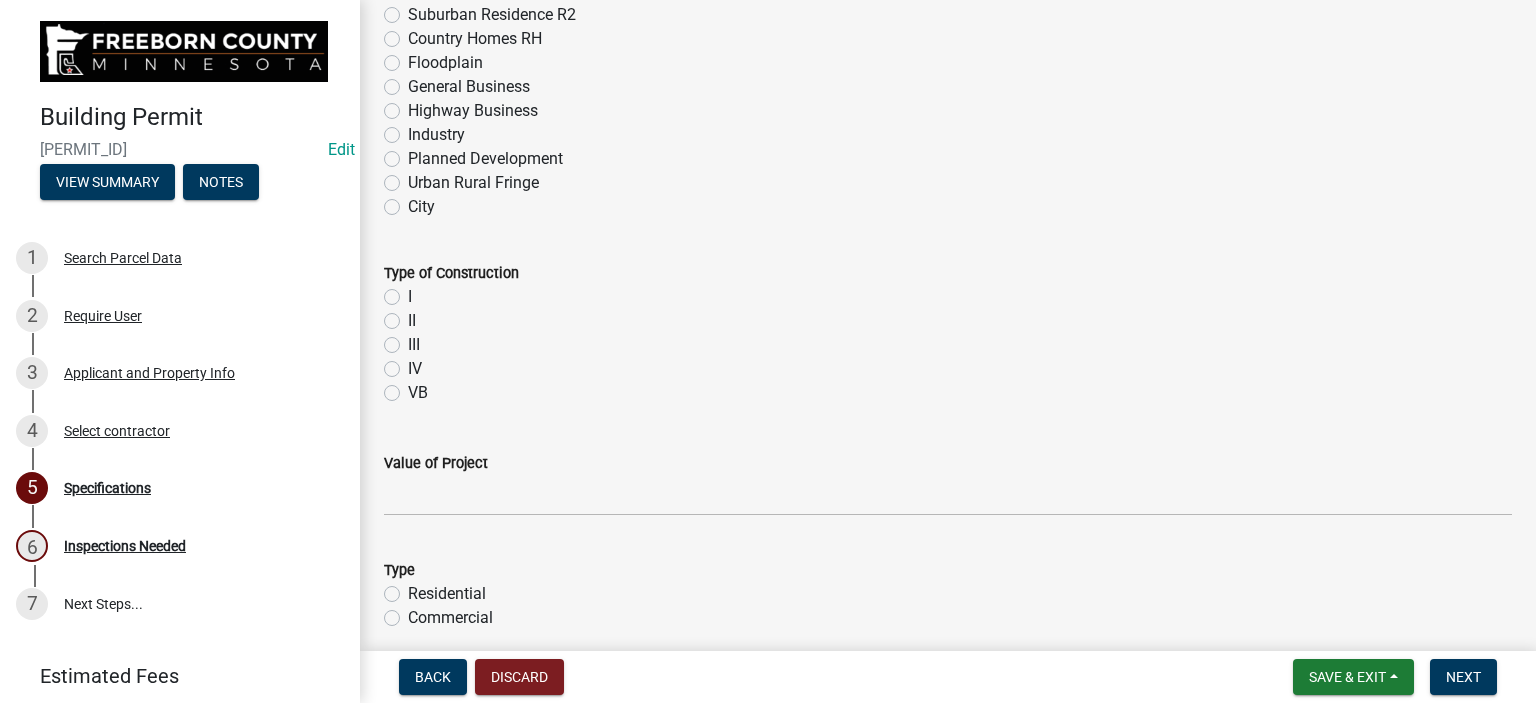 click on "VB" 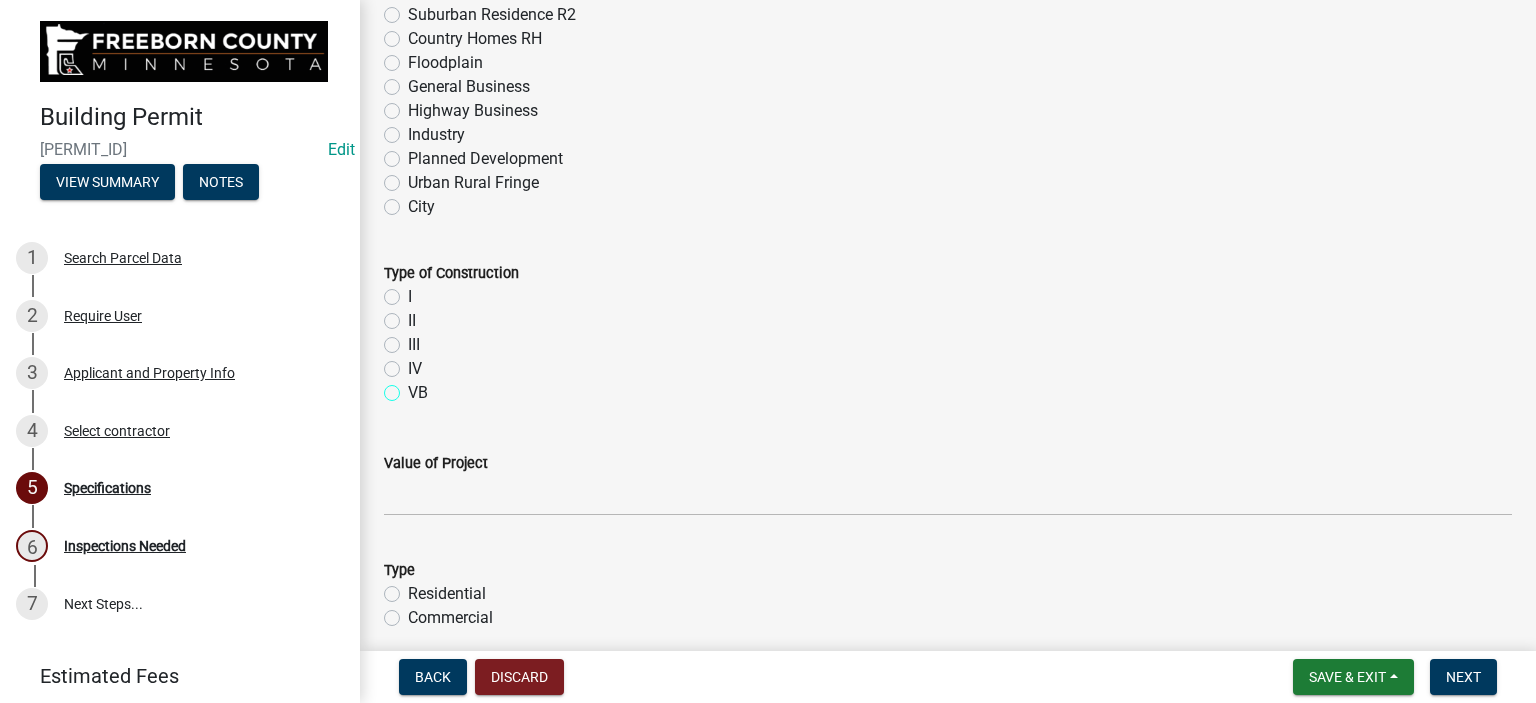 click on "VB" at bounding box center (414, 387) 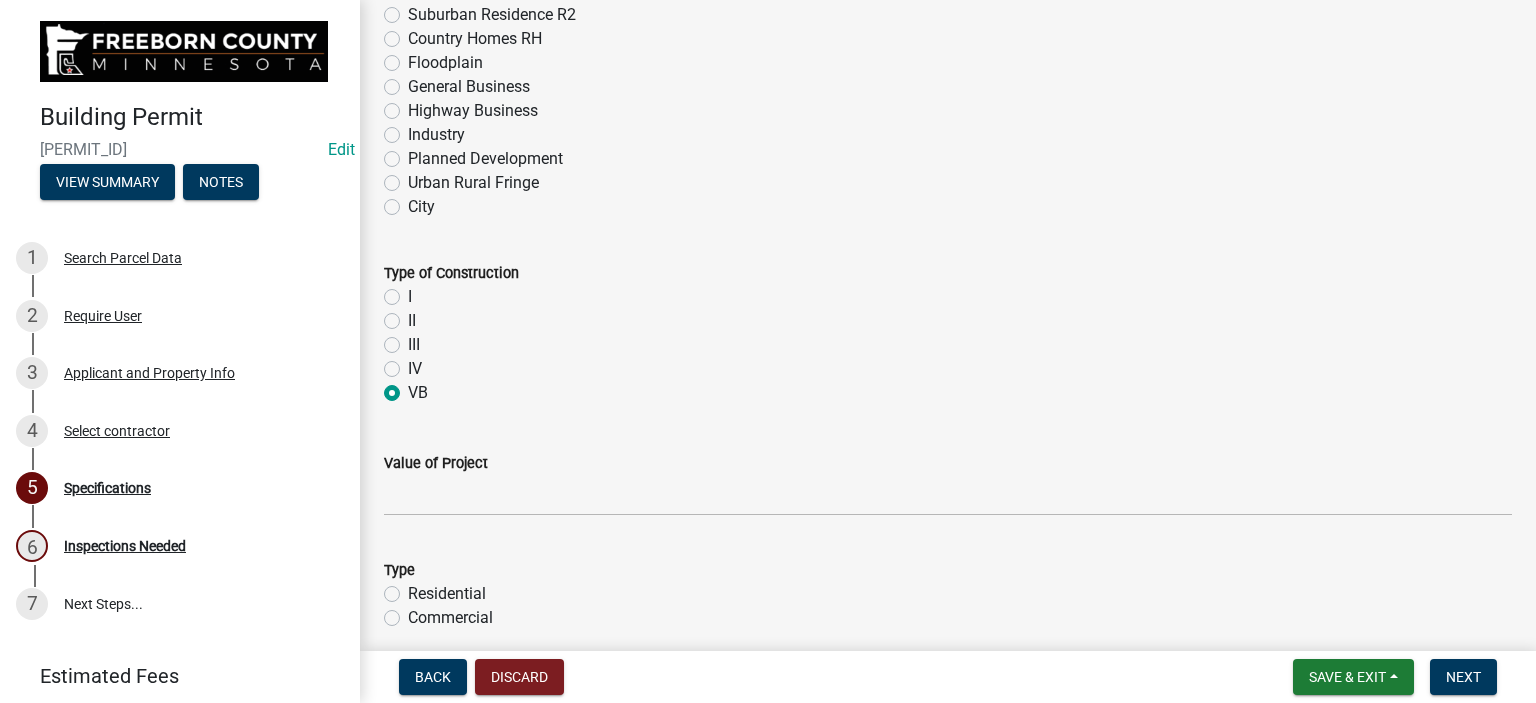 radio on "true" 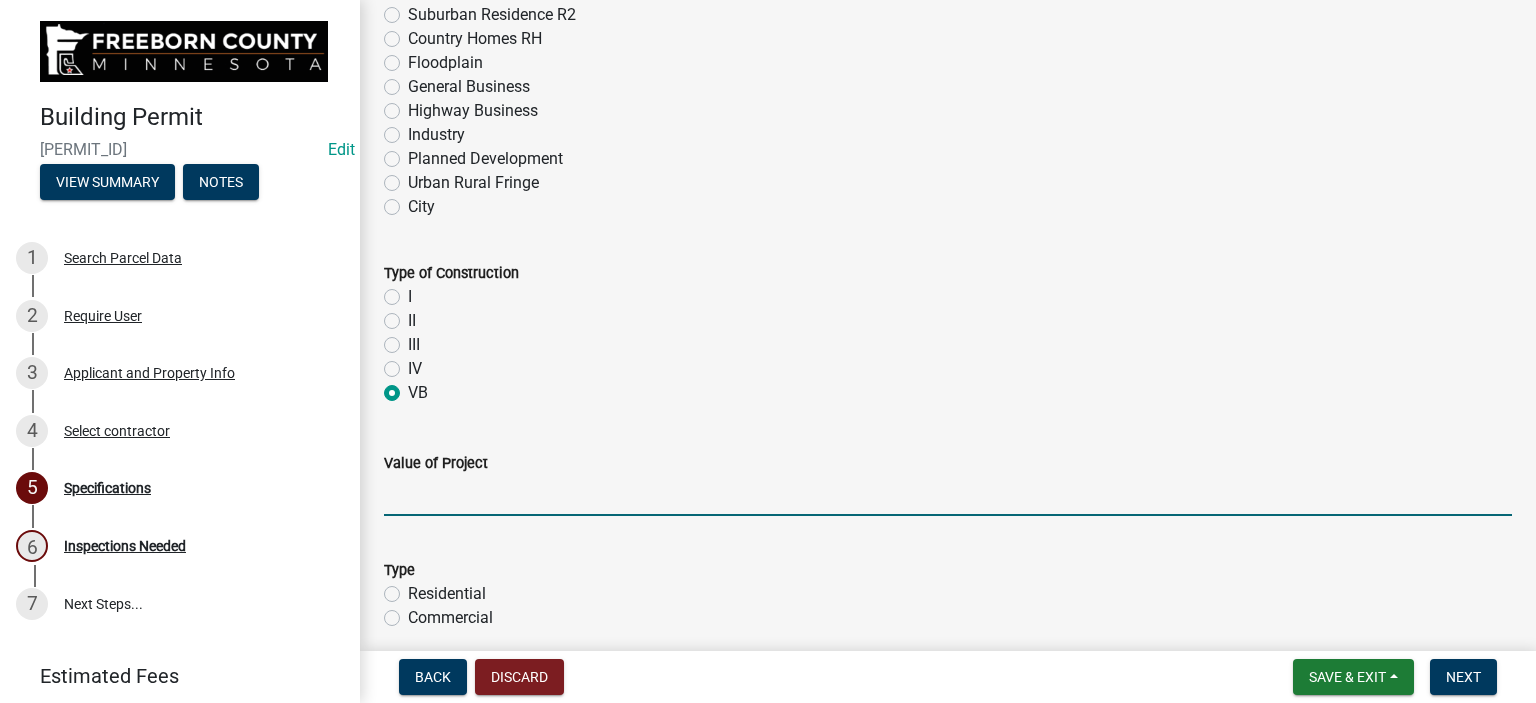 click 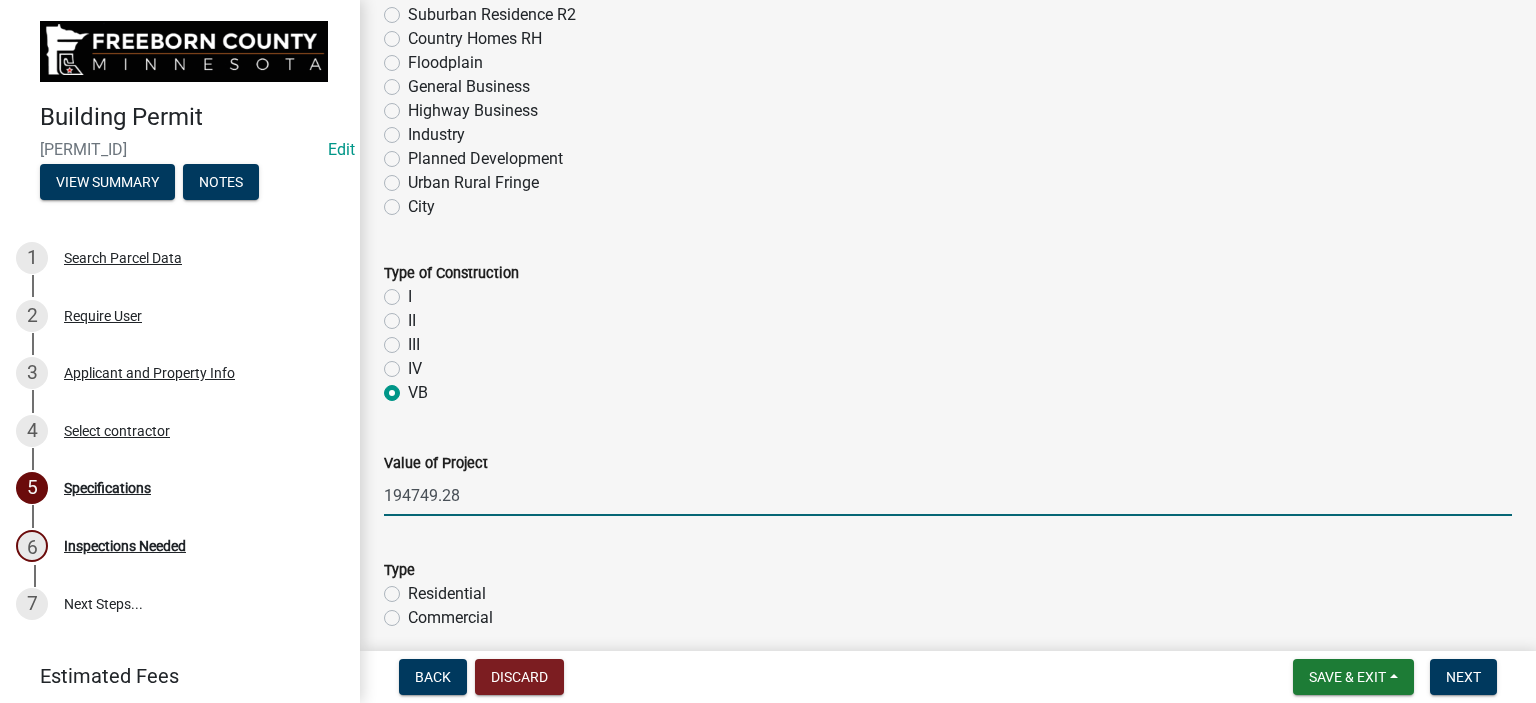 scroll, scrollTop: 1200, scrollLeft: 0, axis: vertical 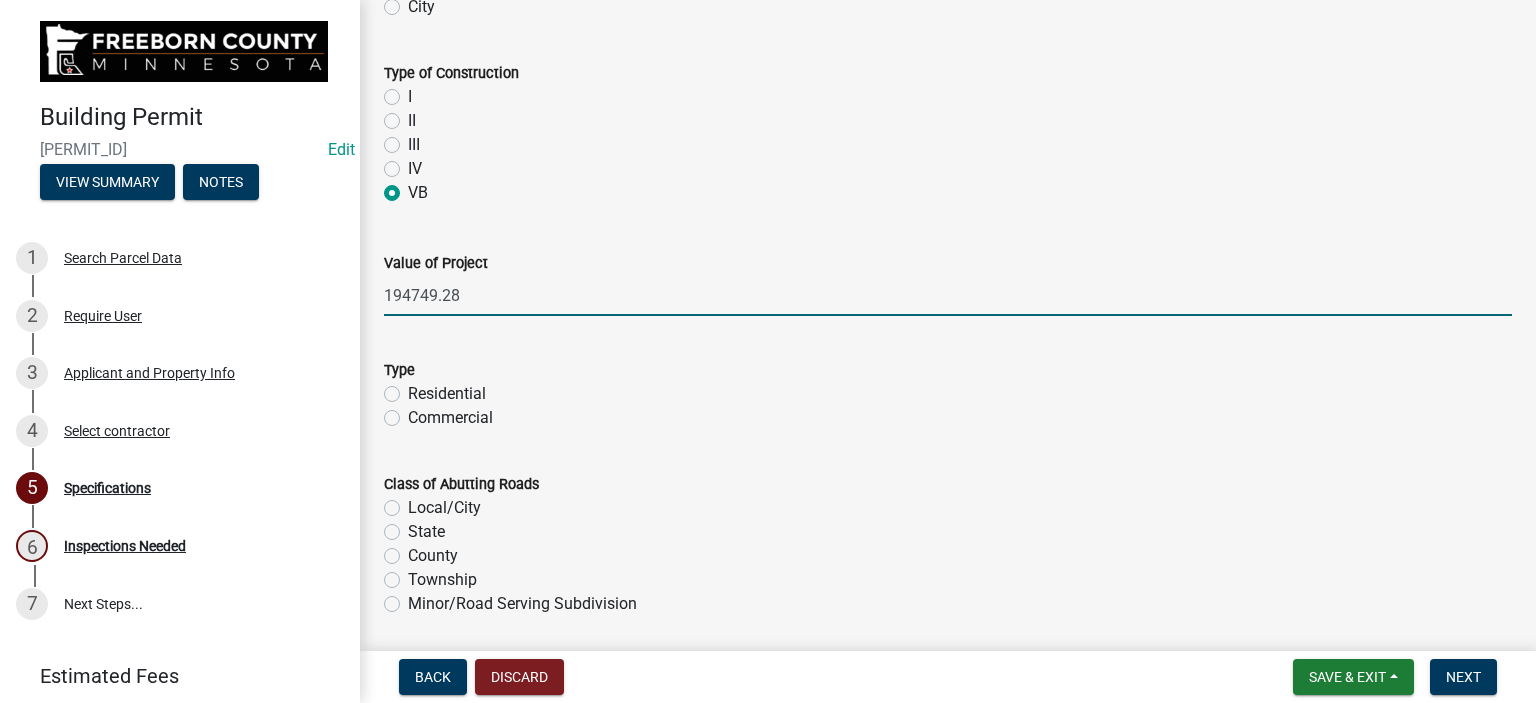 type on "194749.28" 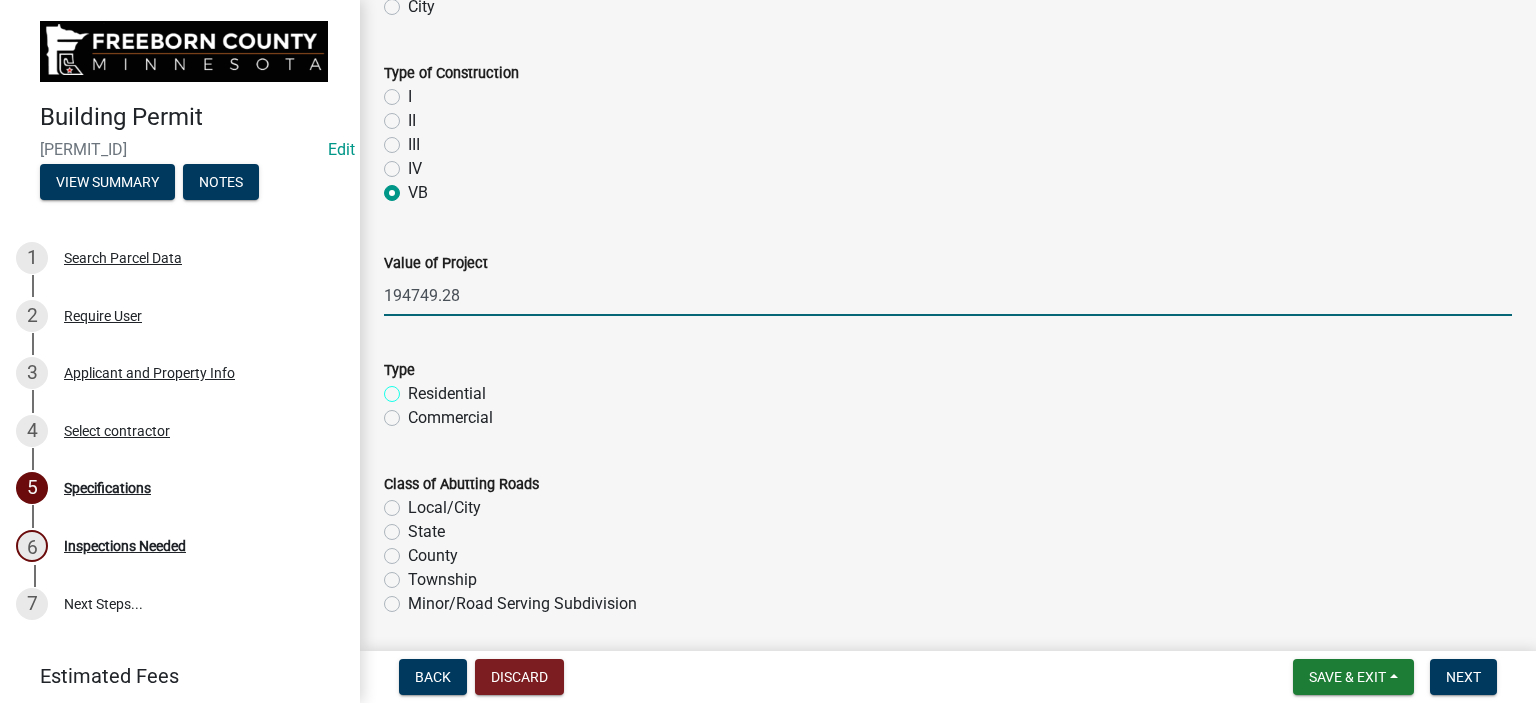 click on "Residential" at bounding box center (414, 388) 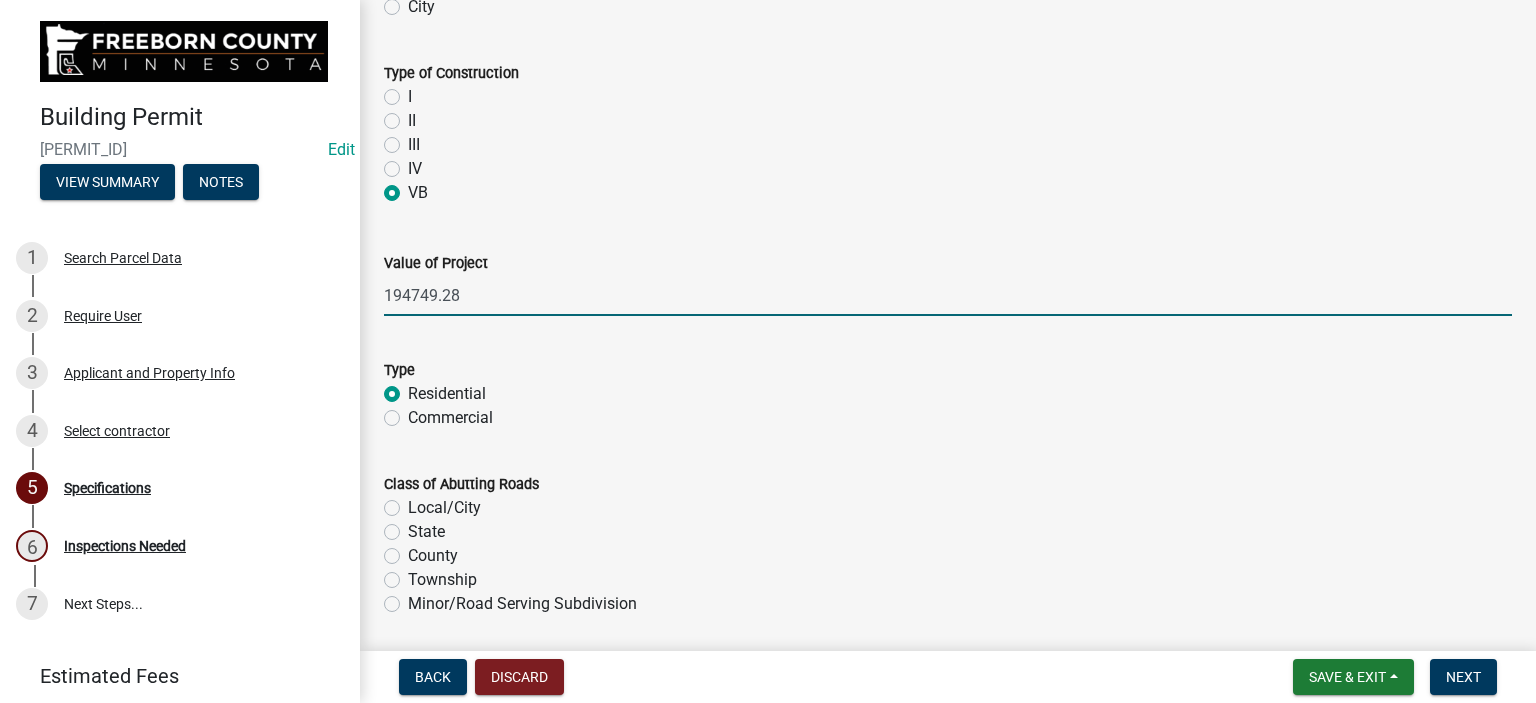 radio on "true" 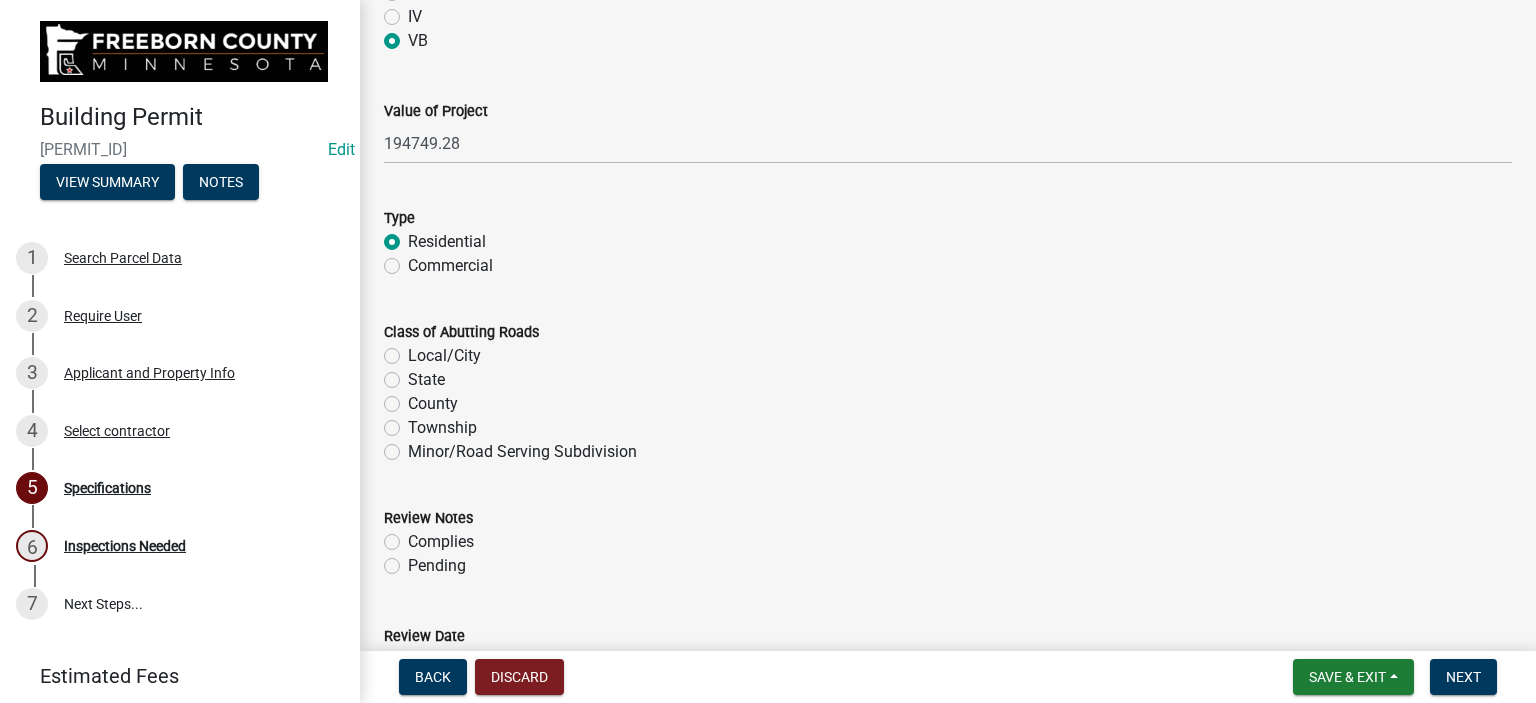 scroll, scrollTop: 1400, scrollLeft: 0, axis: vertical 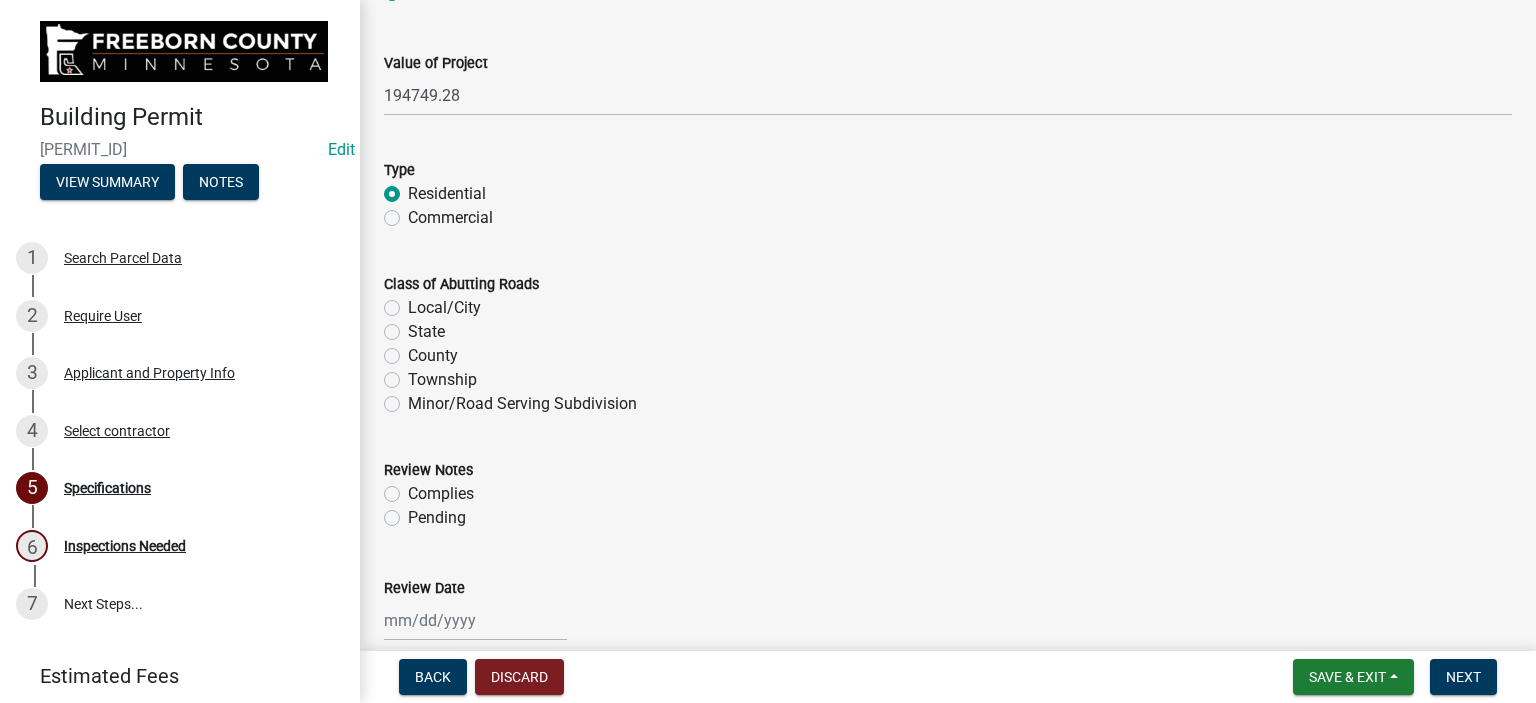 click on "Township" 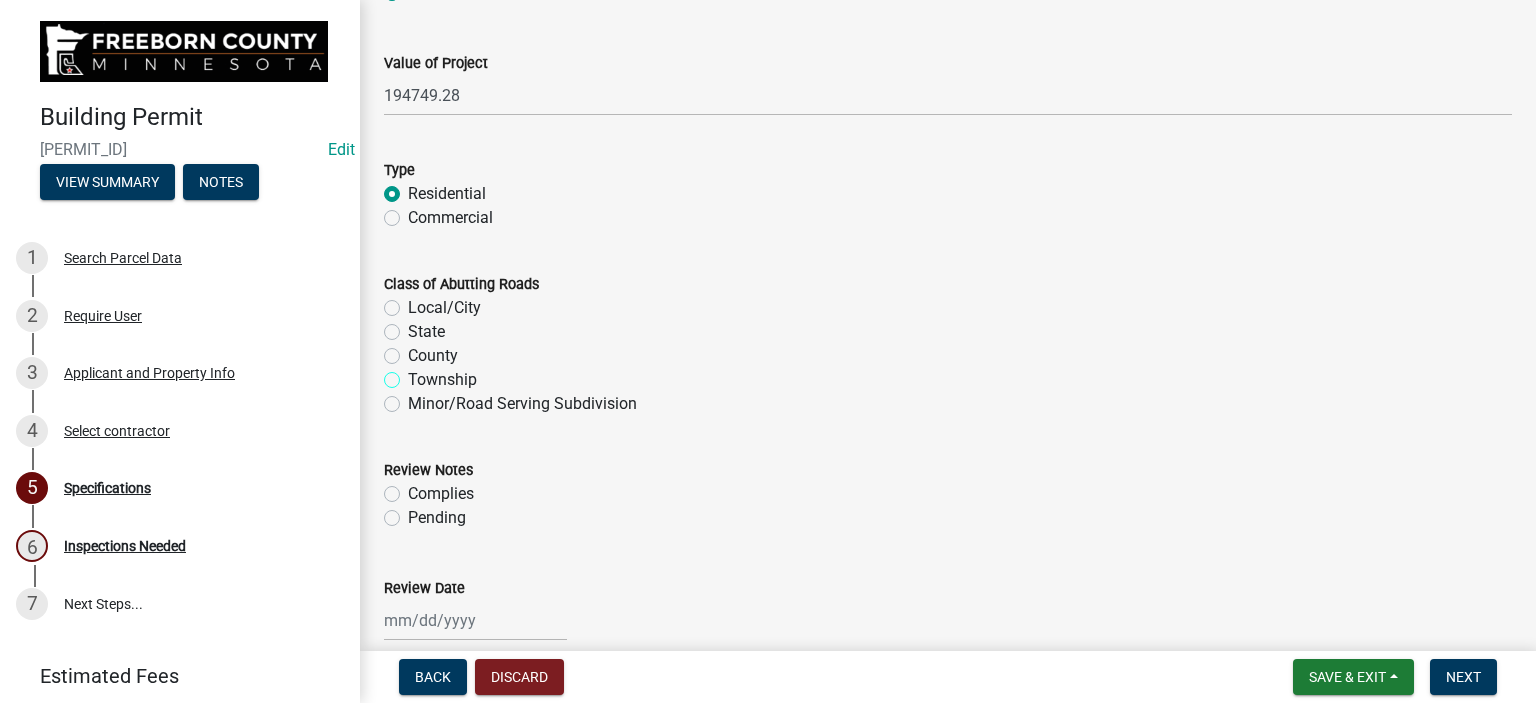 click on "Township" at bounding box center [414, 374] 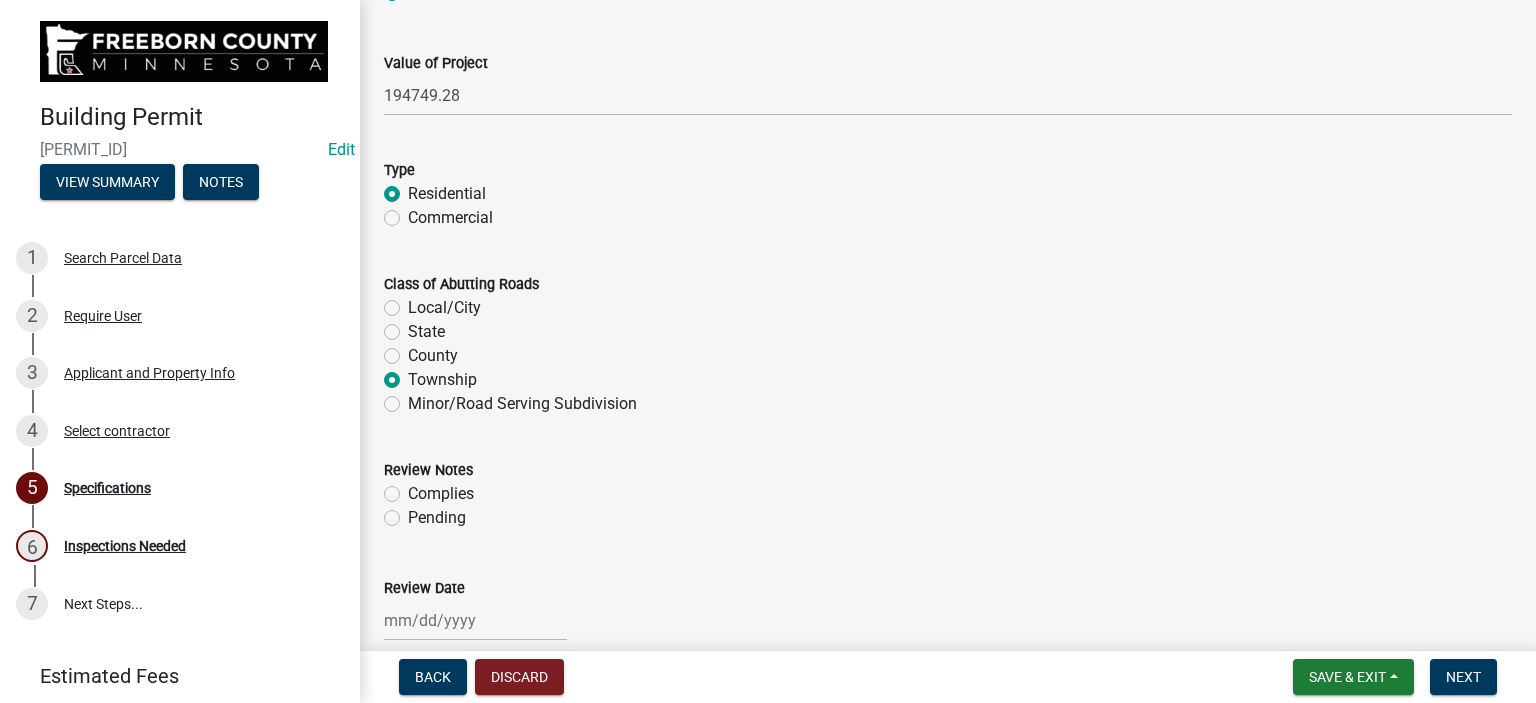 radio on "true" 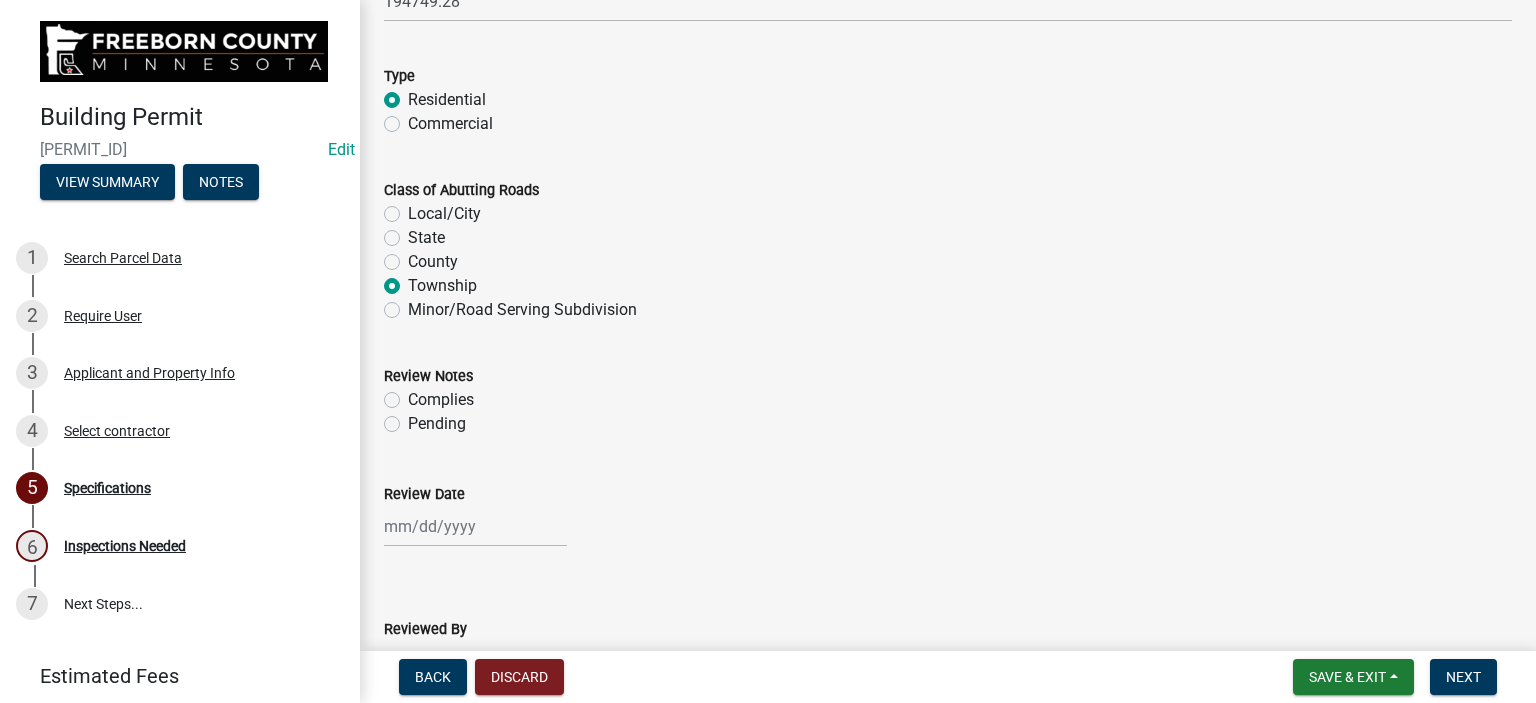 scroll, scrollTop: 1600, scrollLeft: 0, axis: vertical 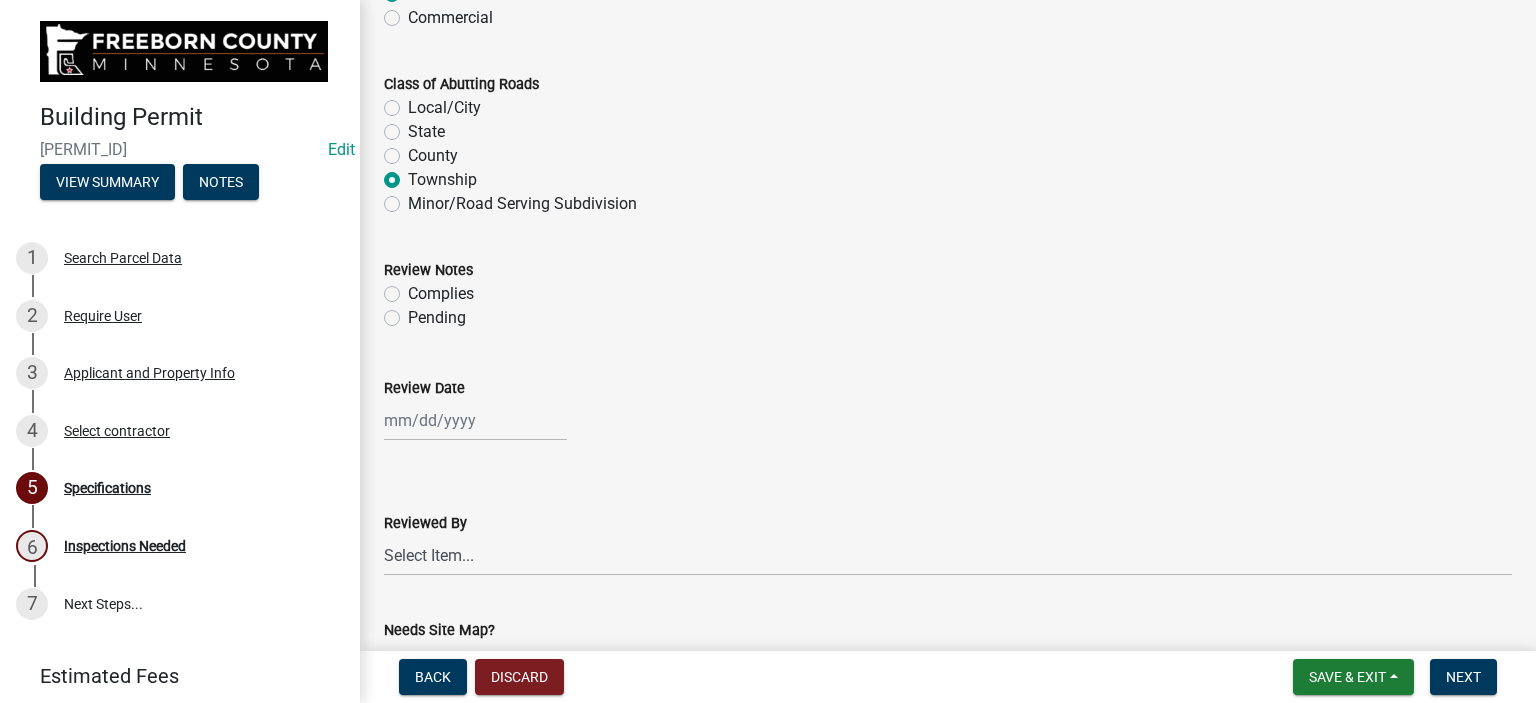 click on "Complies" 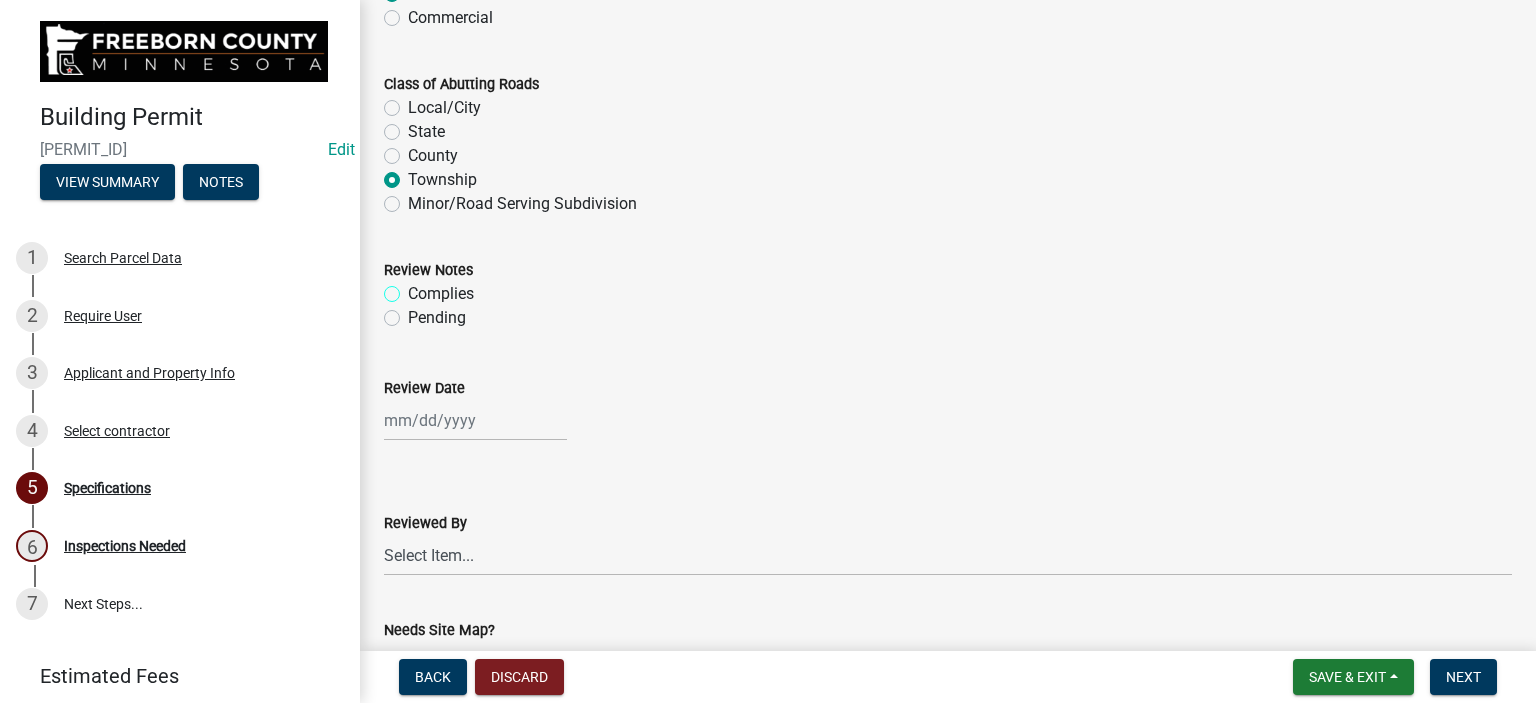 click on "Complies" at bounding box center (414, 288) 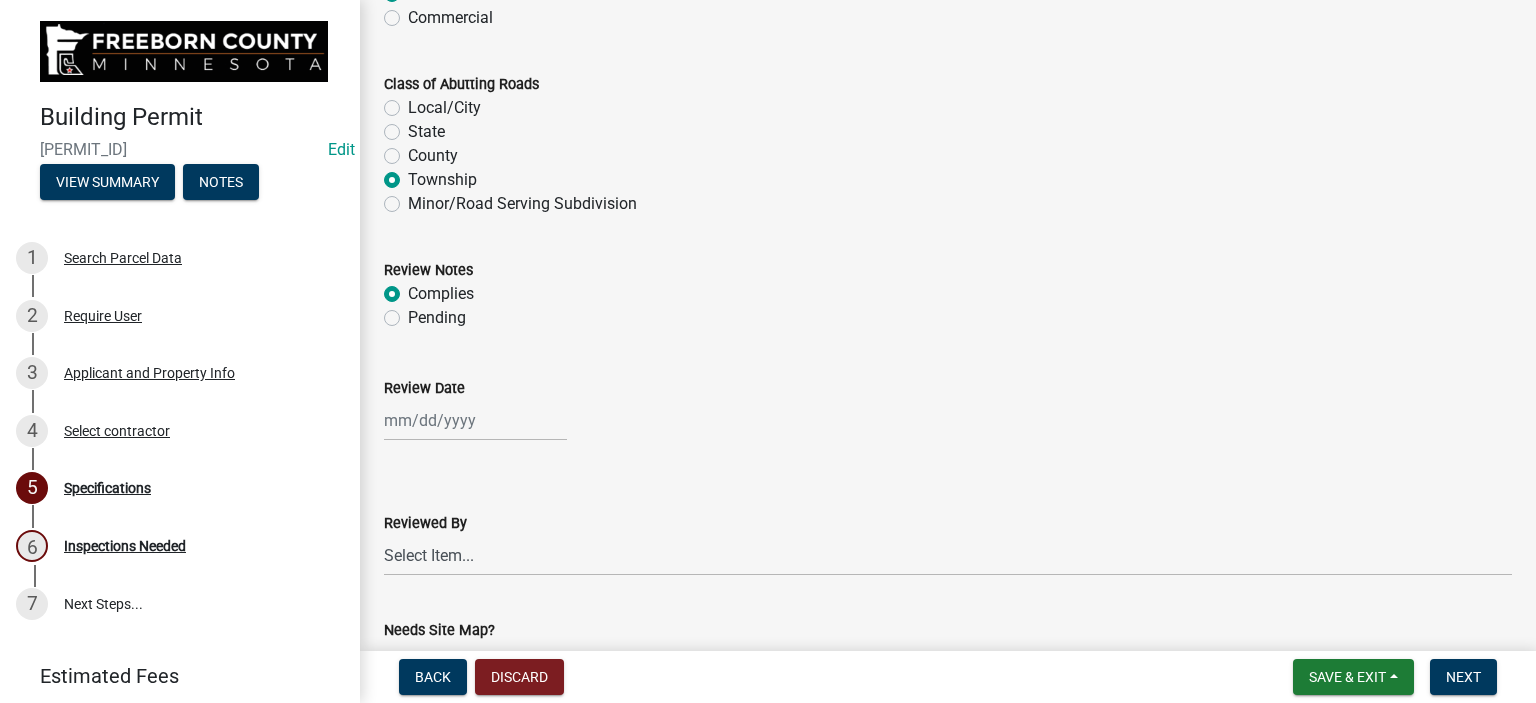 radio on "true" 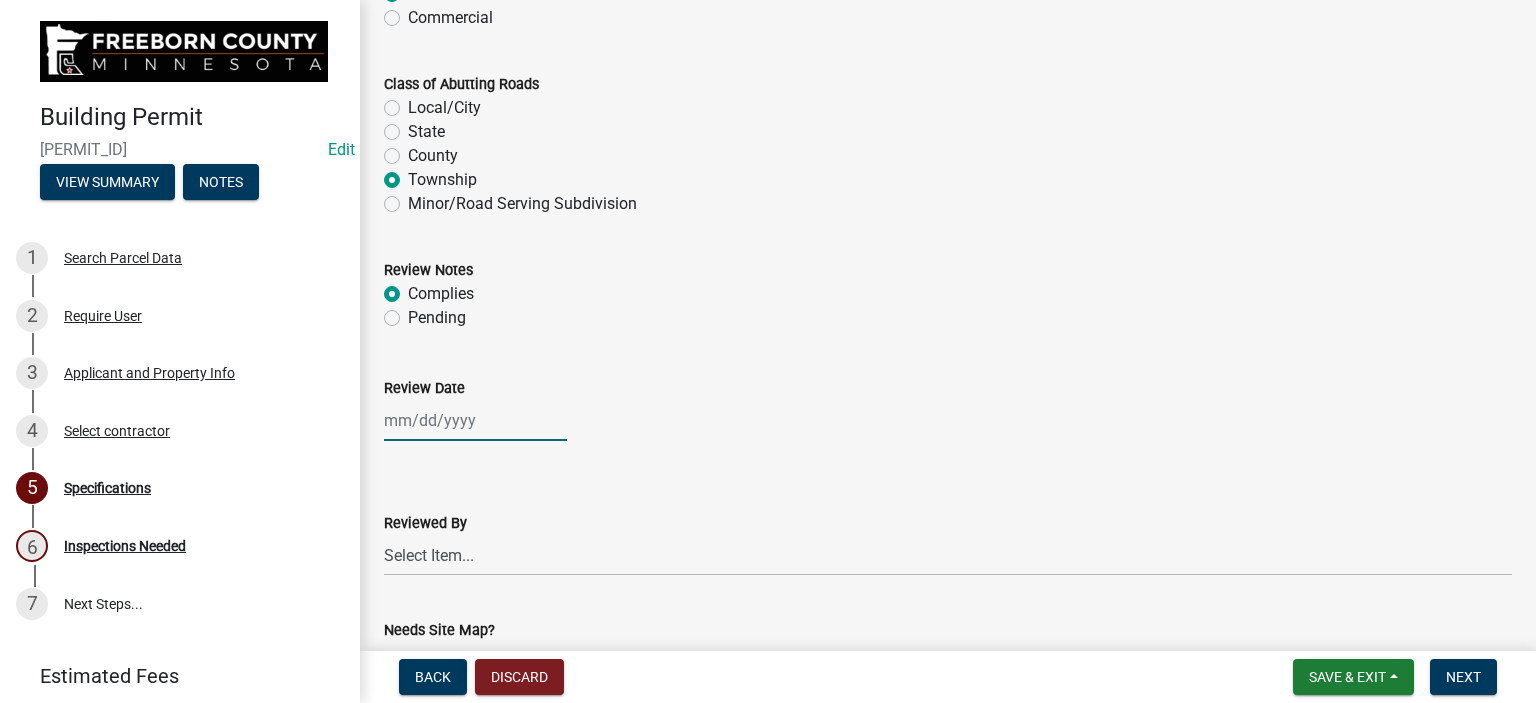 click 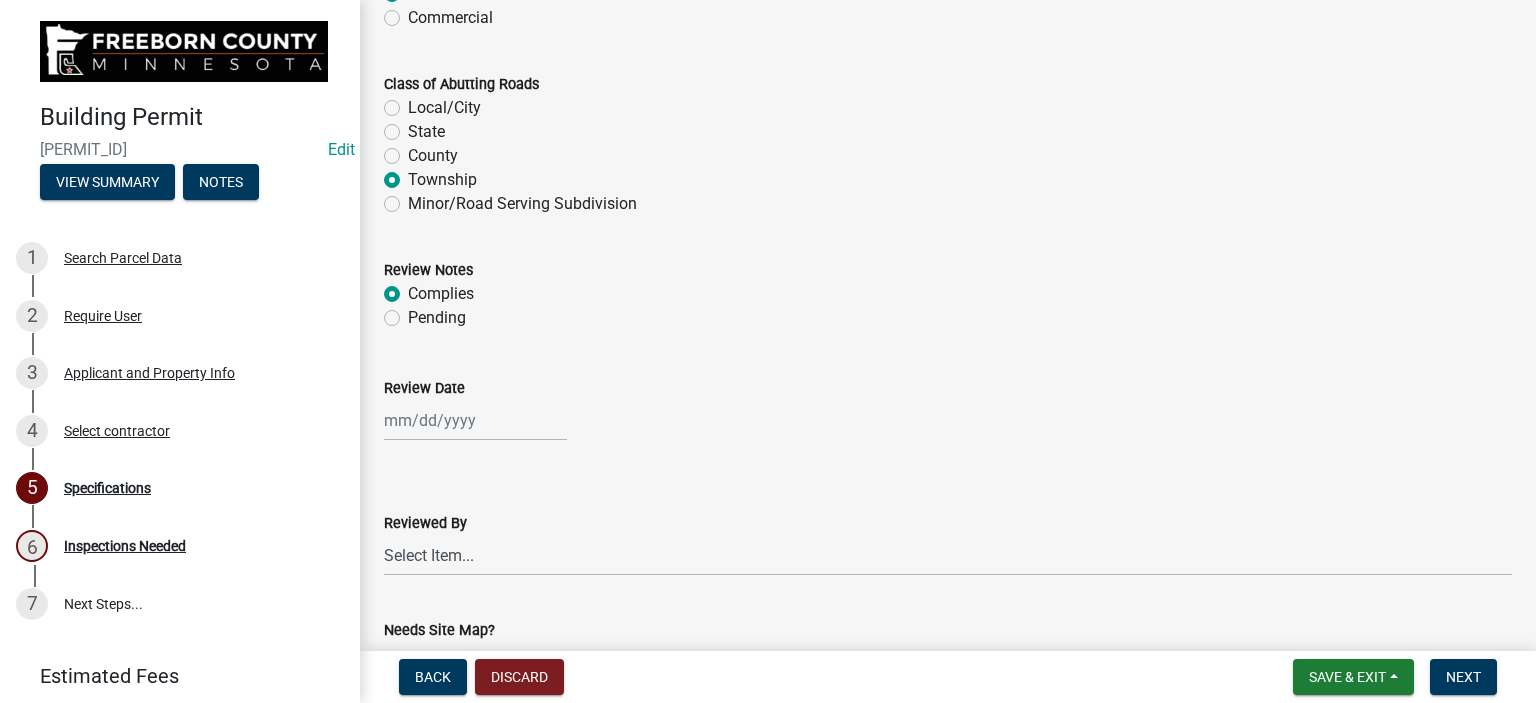 select on "8" 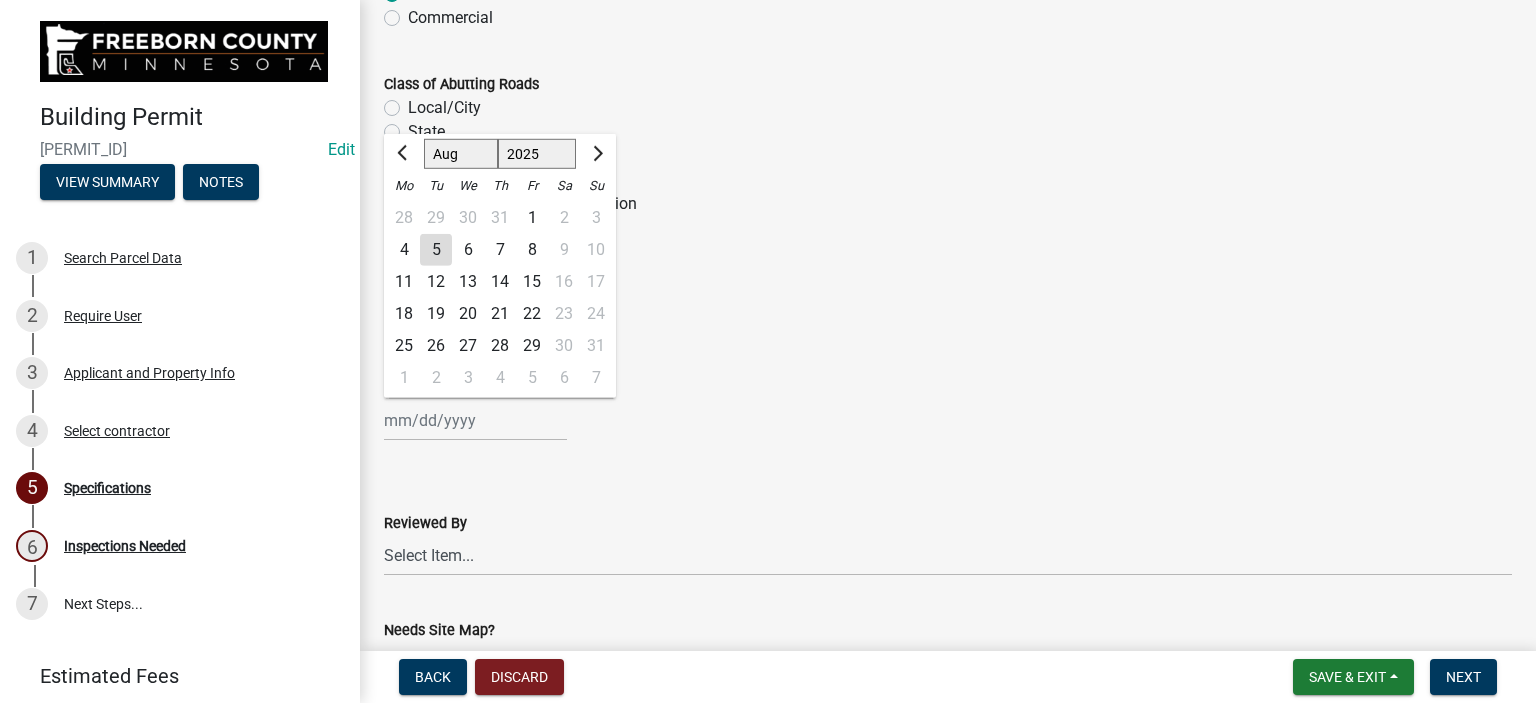 click on "5" 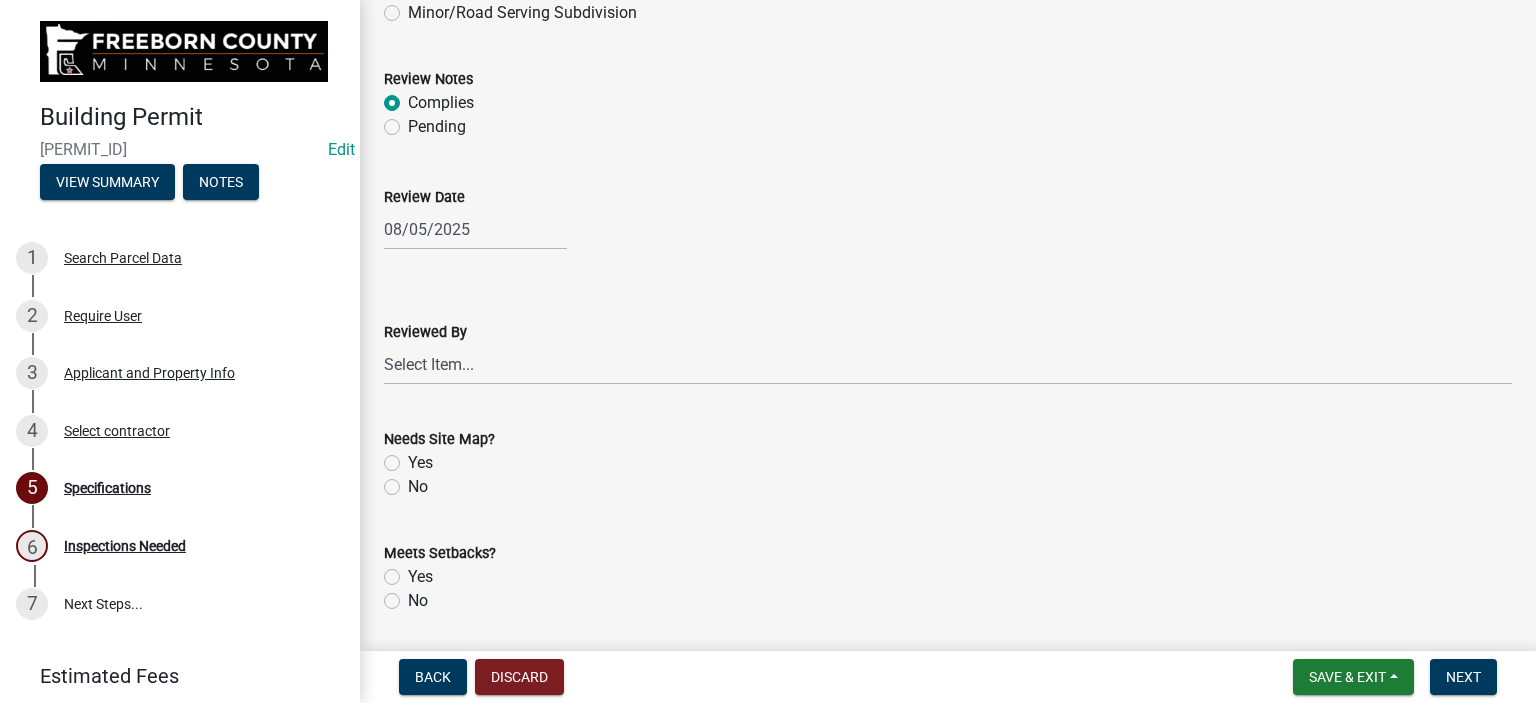 scroll, scrollTop: 1800, scrollLeft: 0, axis: vertical 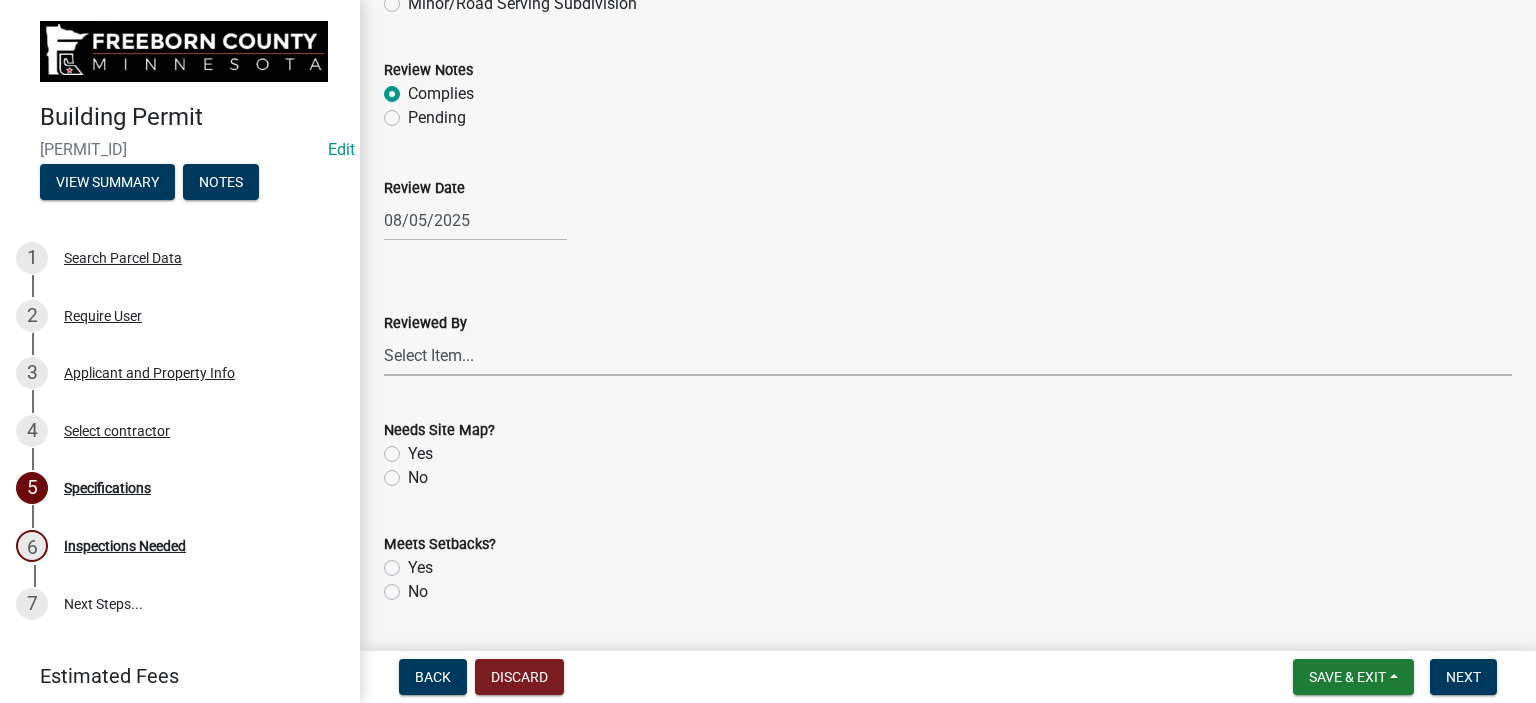 click on "Select Item... [FIRST] [LAST] [FIRST] [LAST] [FIRST] [LAST] [FIRST] [LAST] [FIRST] [LAST]" at bounding box center [948, 355] 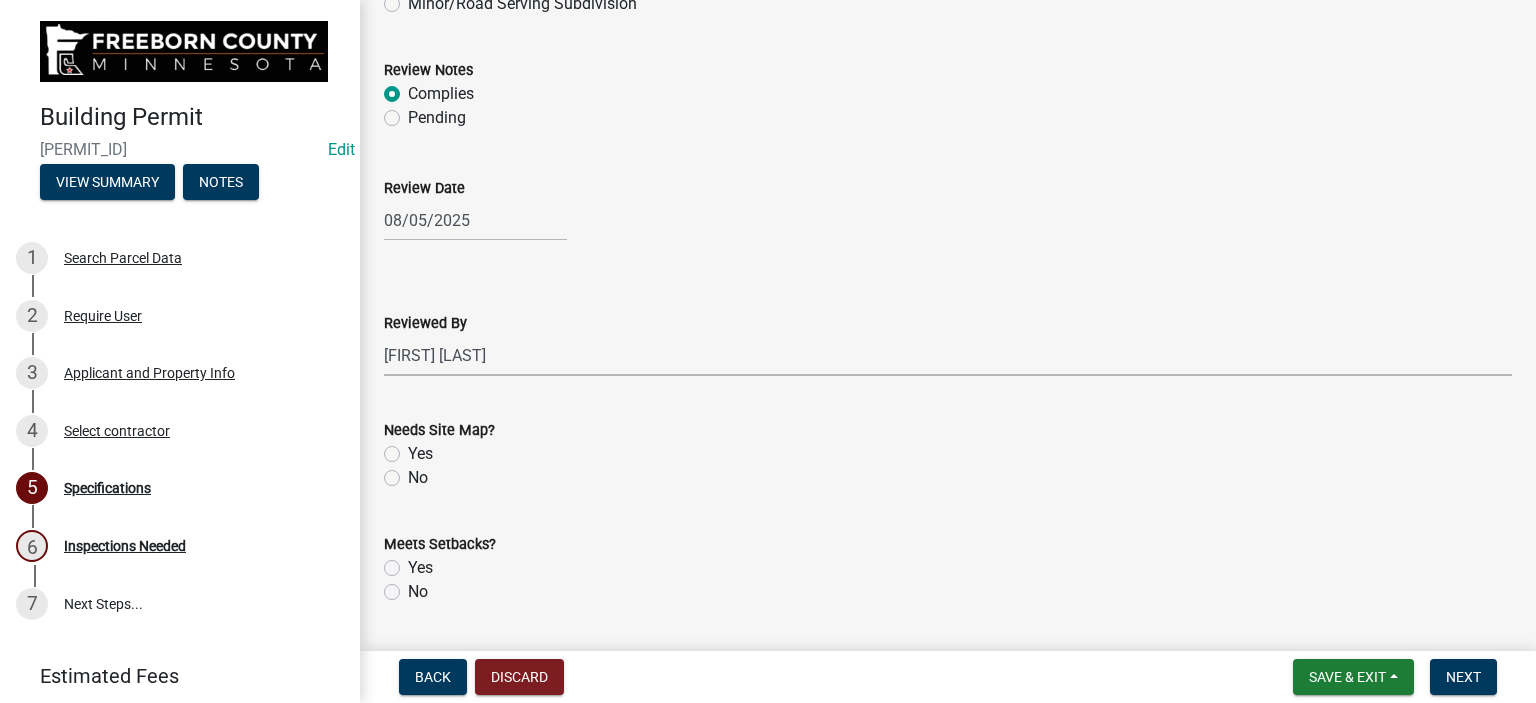 click on "Select Item... [FIRST] [LAST] [FIRST] [LAST] [FIRST] [LAST] [FIRST] [LAST] [FIRST] [LAST]" at bounding box center [948, 355] 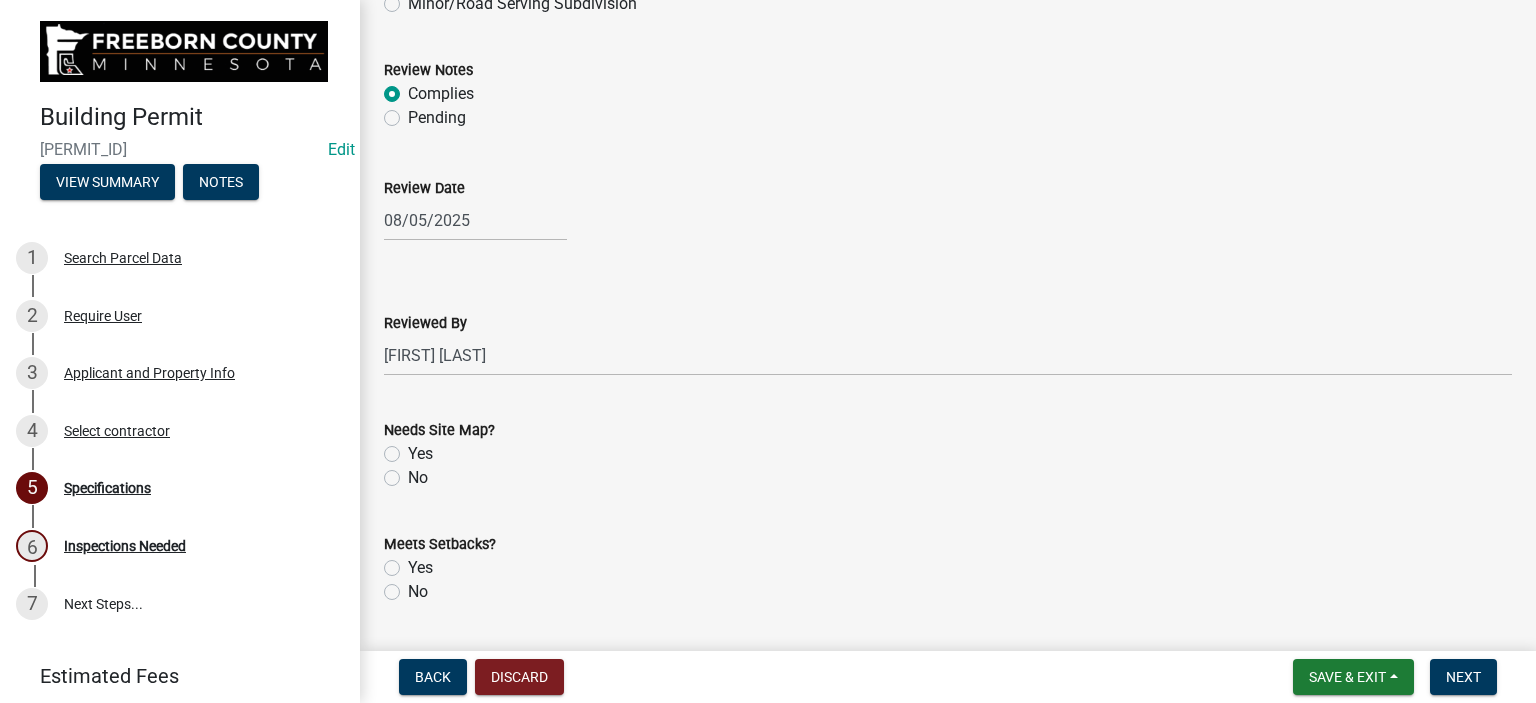 click on "No" 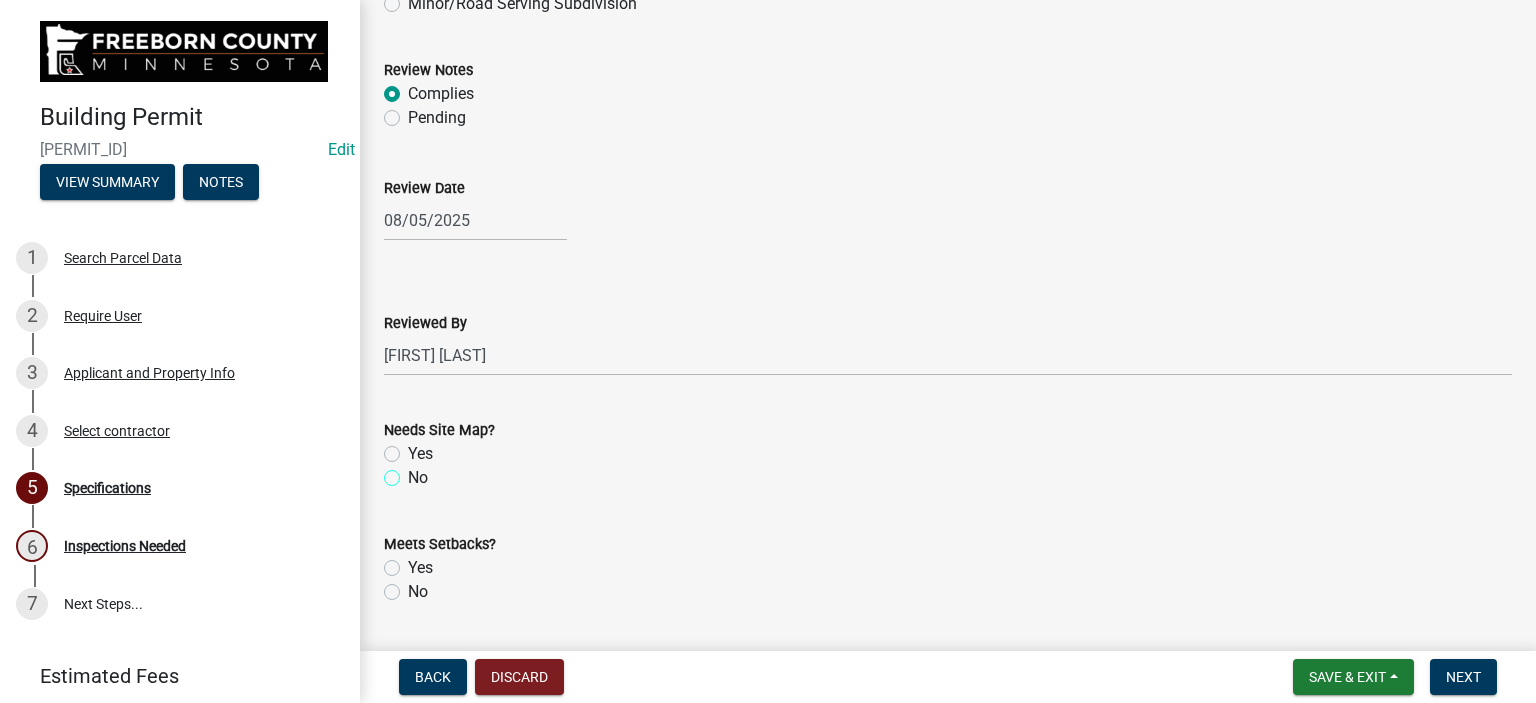 click on "No" at bounding box center (414, 472) 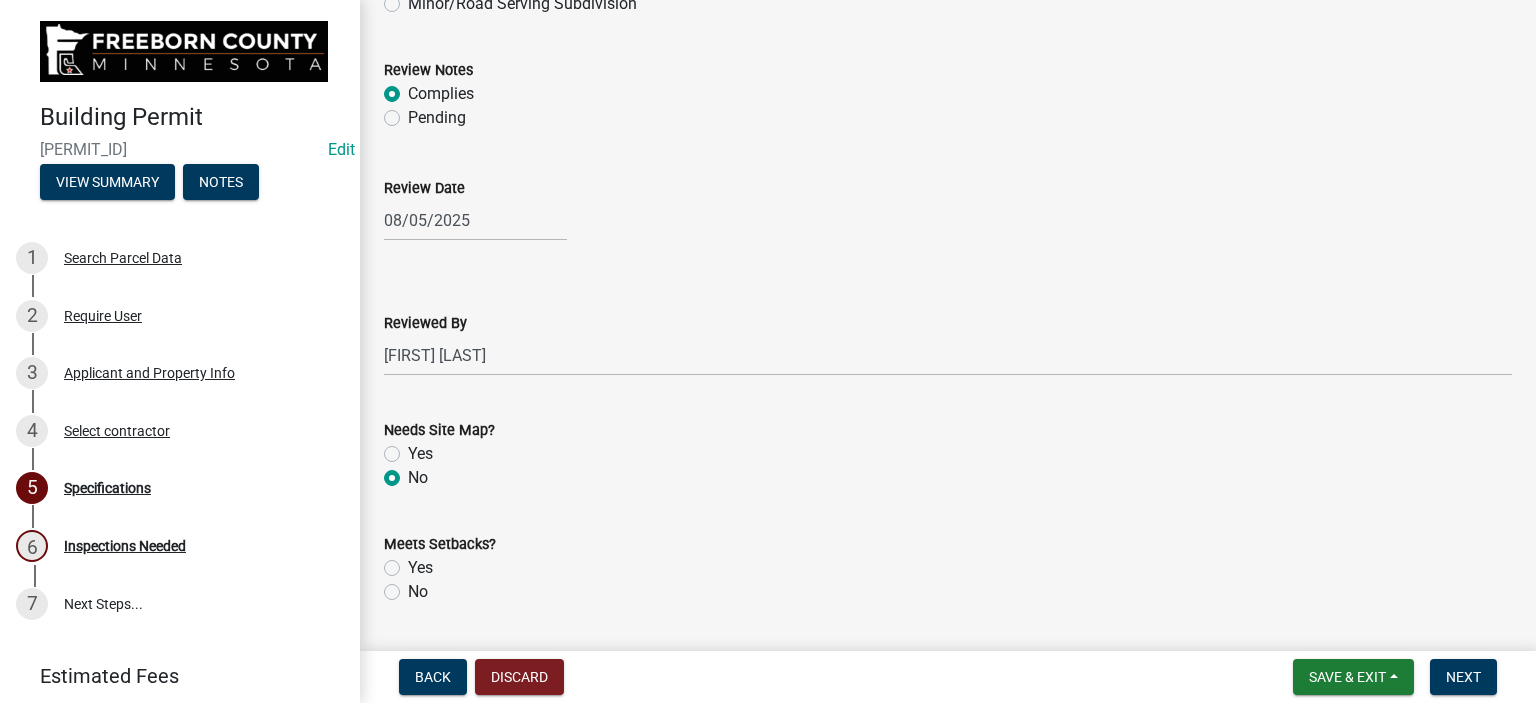 radio on "true" 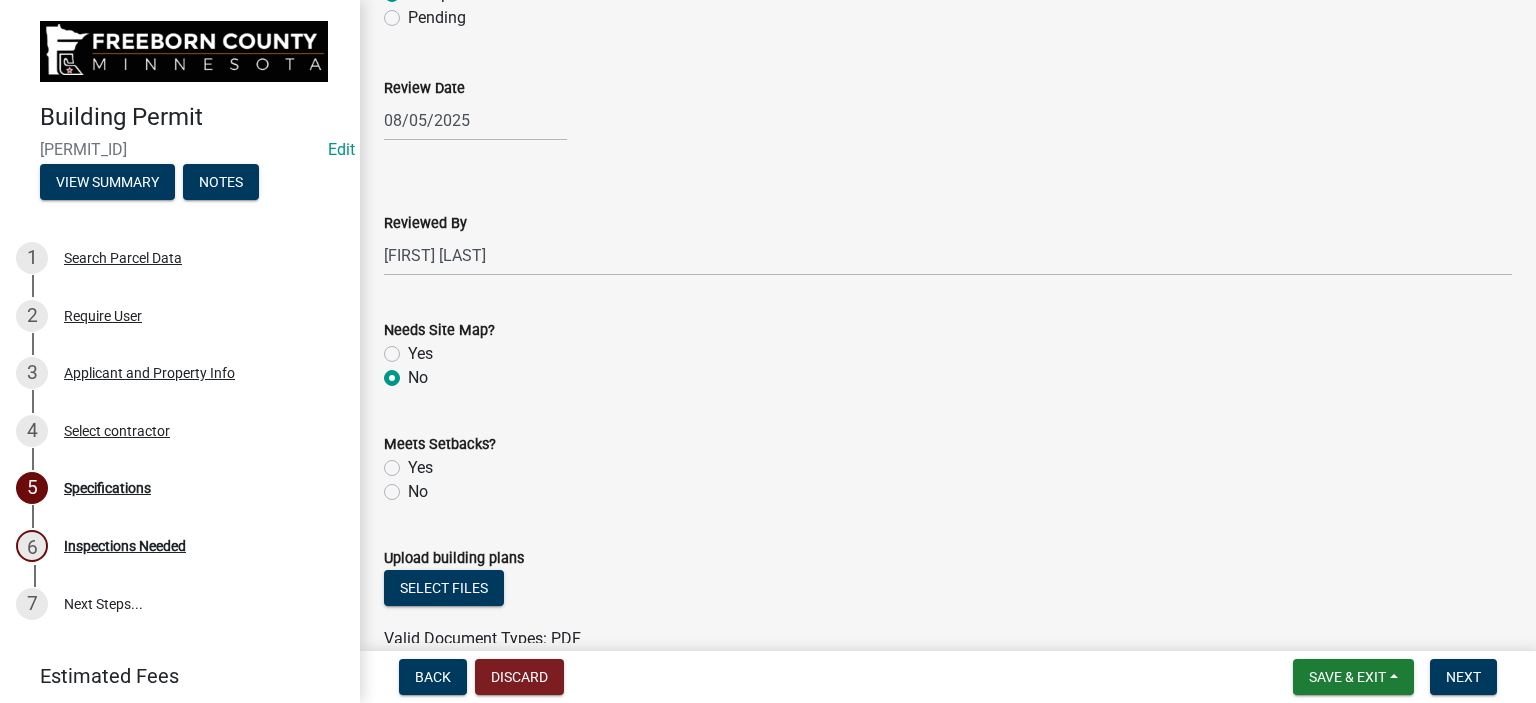 click on "Yes" 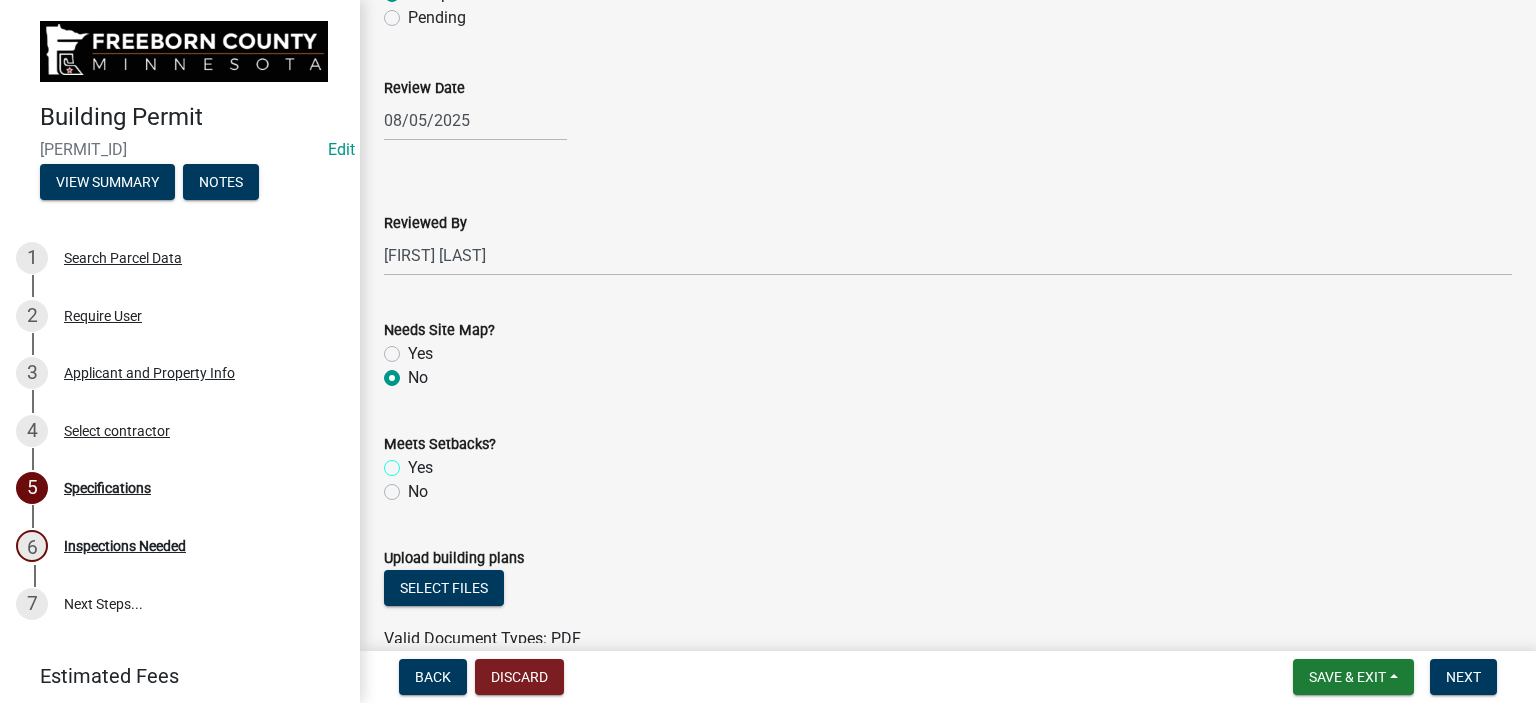 click on "Yes" at bounding box center [414, 462] 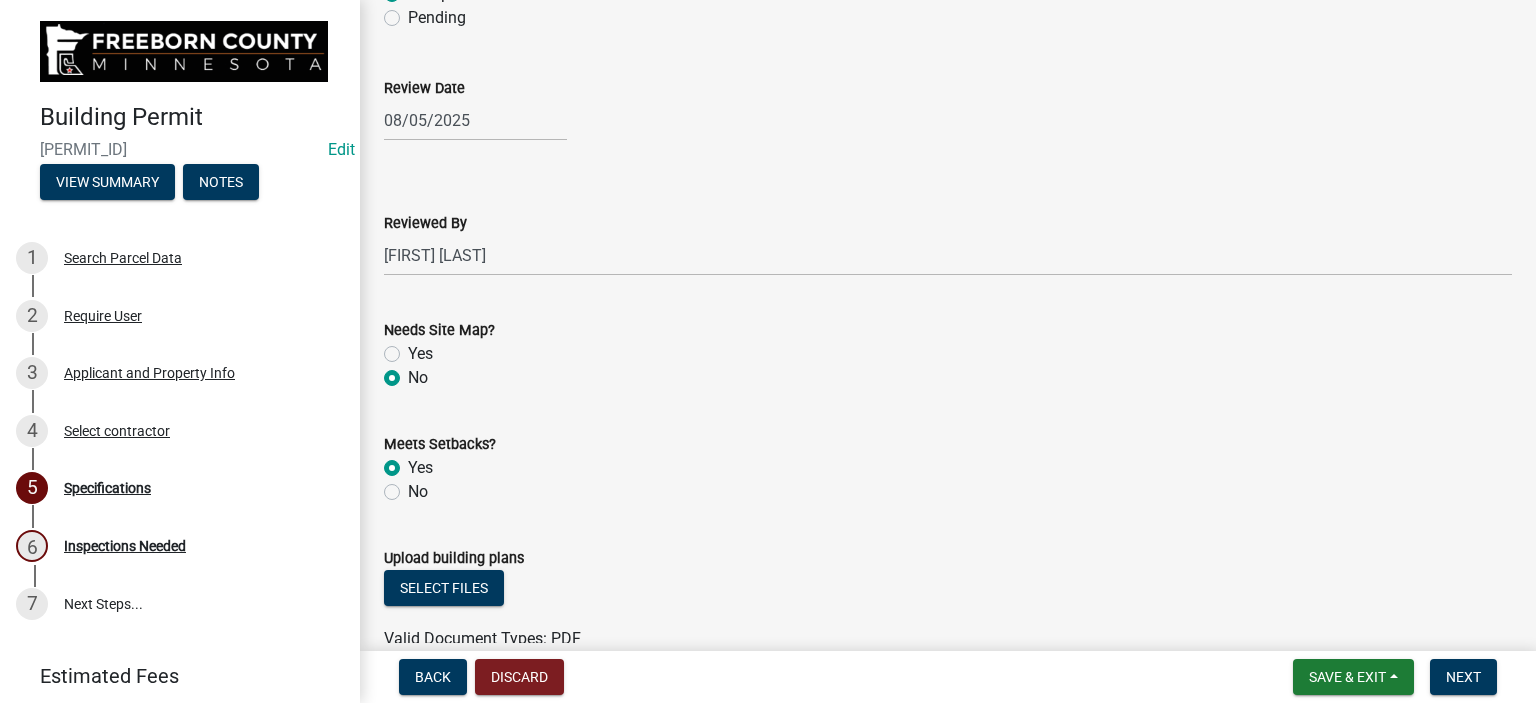 radio on "true" 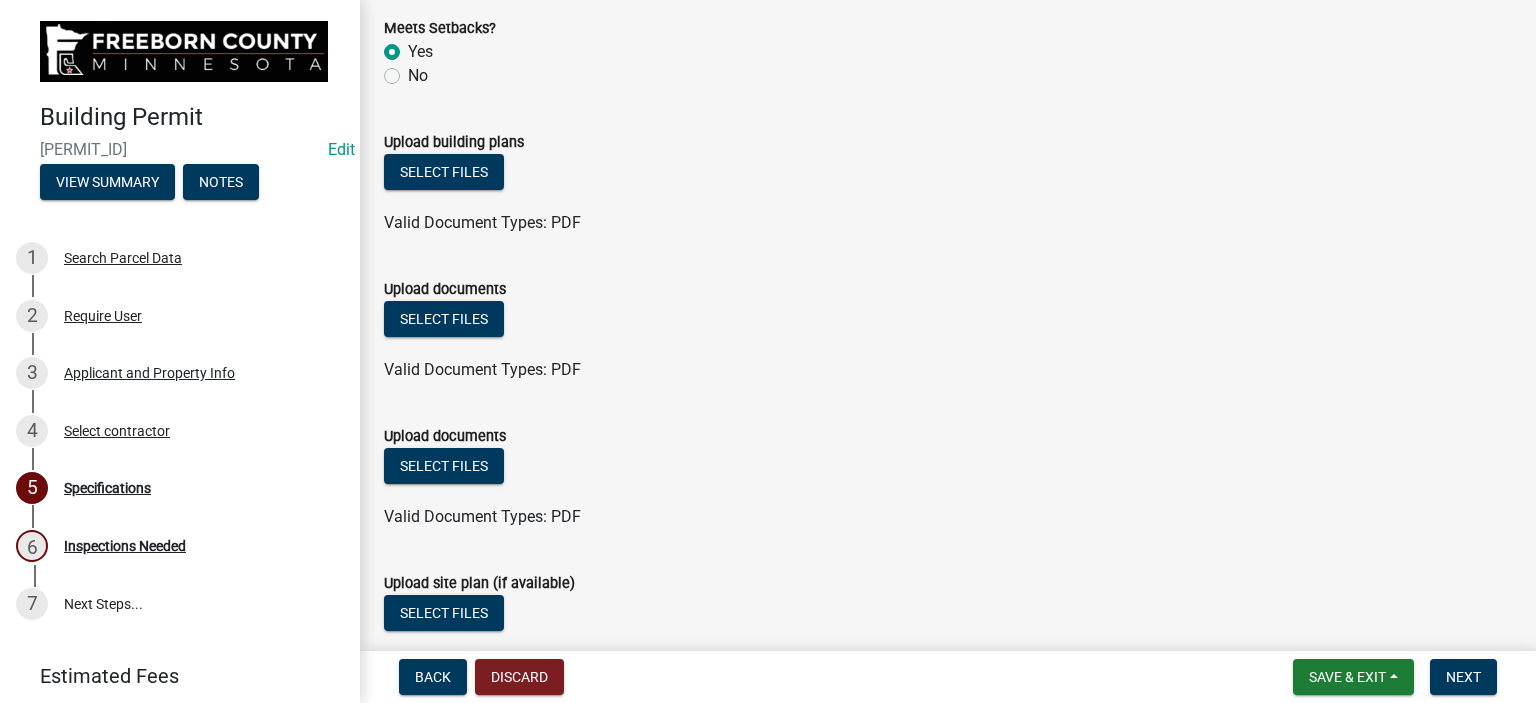 scroll, scrollTop: 2444, scrollLeft: 0, axis: vertical 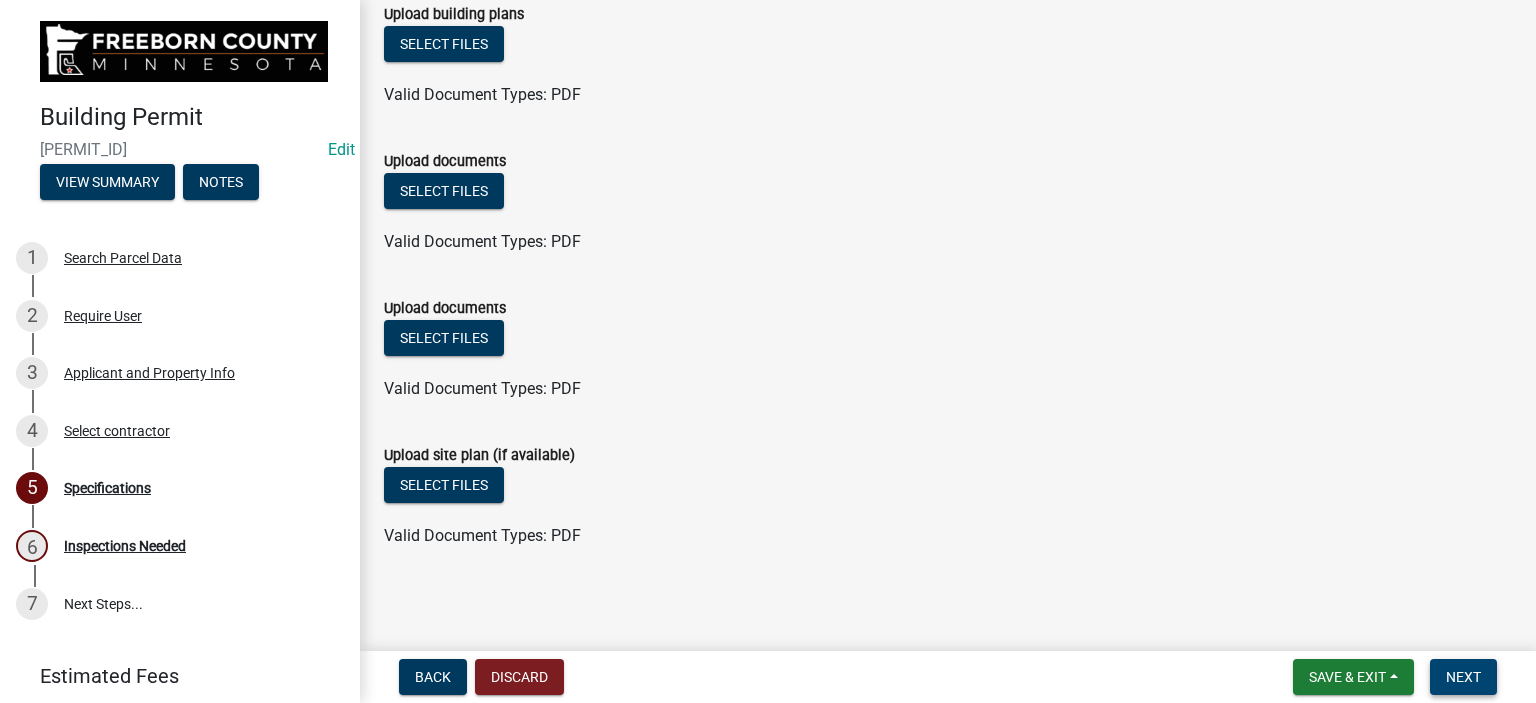 click on "Next" at bounding box center (1463, 677) 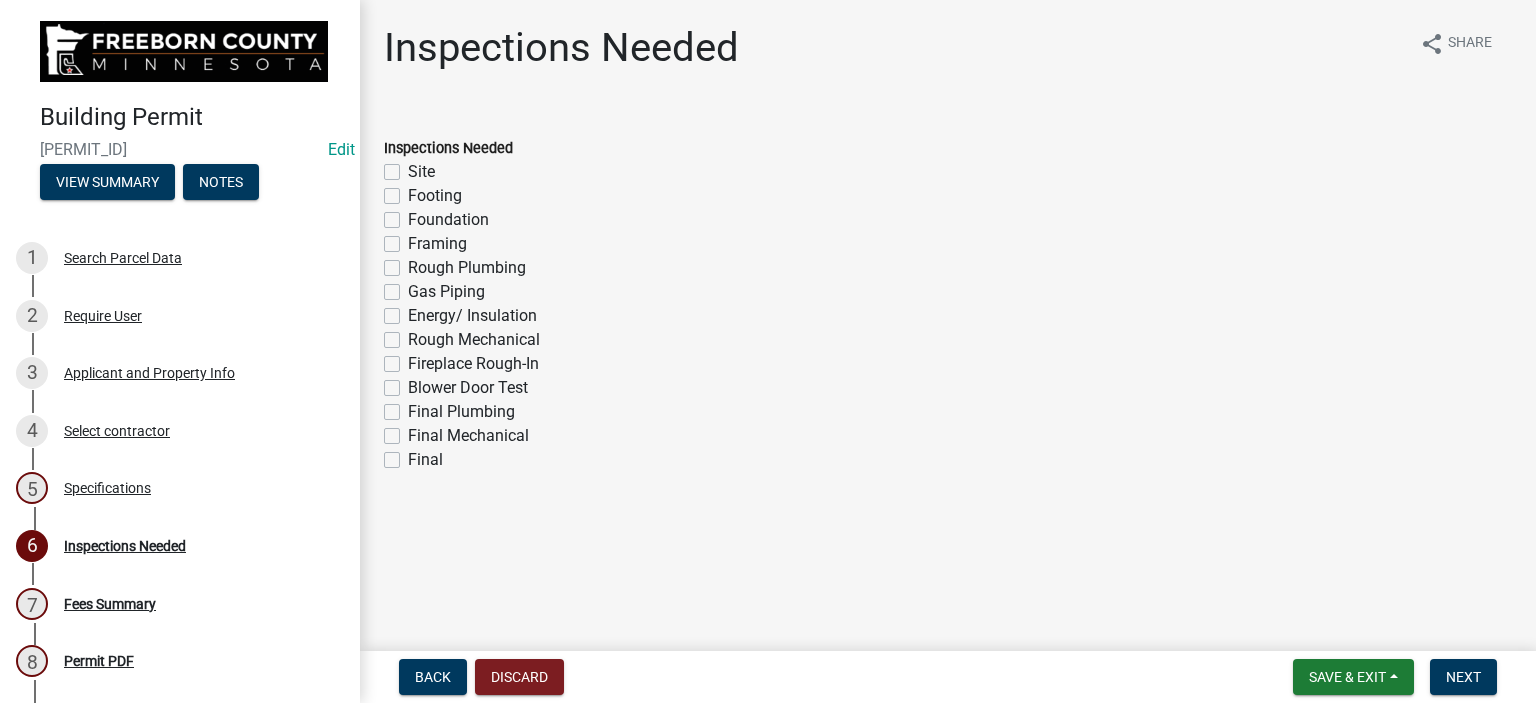 click on "Footing" 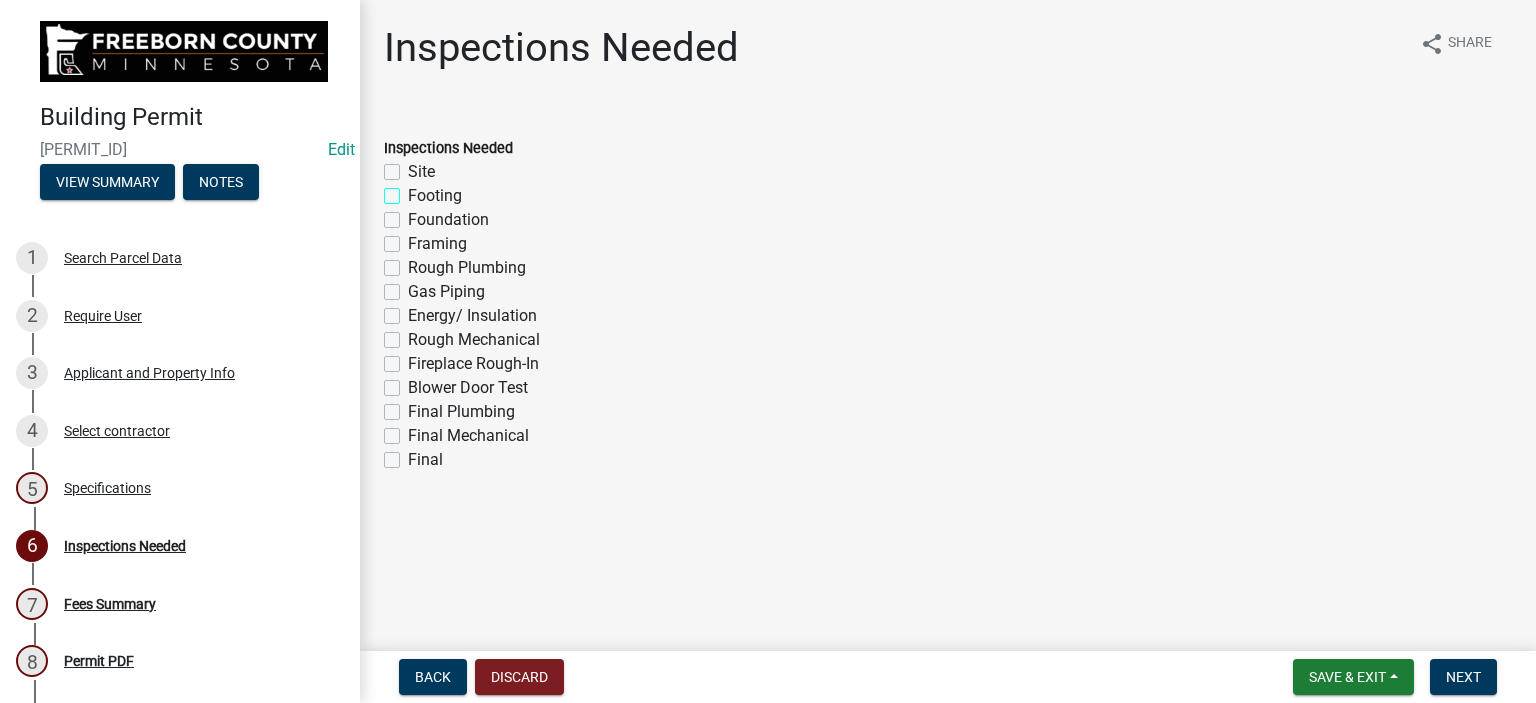 click on "Footing" at bounding box center [414, 190] 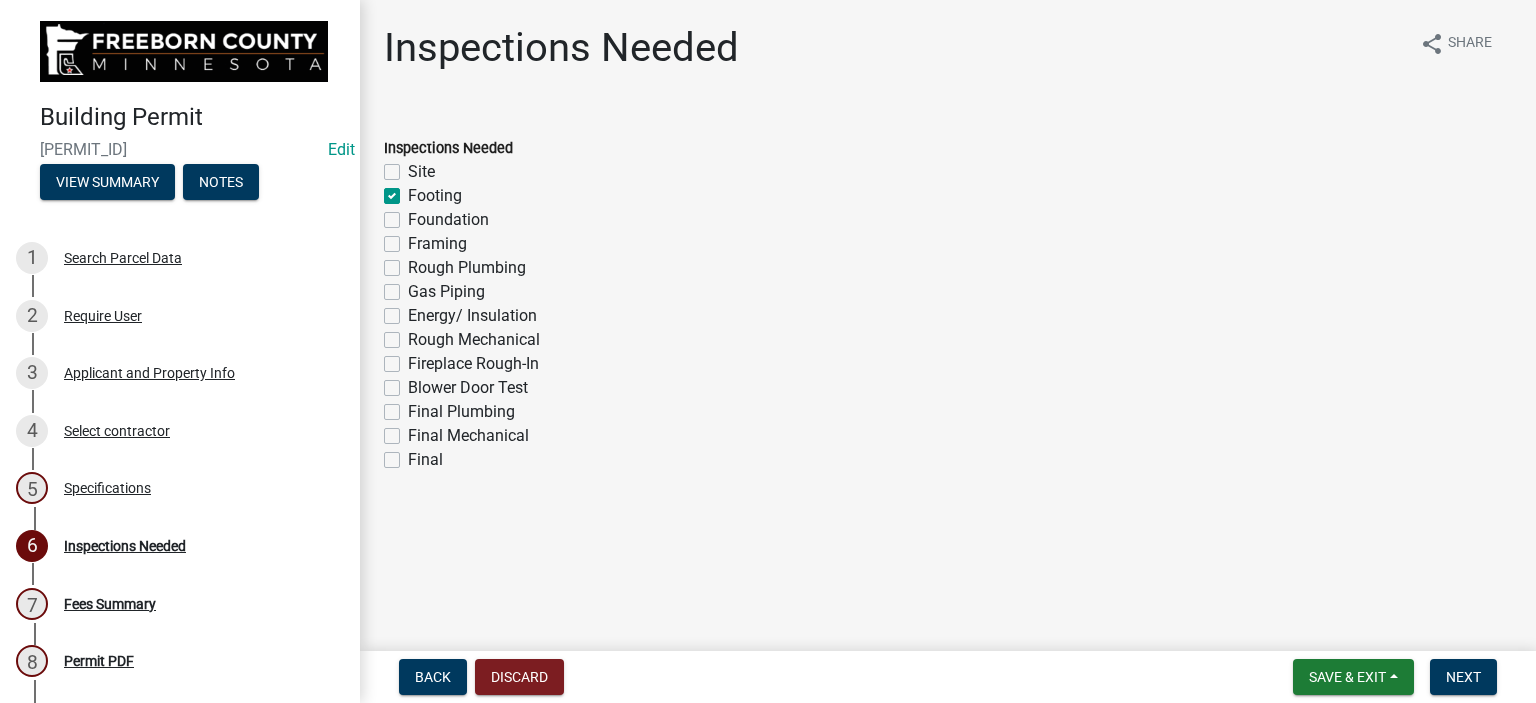 checkbox on "false" 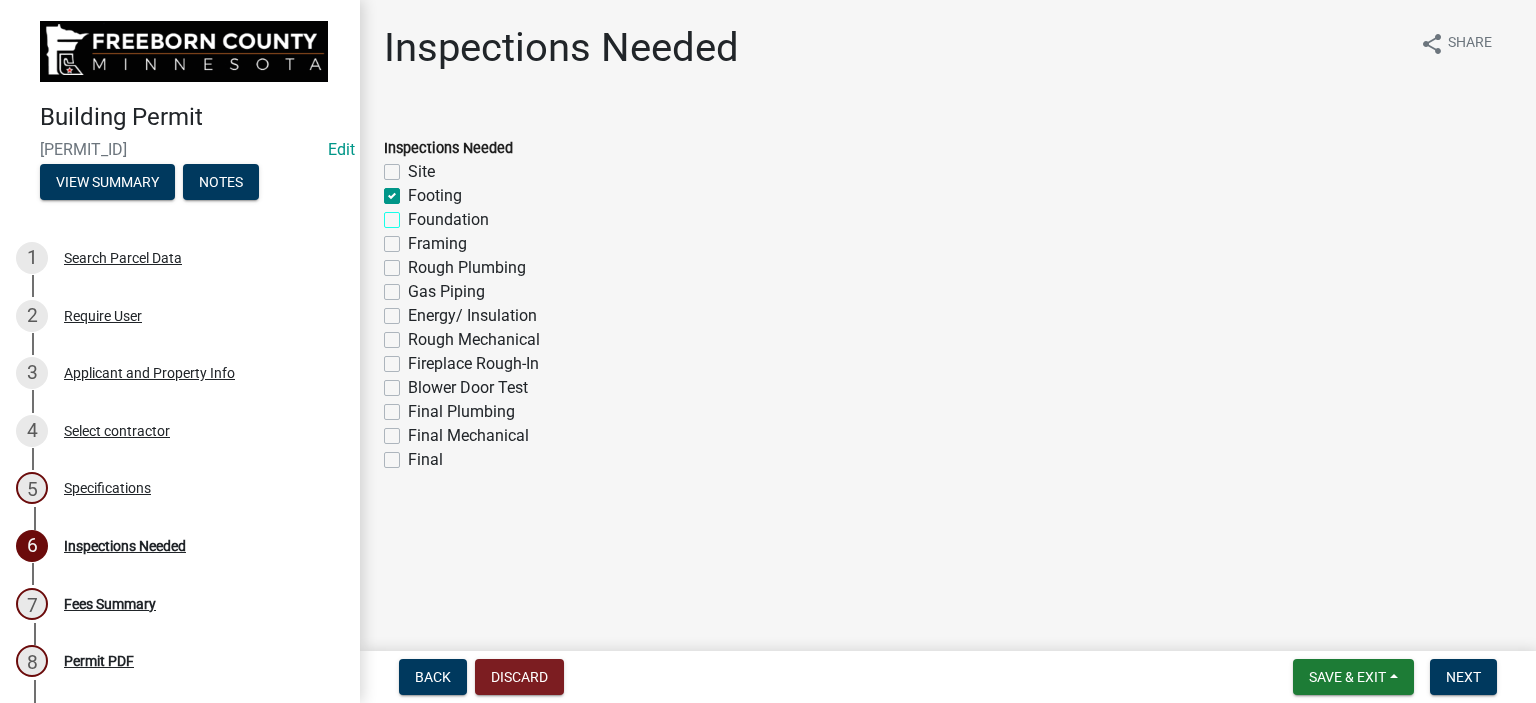click on "Foundation" at bounding box center (414, 214) 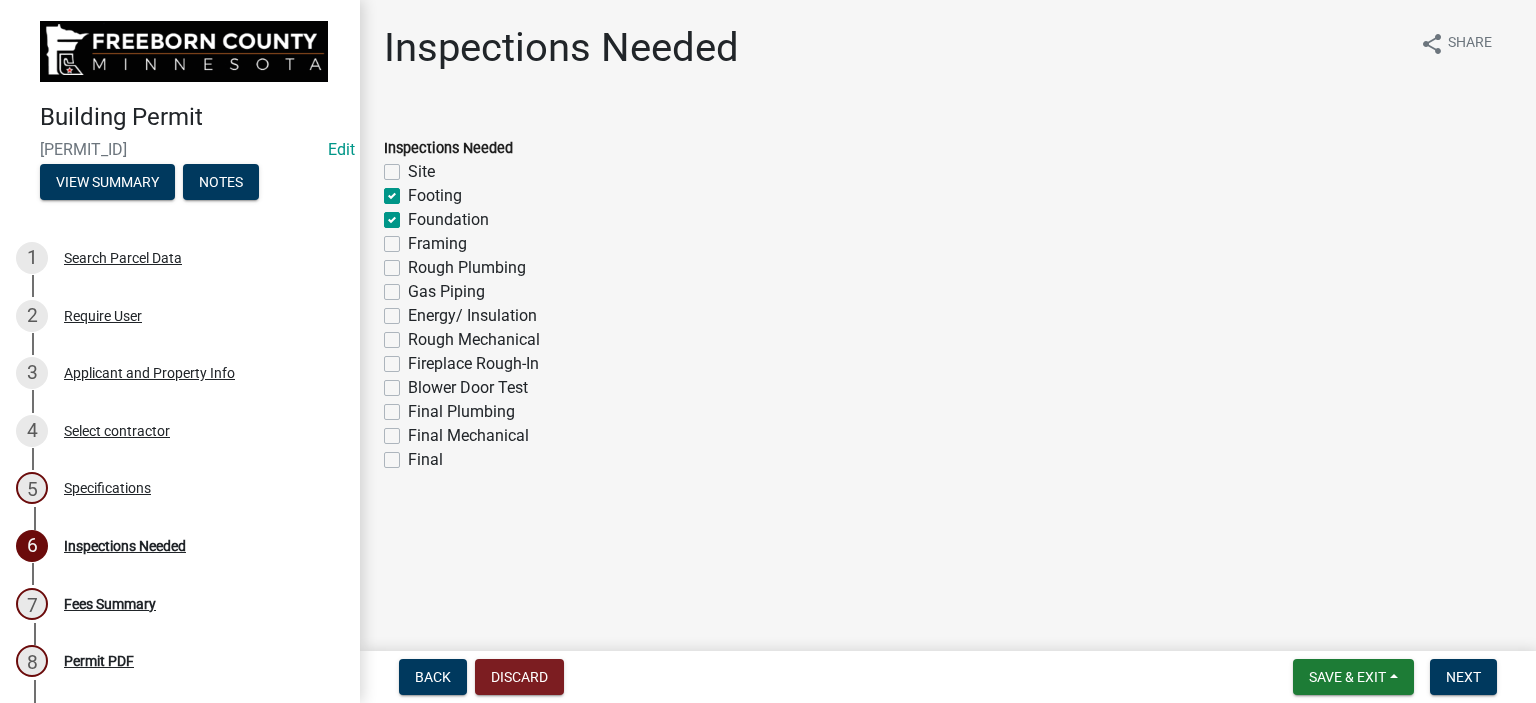 checkbox on "false" 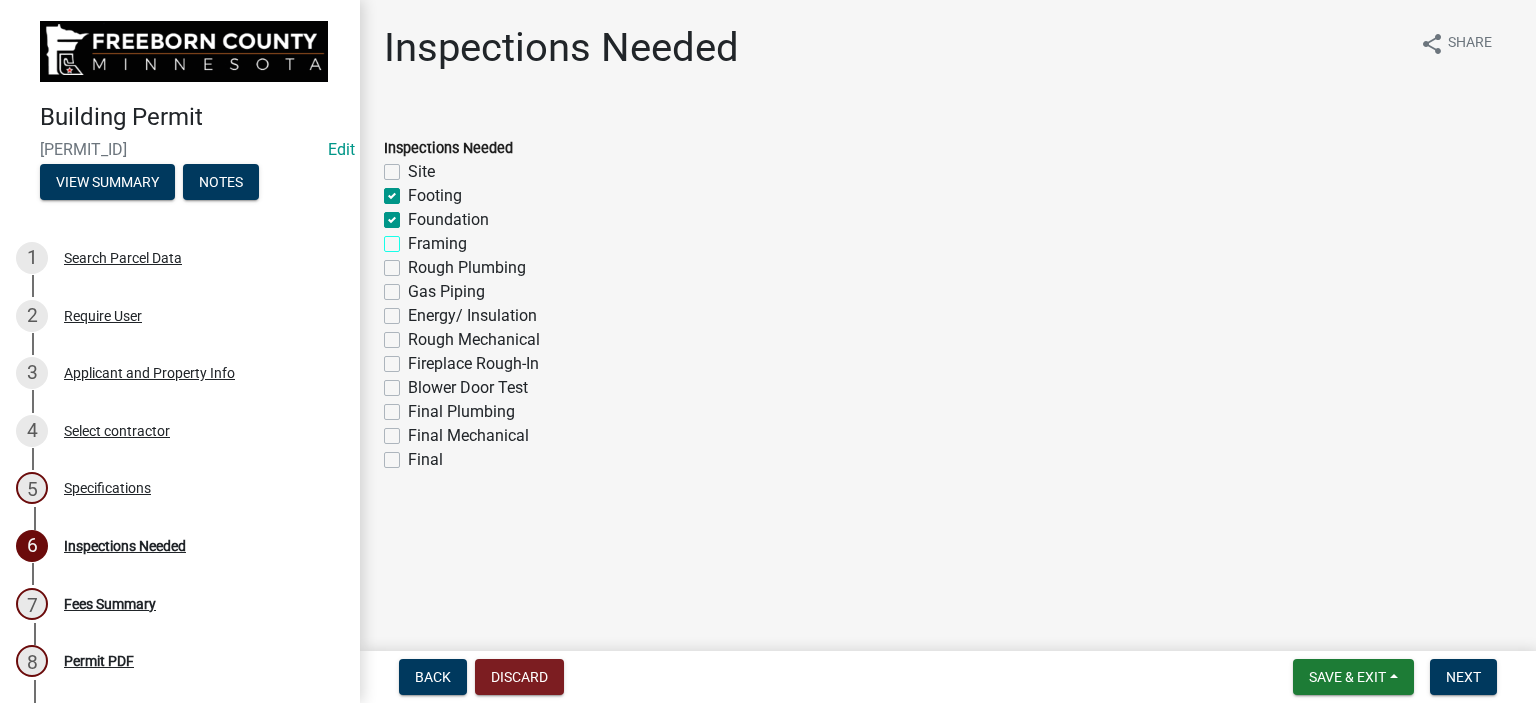 click on "Framing" at bounding box center [414, 238] 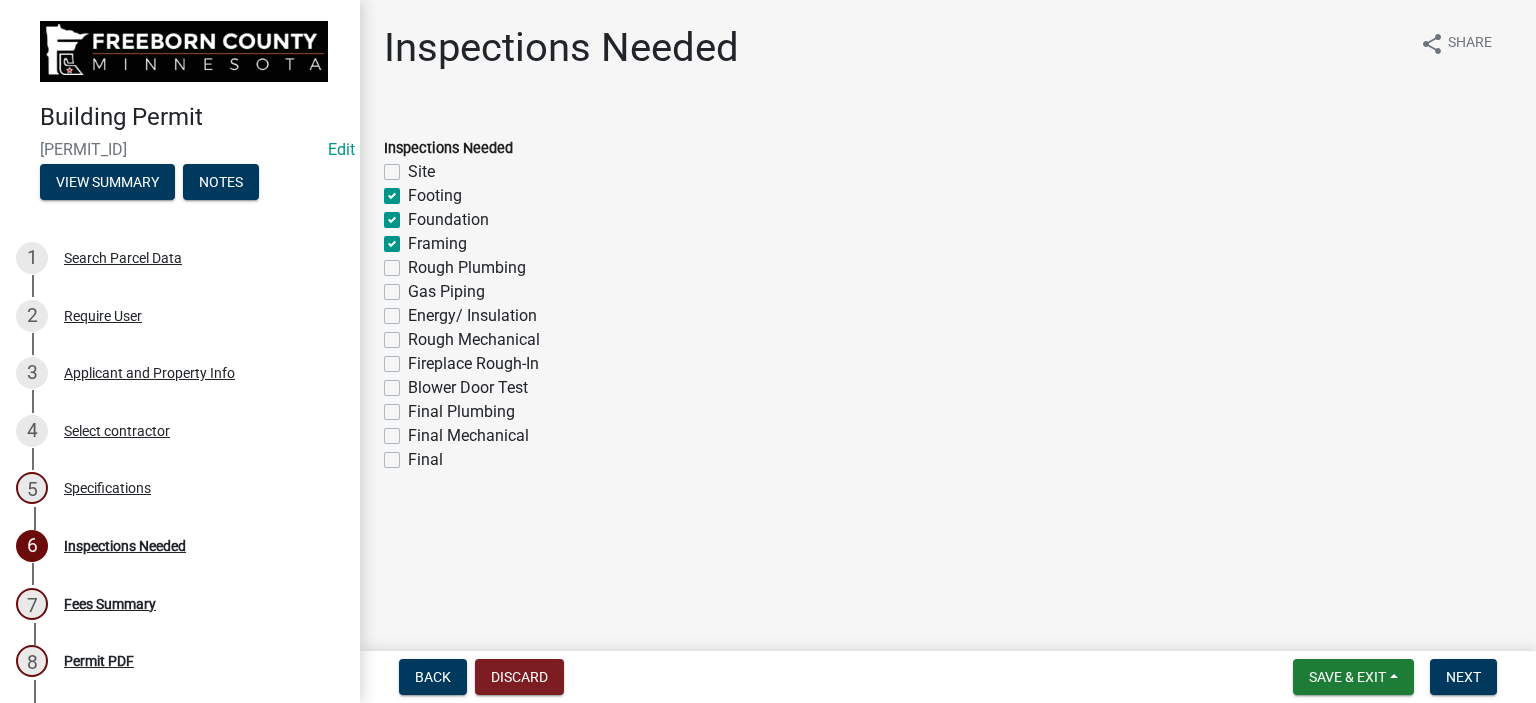 checkbox on "false" 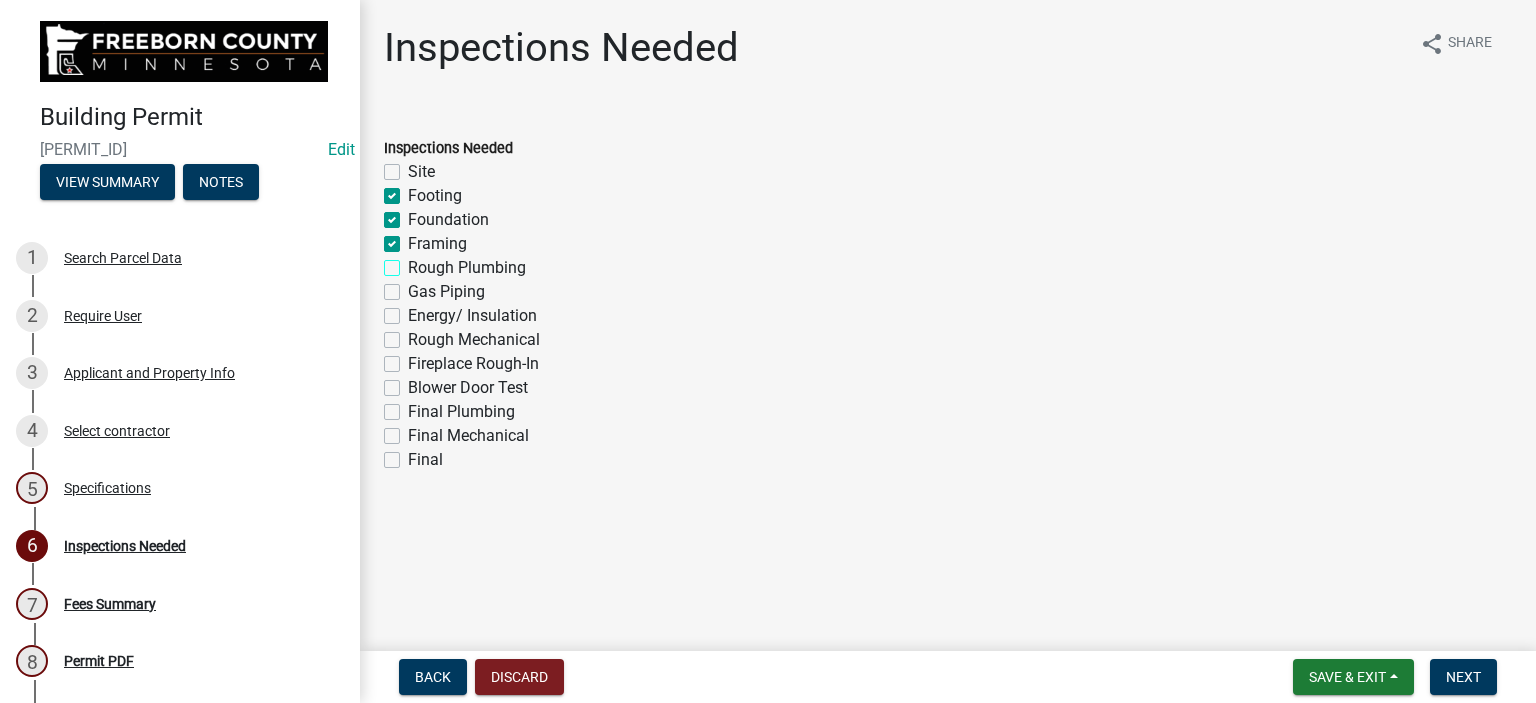 click on "Rough Plumbing" at bounding box center [414, 262] 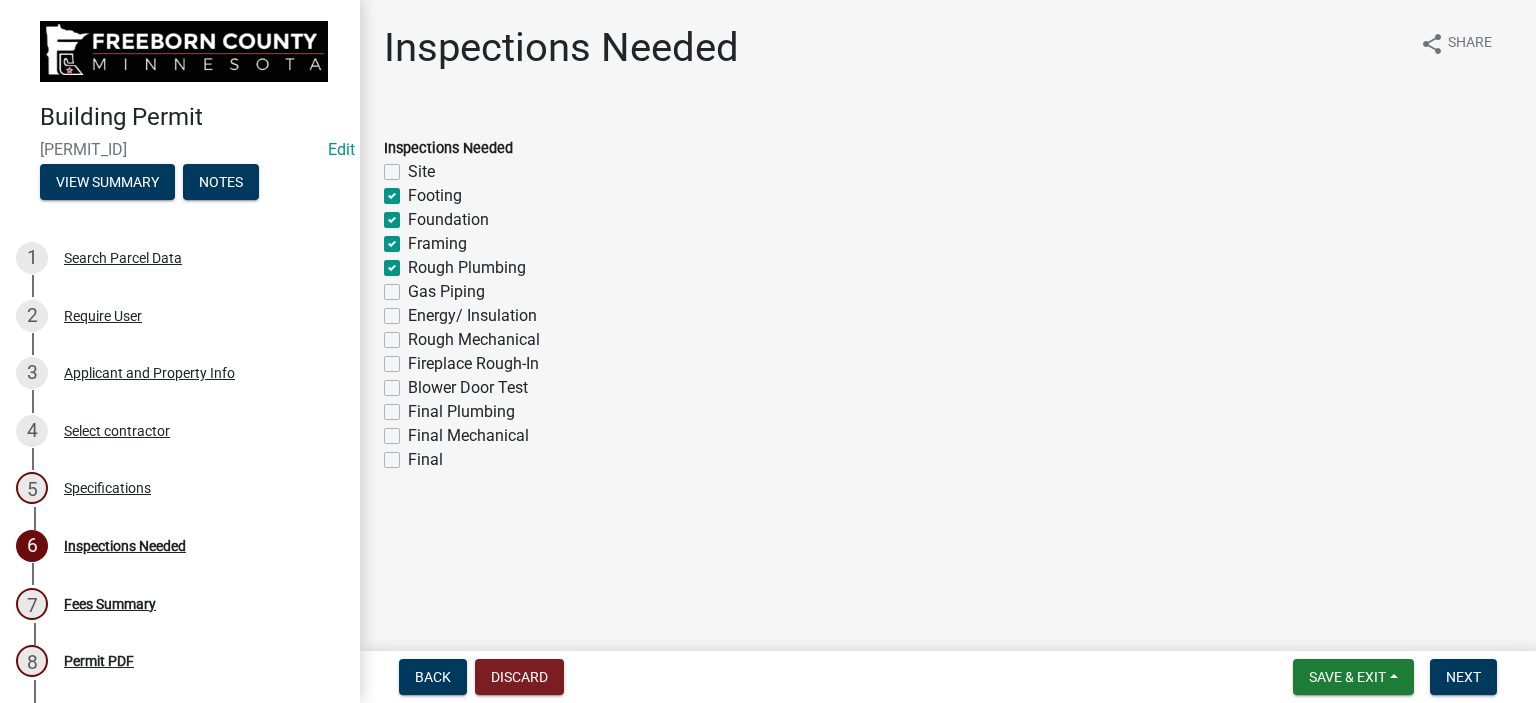 checkbox on "false" 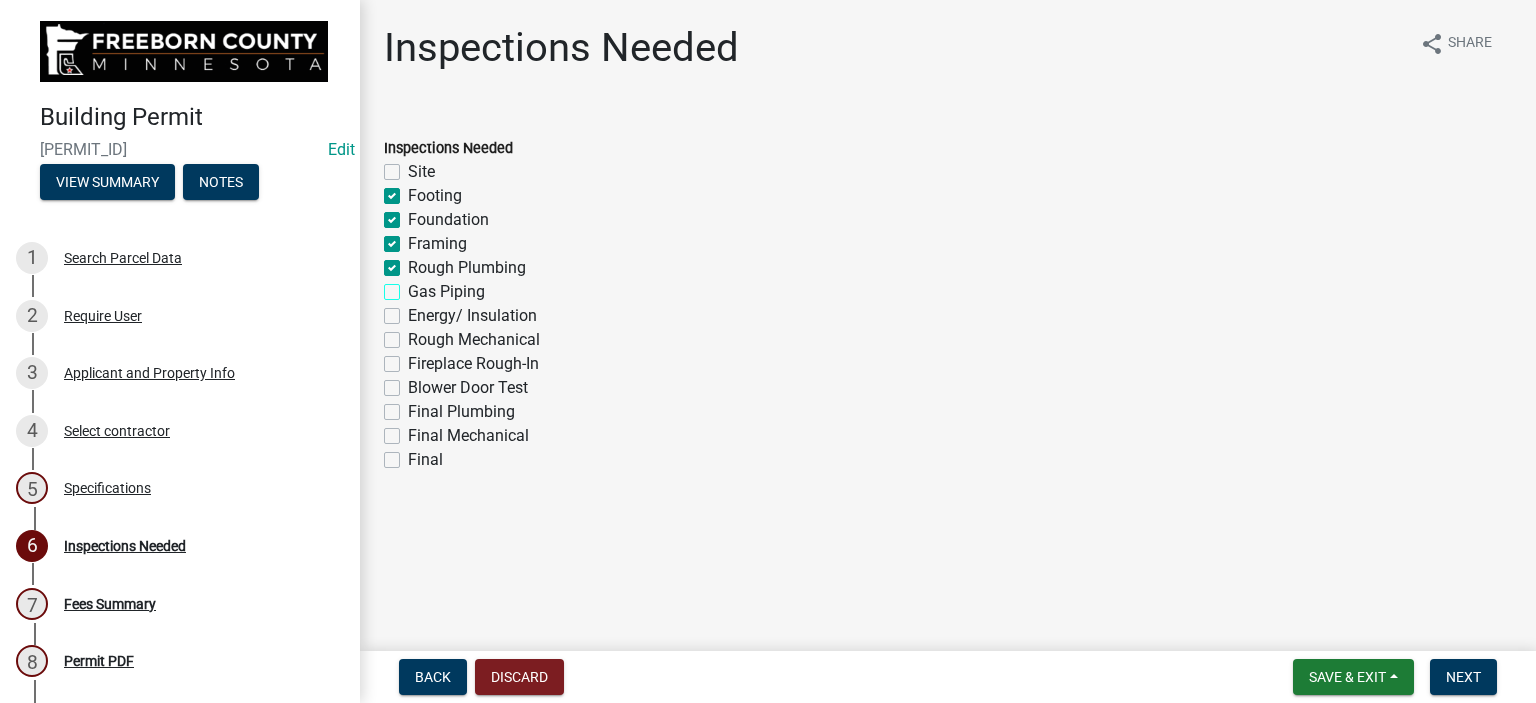 click on "Gas Piping" at bounding box center (414, 286) 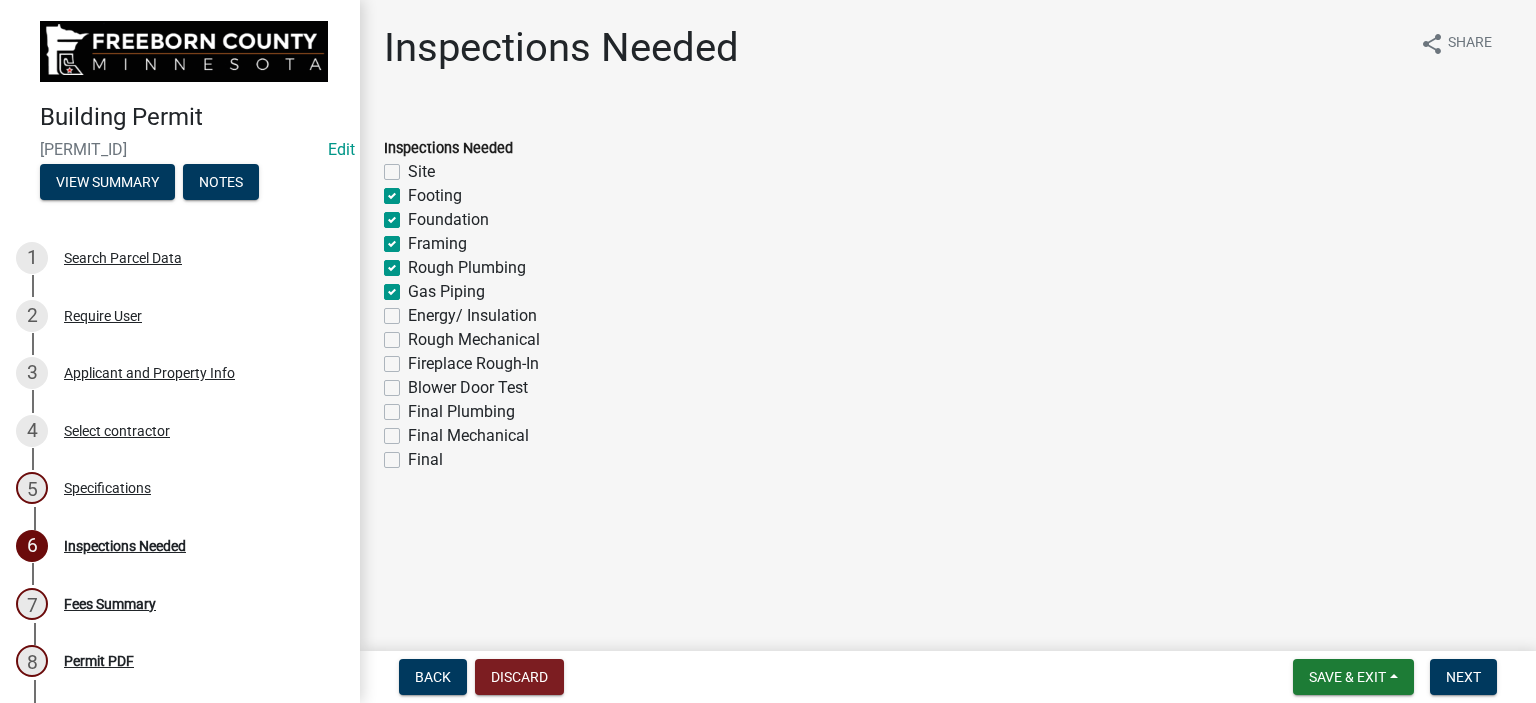 checkbox on "false" 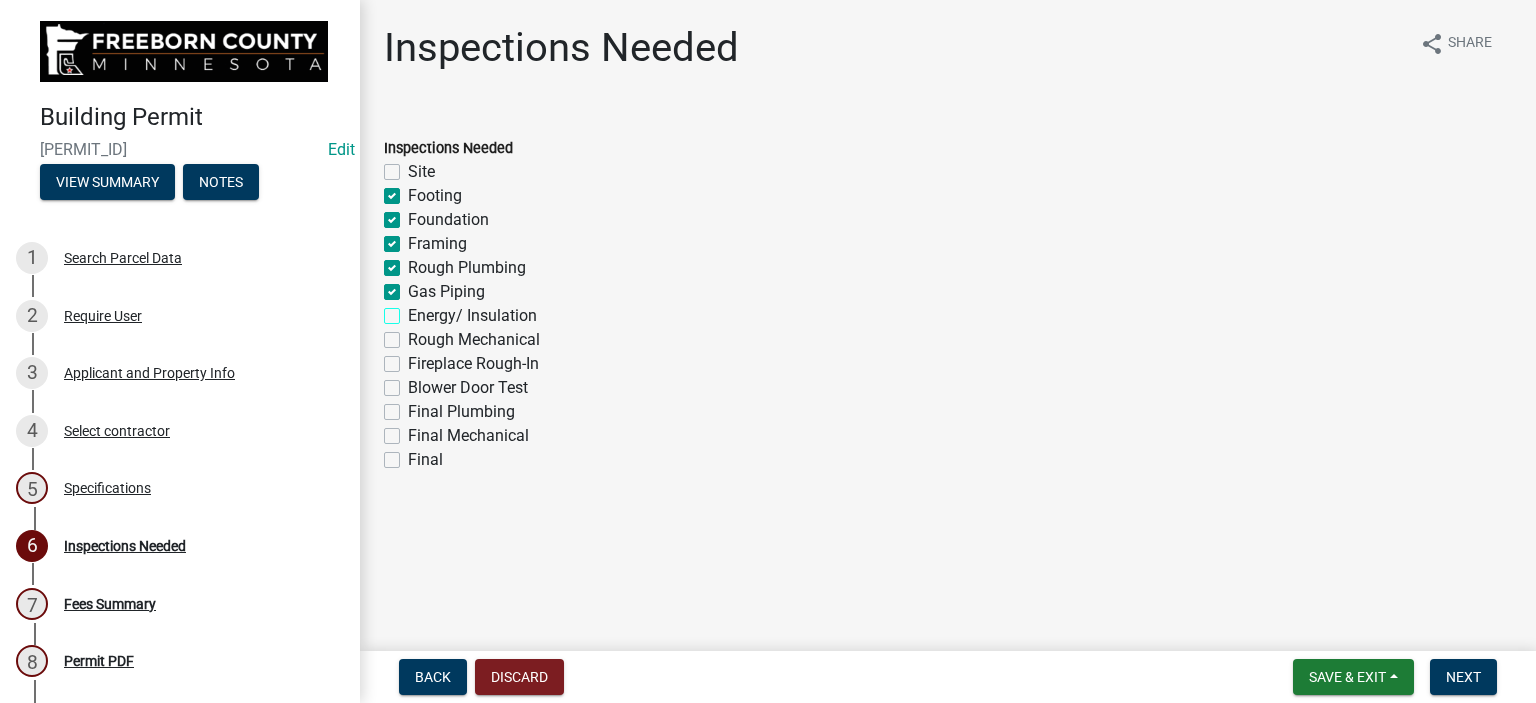 click on "Energy/ Insulation" at bounding box center (414, 310) 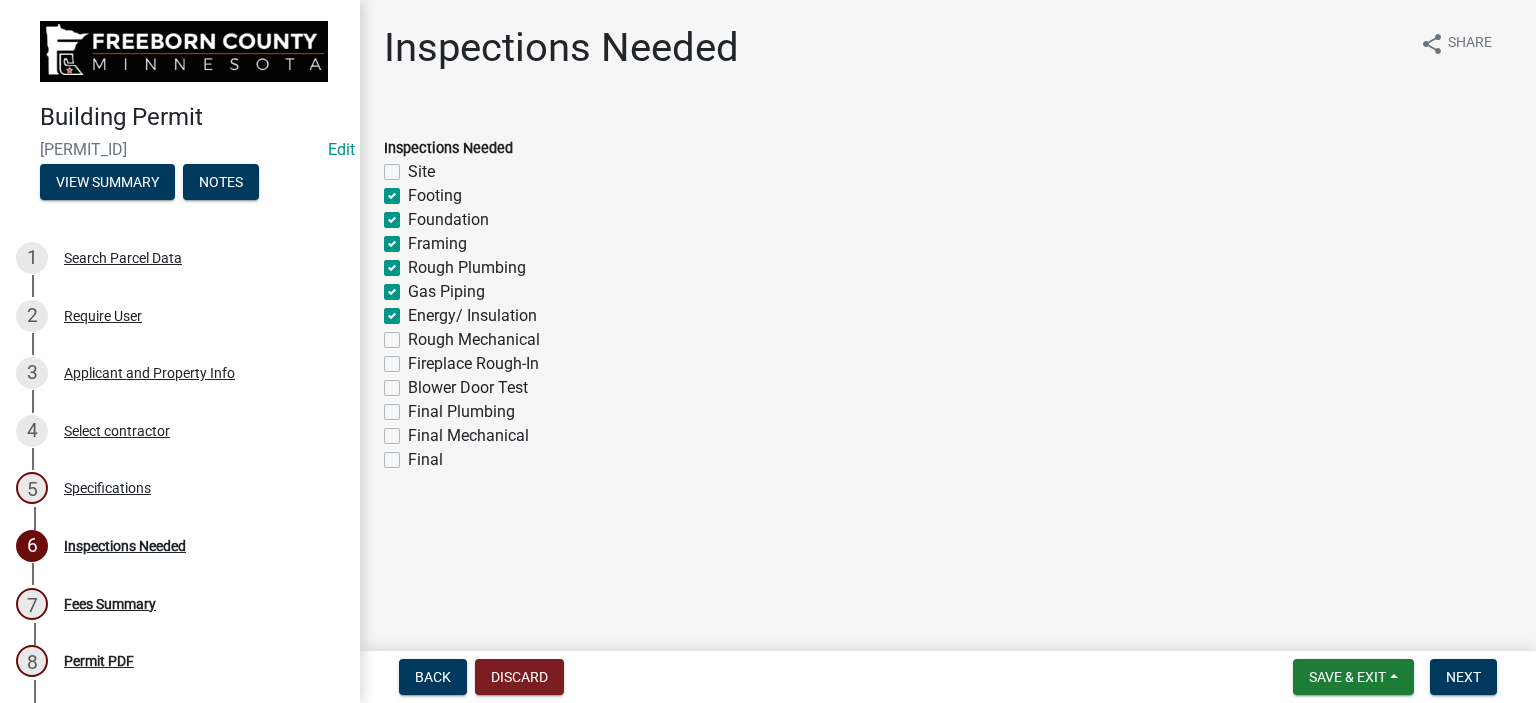 checkbox on "false" 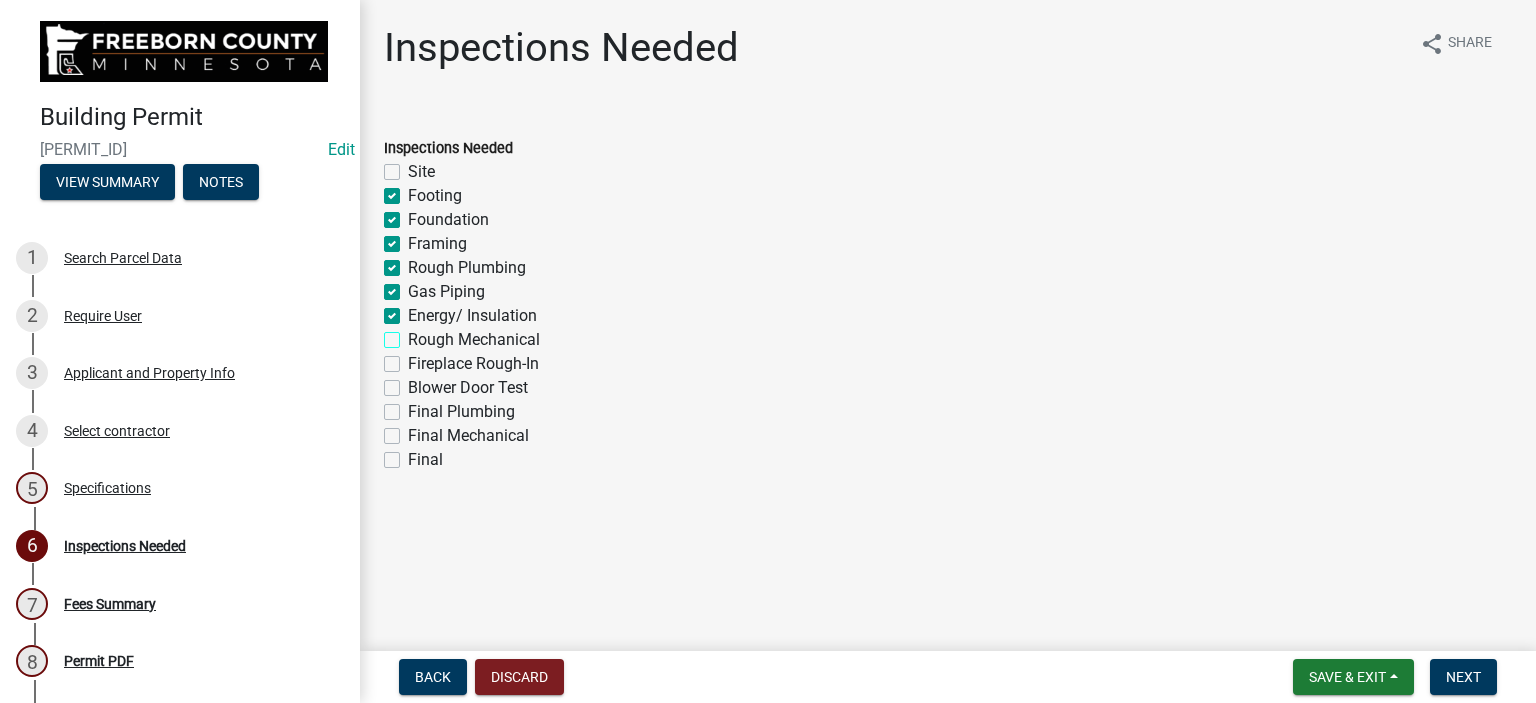 click on "Rough Mechanical" at bounding box center (414, 334) 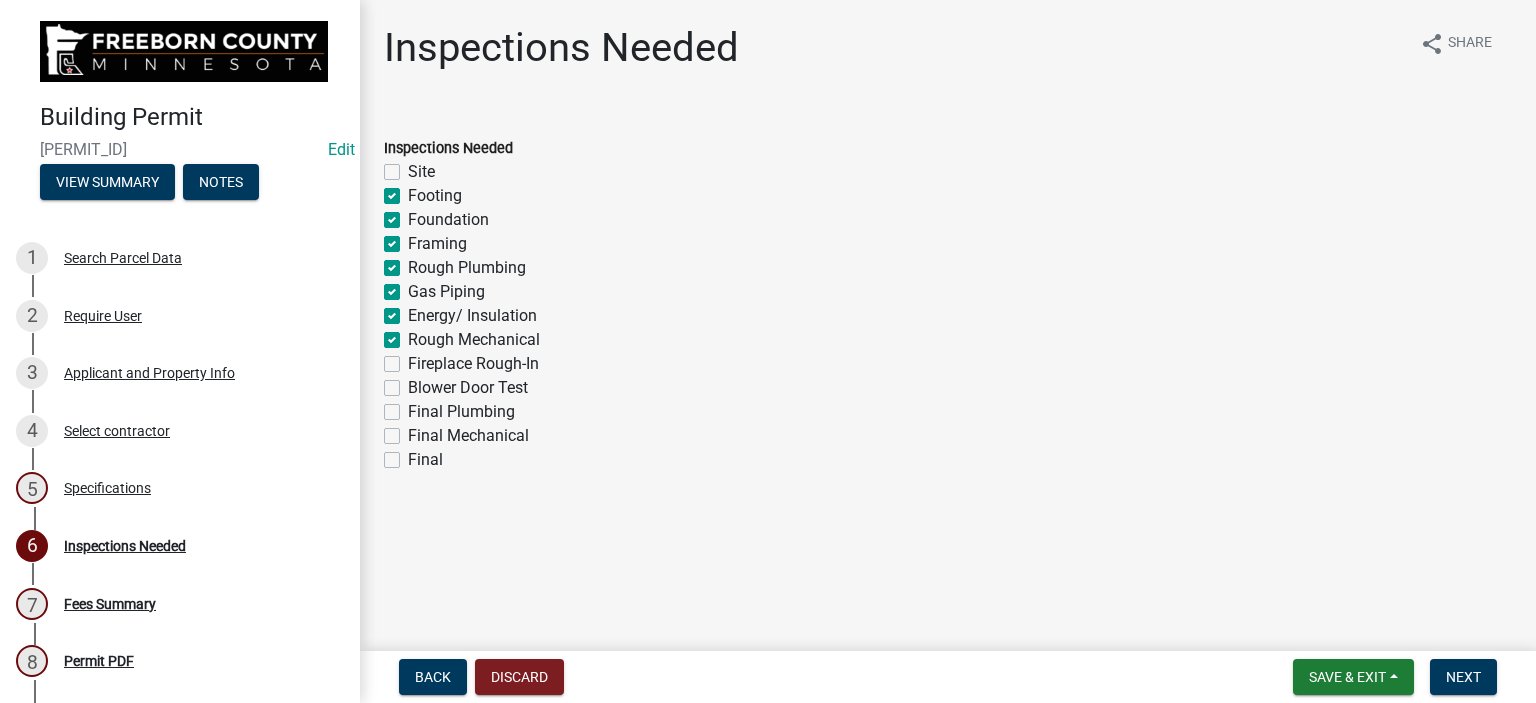 checkbox on "false" 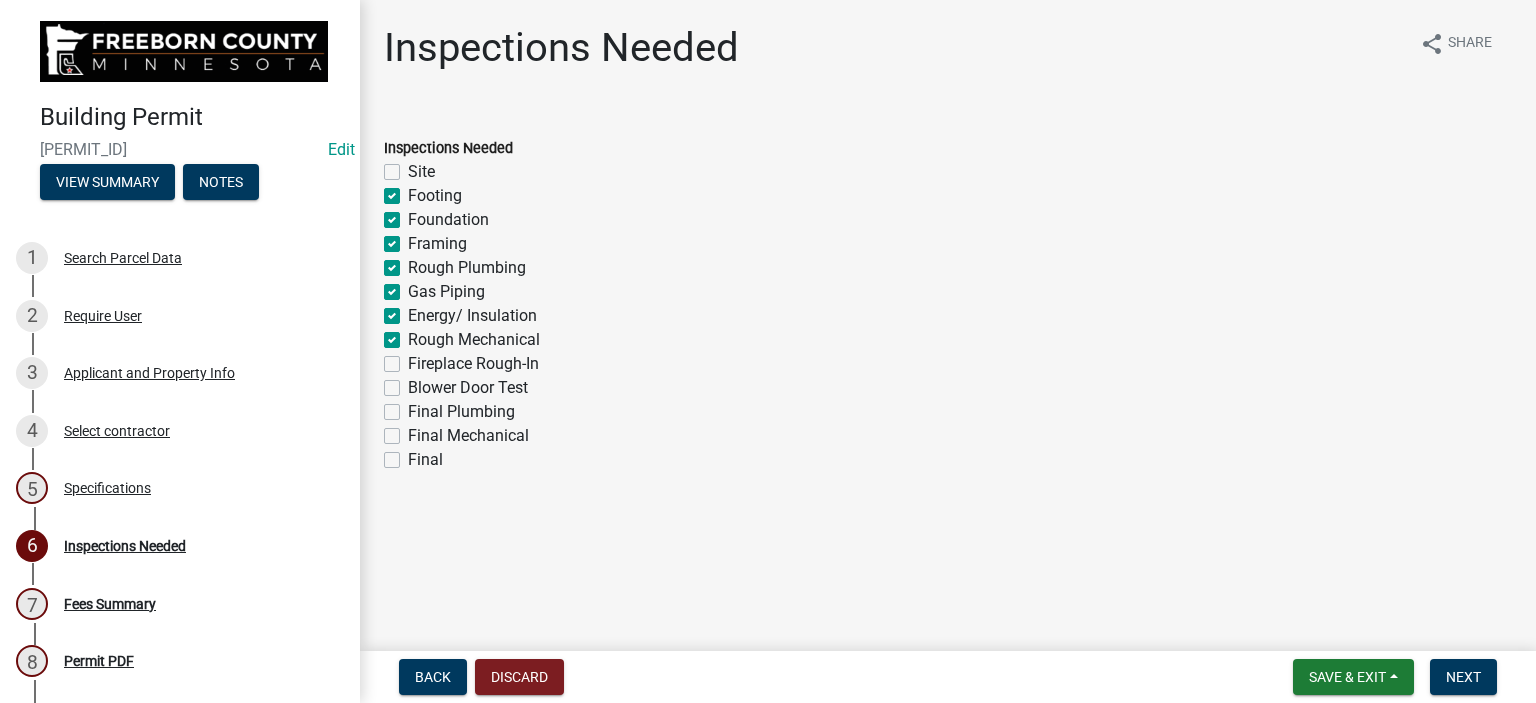 click on "Blower Door Test" 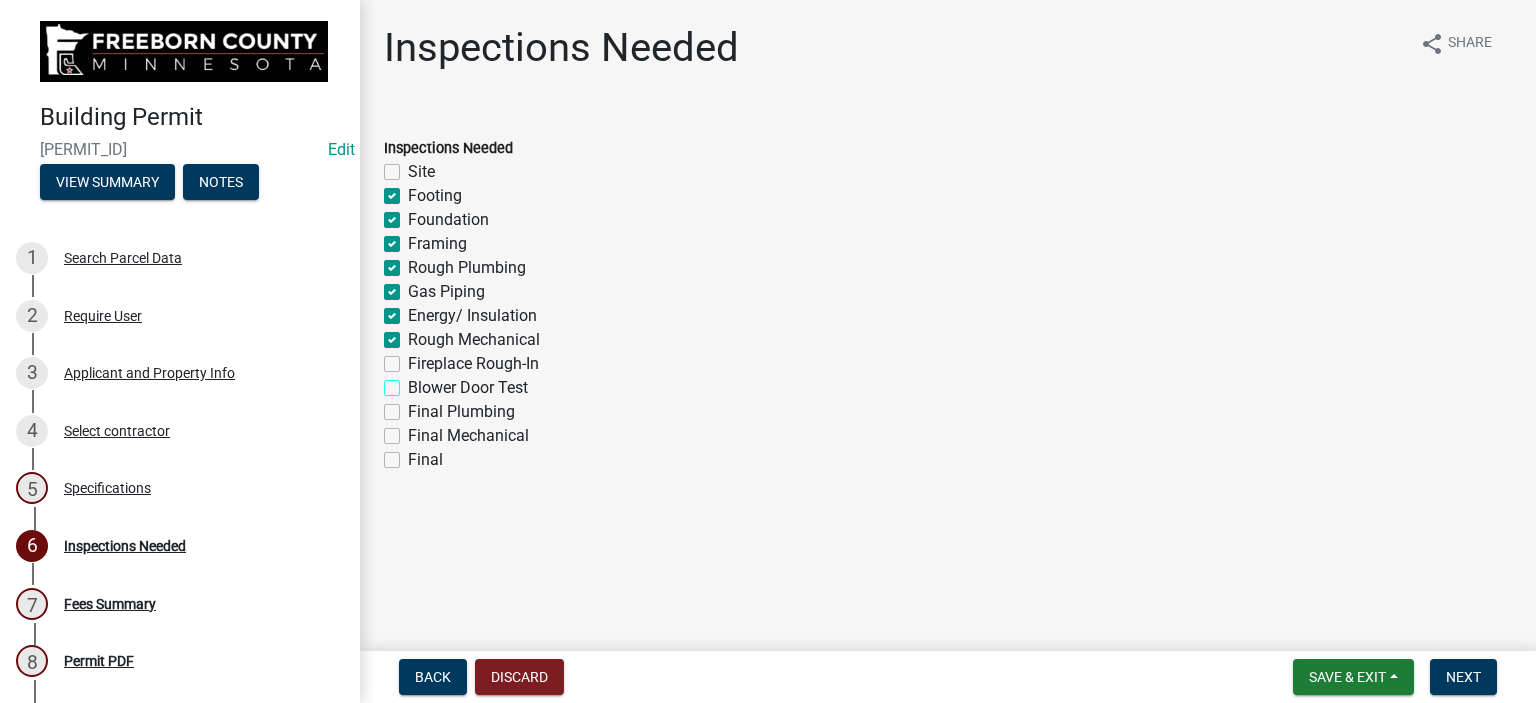 click on "Blower Door Test" at bounding box center (414, 382) 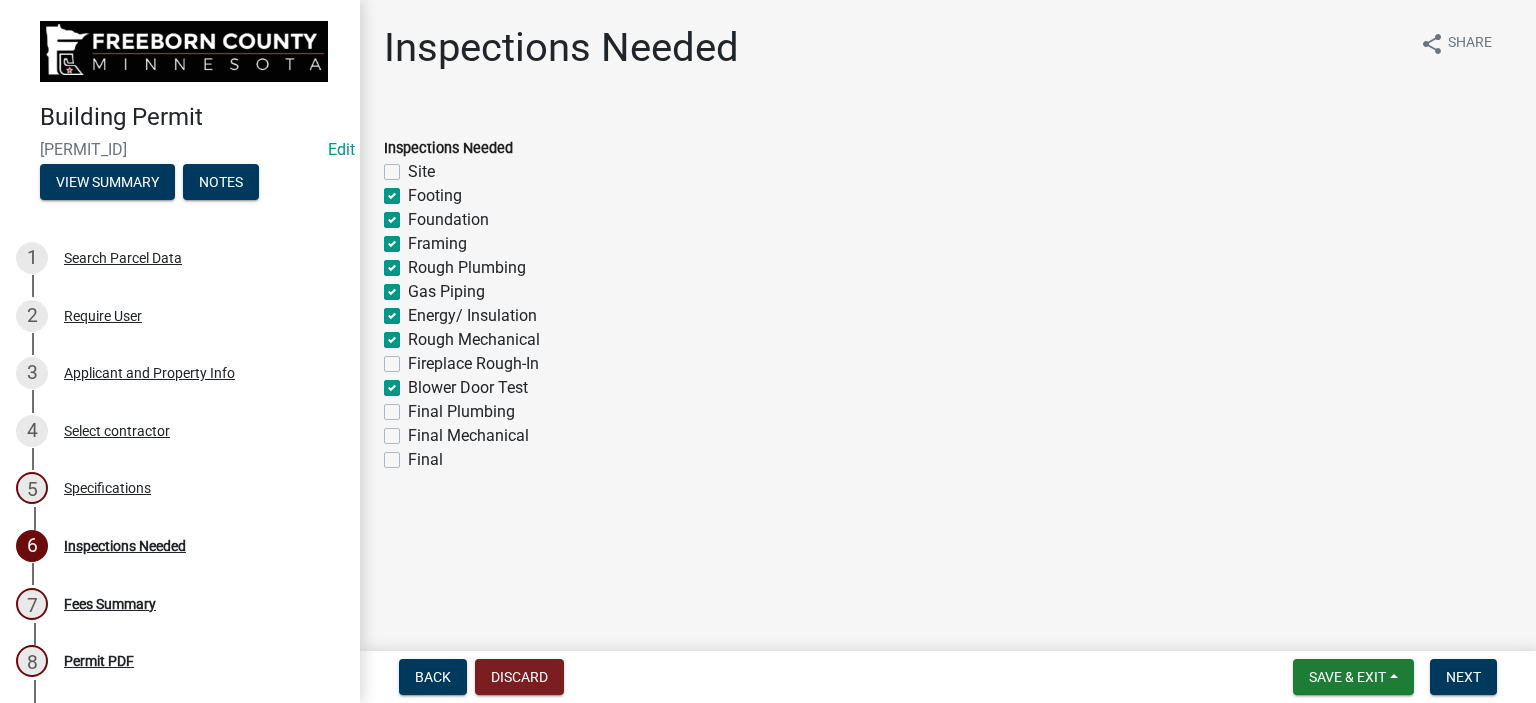 checkbox on "false" 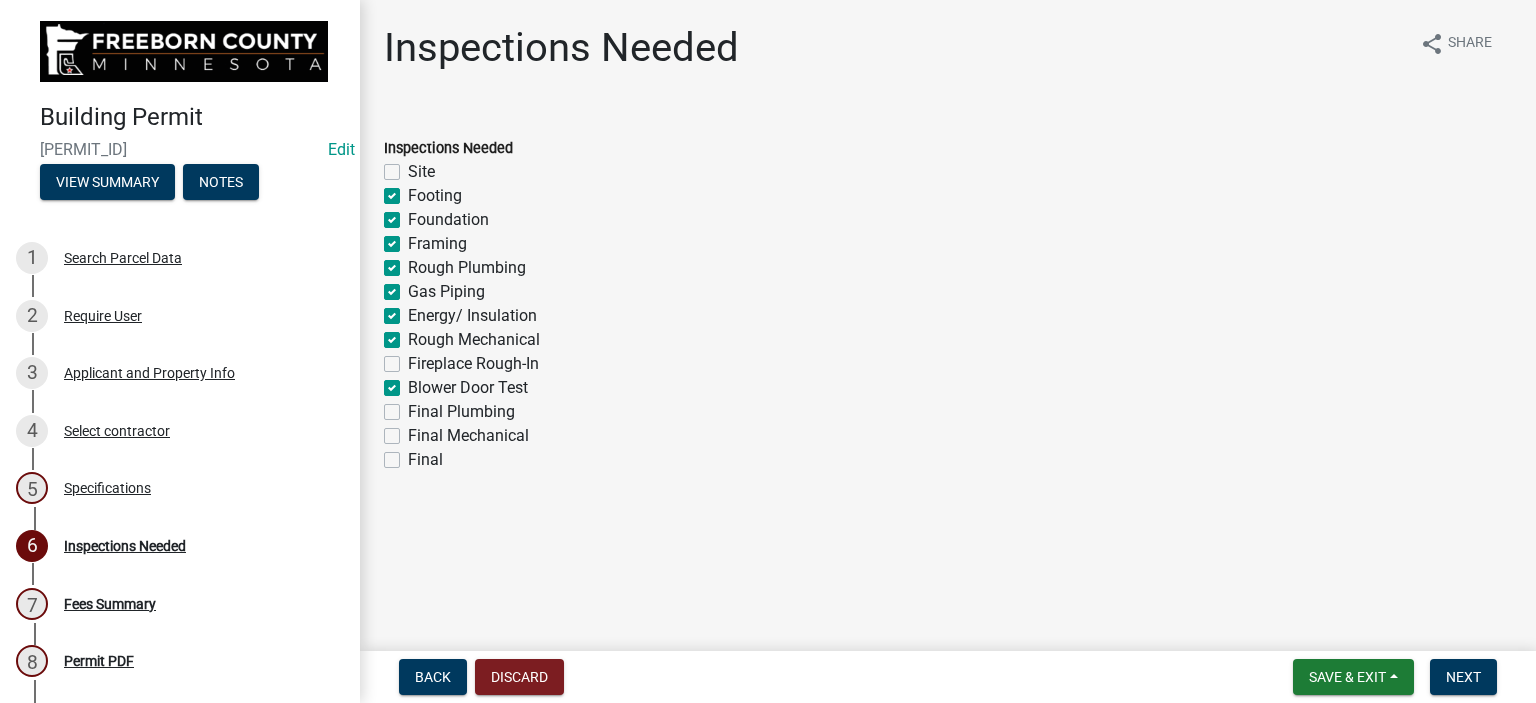 click on "Final" 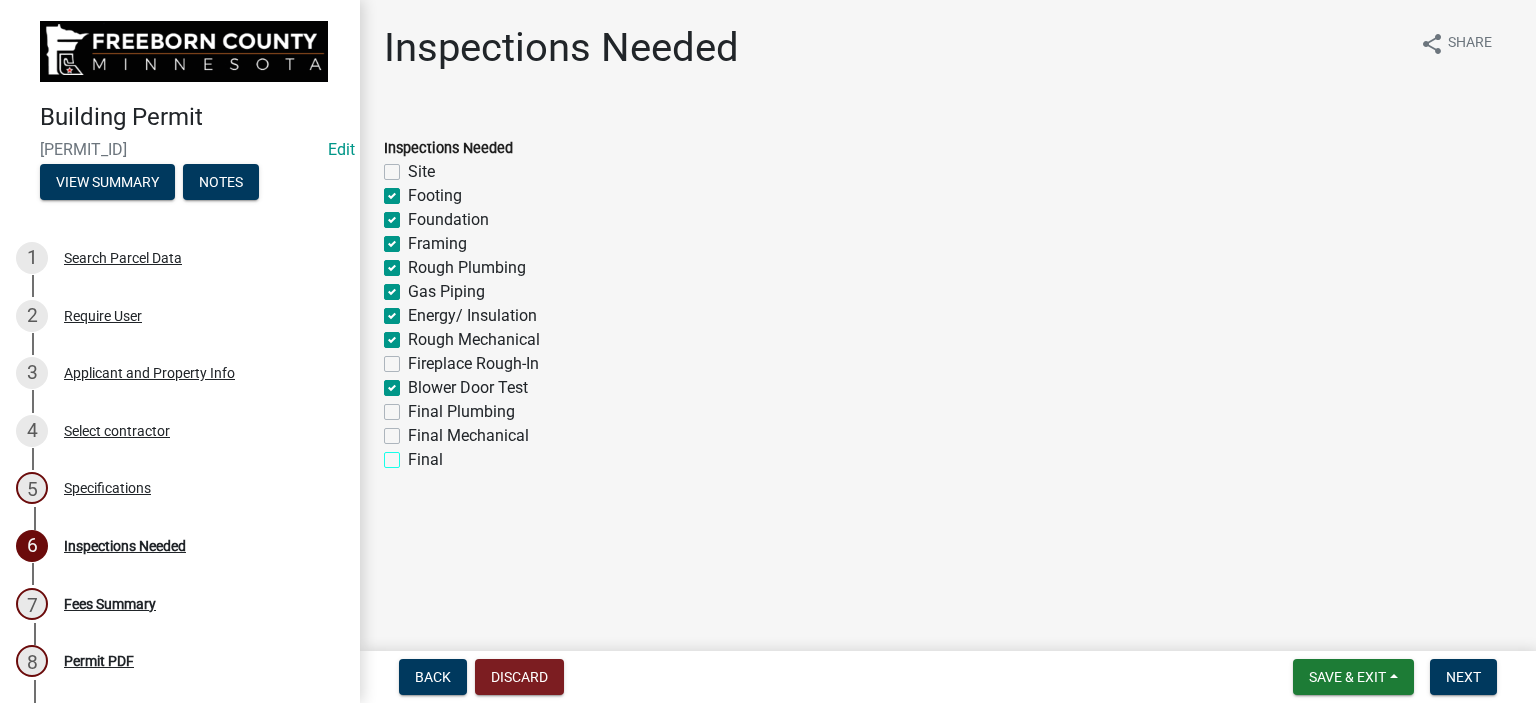 click on "Final" at bounding box center (414, 454) 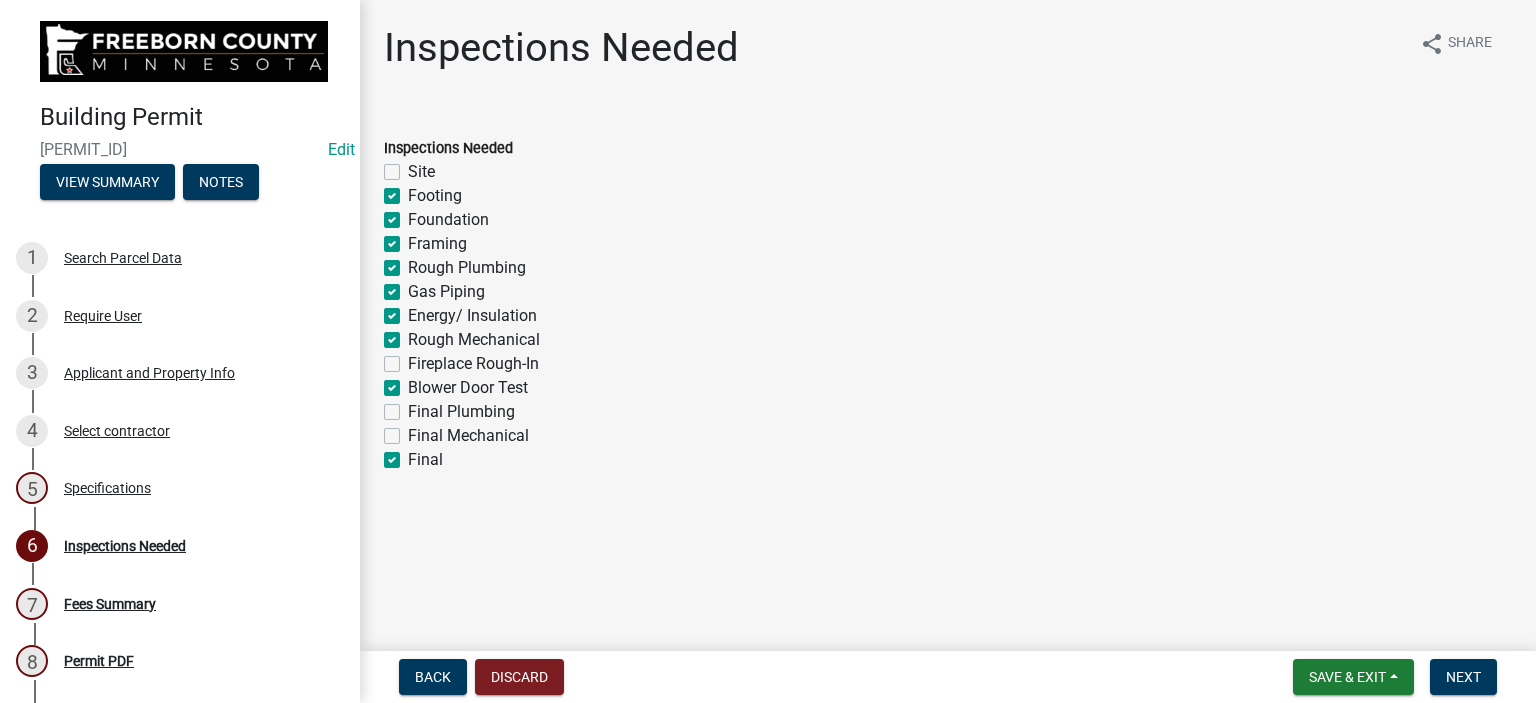 checkbox on "false" 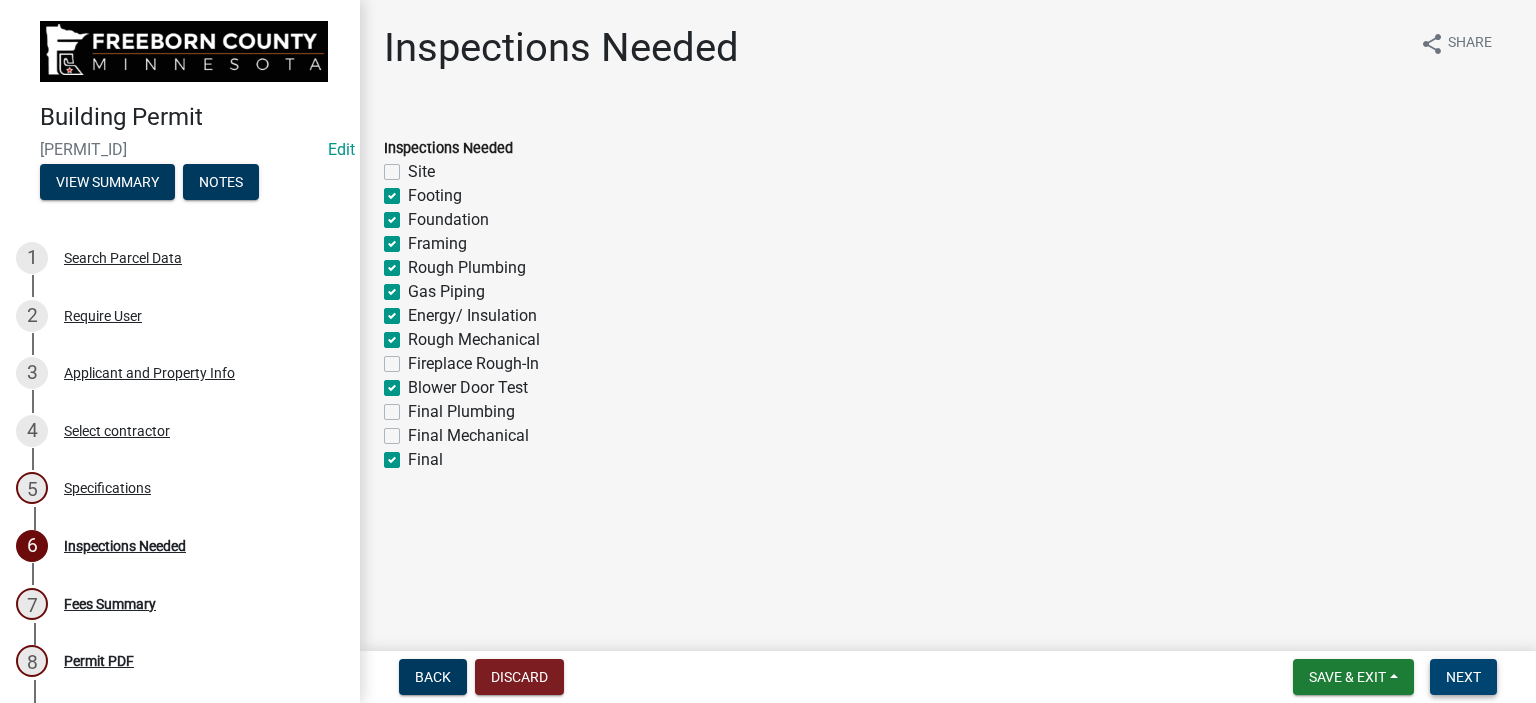 click on "Next" at bounding box center [1463, 677] 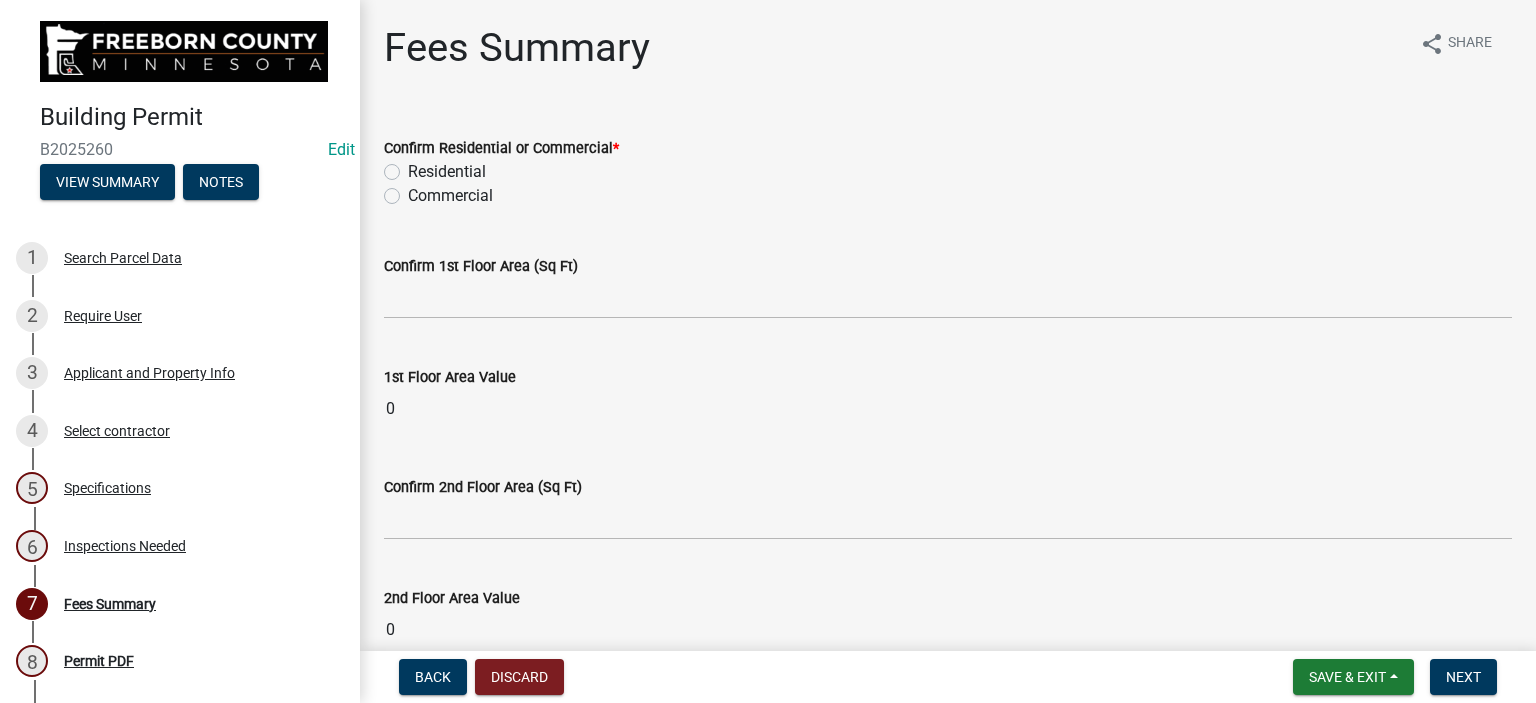 click on "Residential" 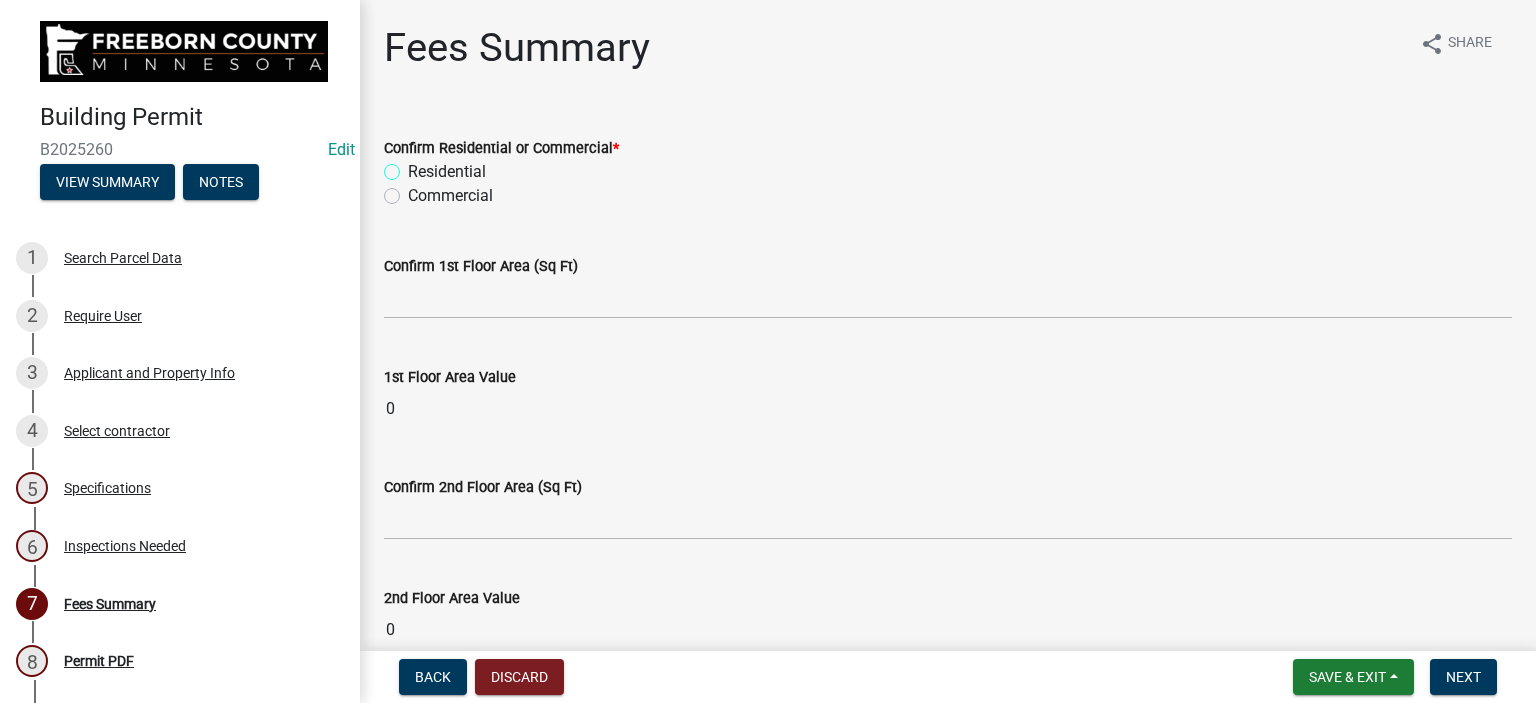 click on "Residential" at bounding box center (414, 166) 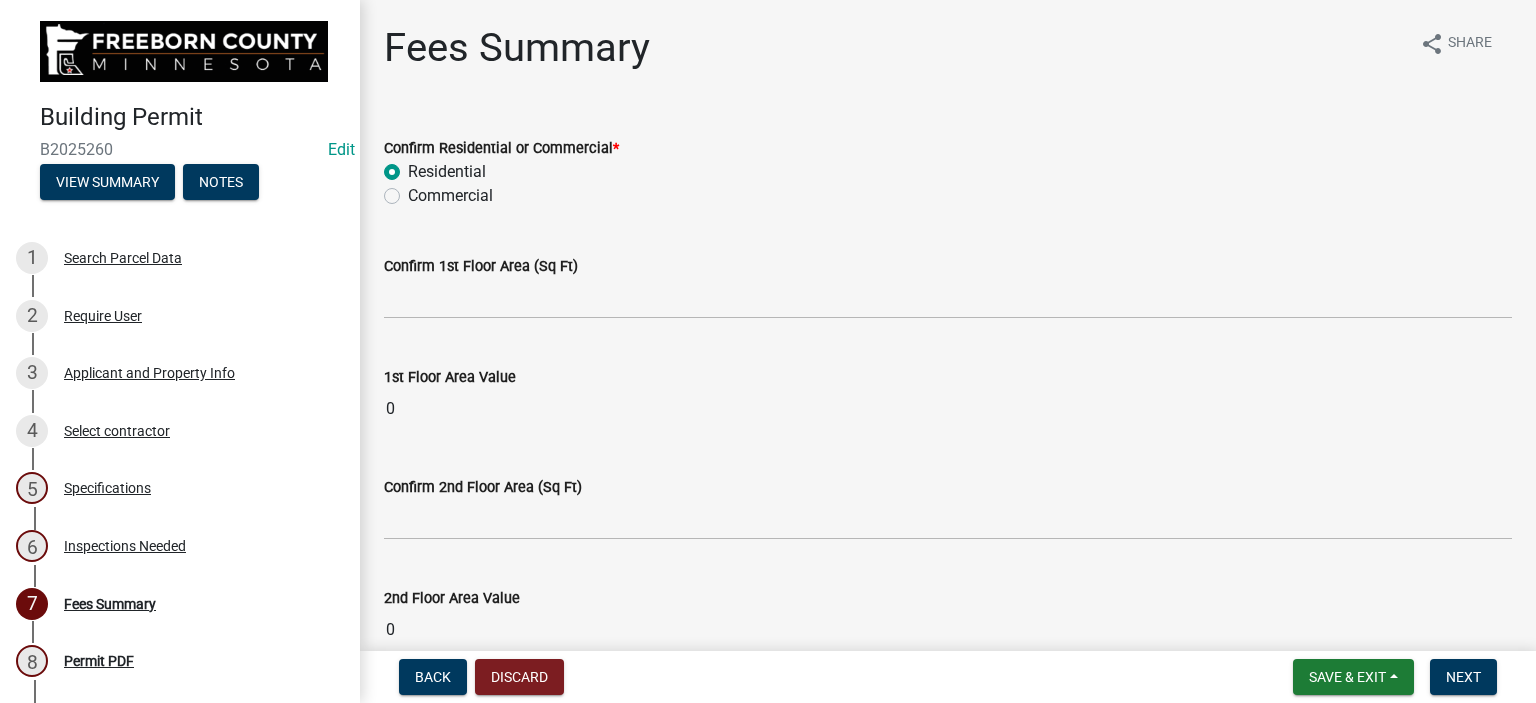 radio on "true" 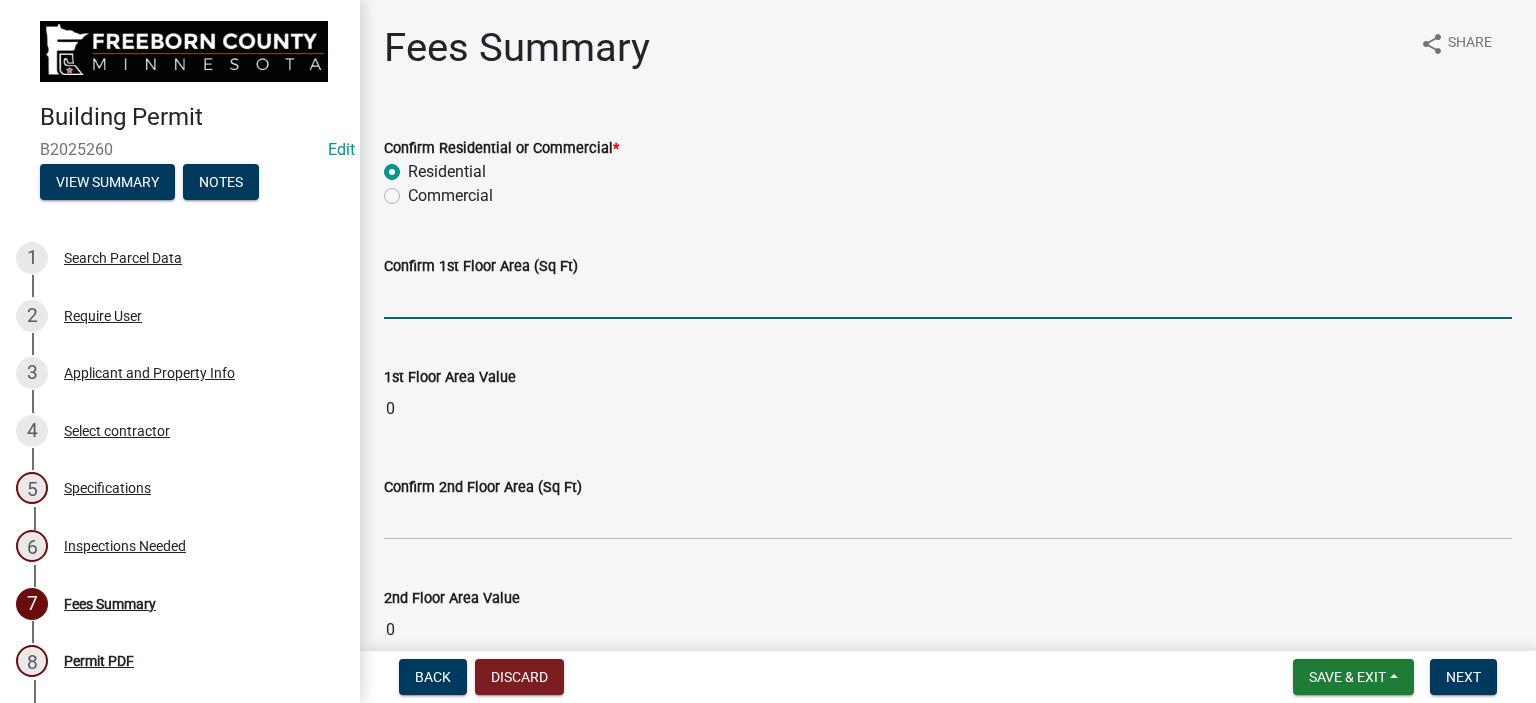 click 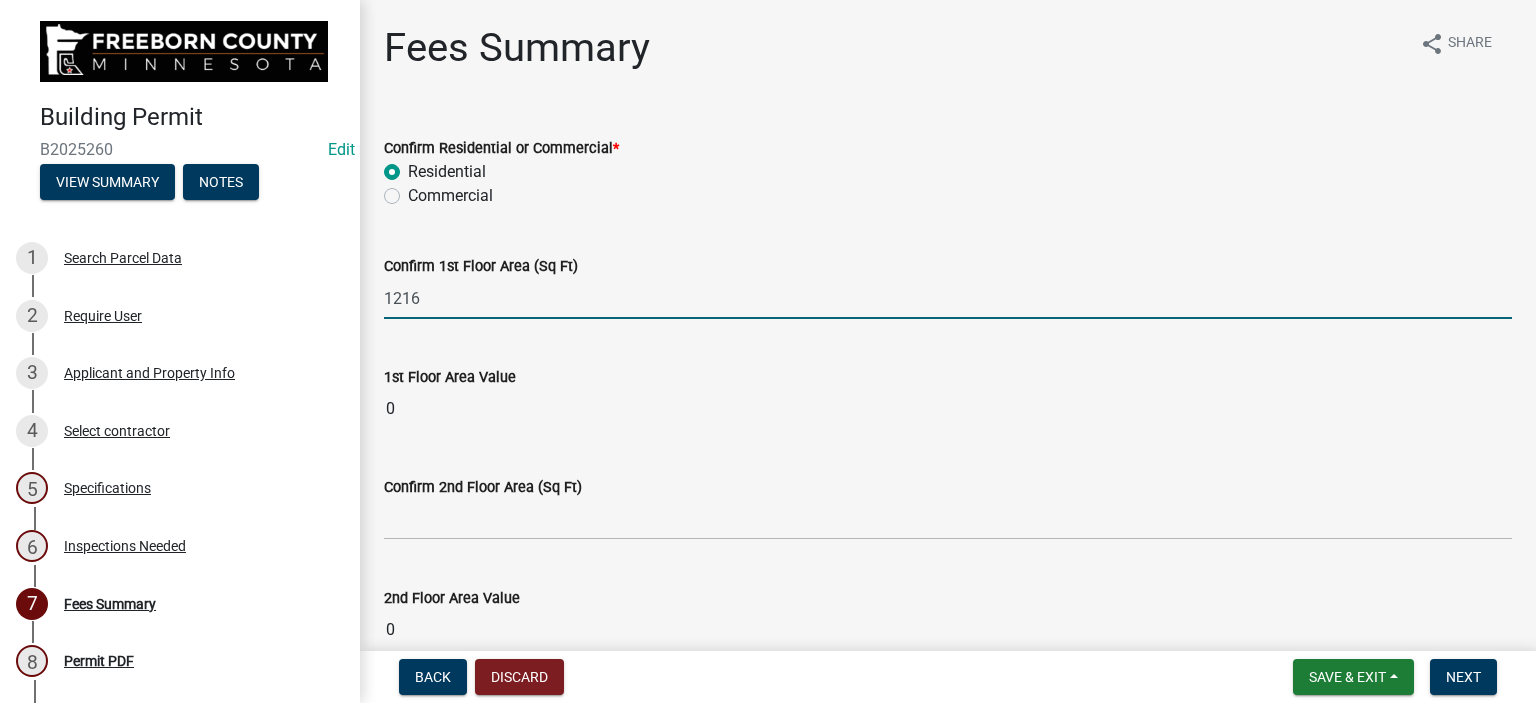 type on "1216" 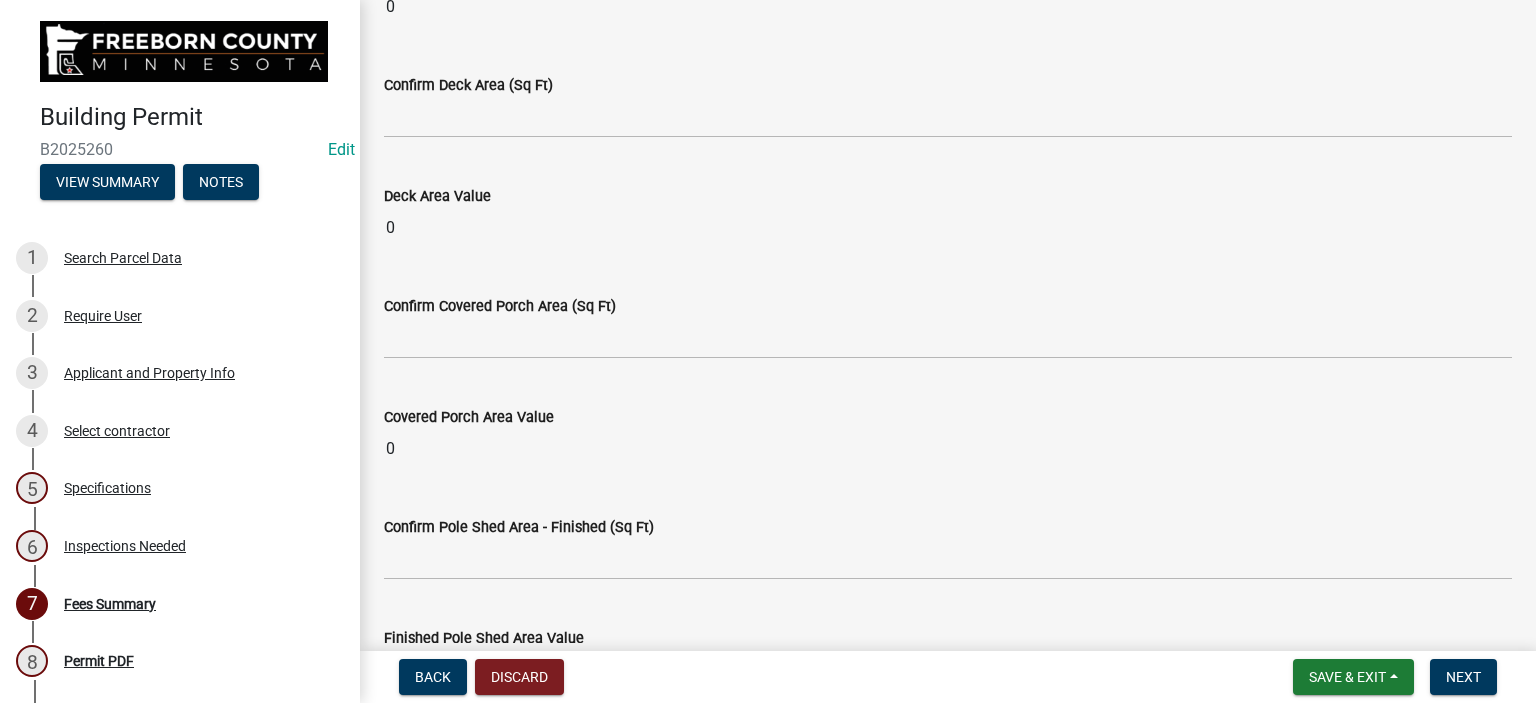 scroll, scrollTop: 1100, scrollLeft: 0, axis: vertical 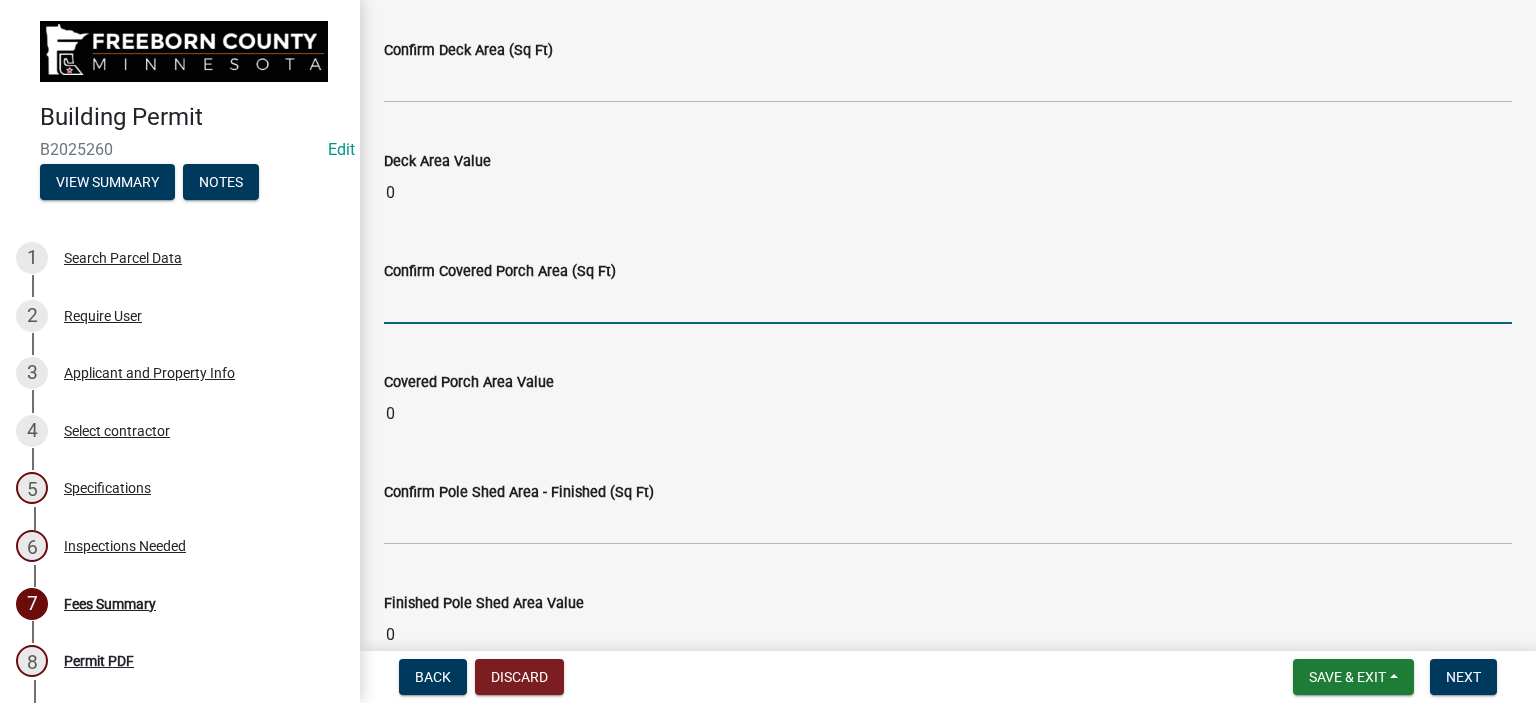 click 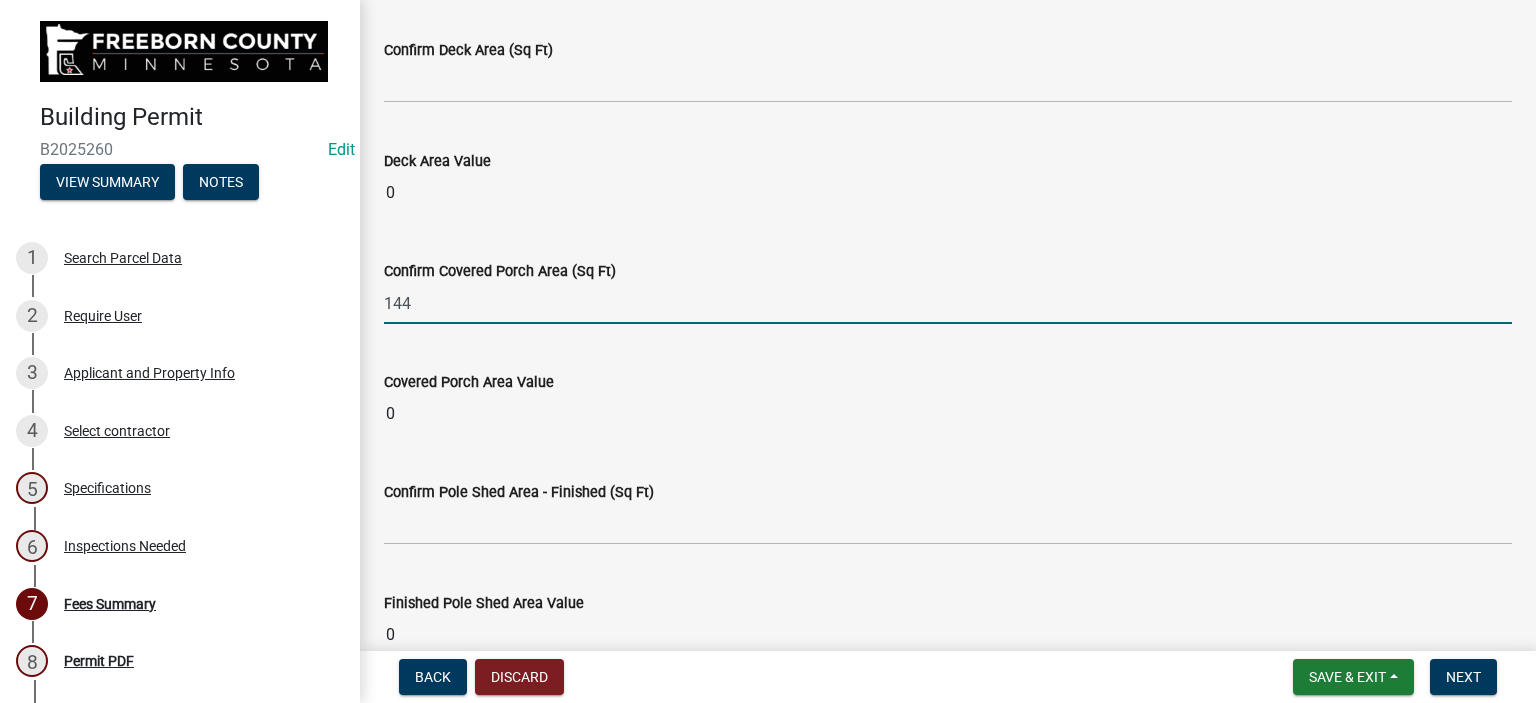 type on "144" 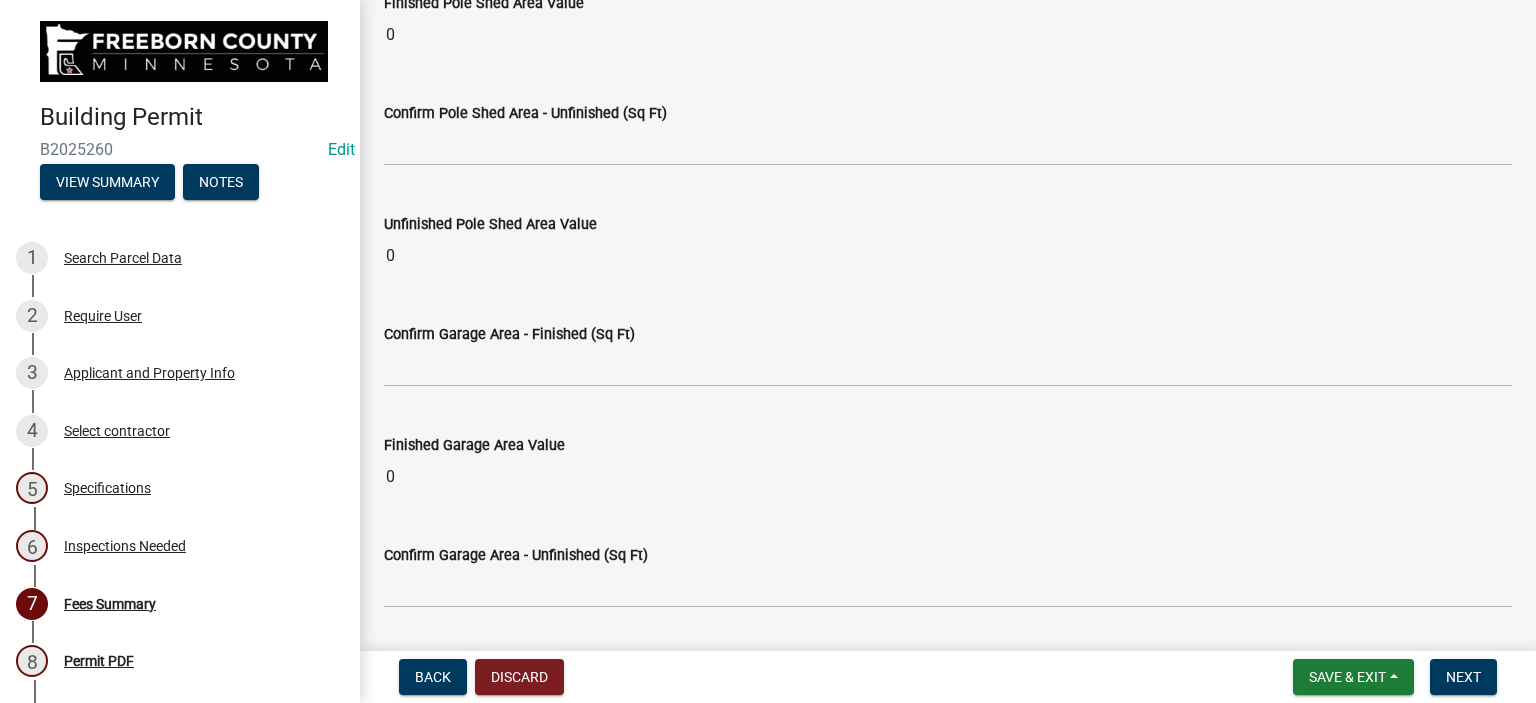 scroll, scrollTop: 1800, scrollLeft: 0, axis: vertical 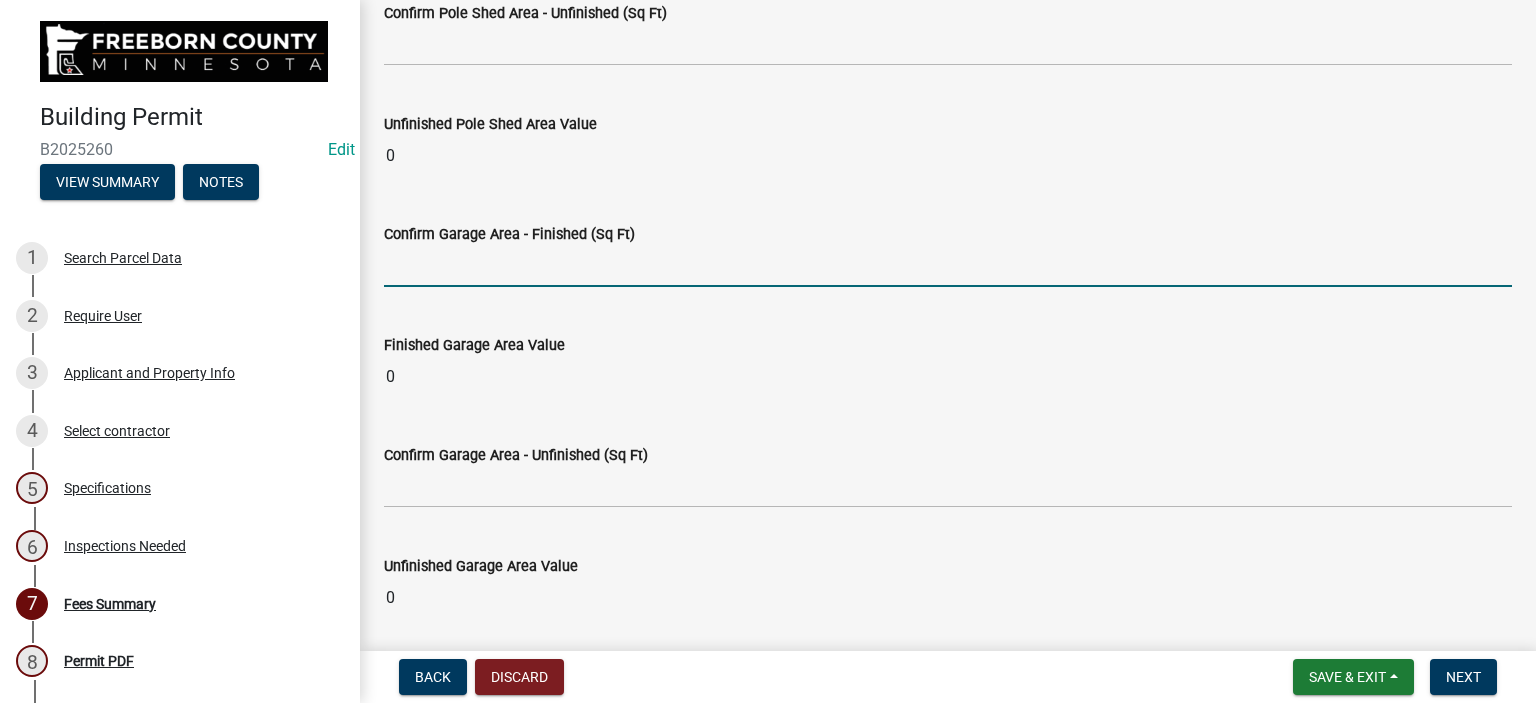 drag, startPoint x: 395, startPoint y: 264, endPoint x: 466, endPoint y: 283, distance: 73.4983 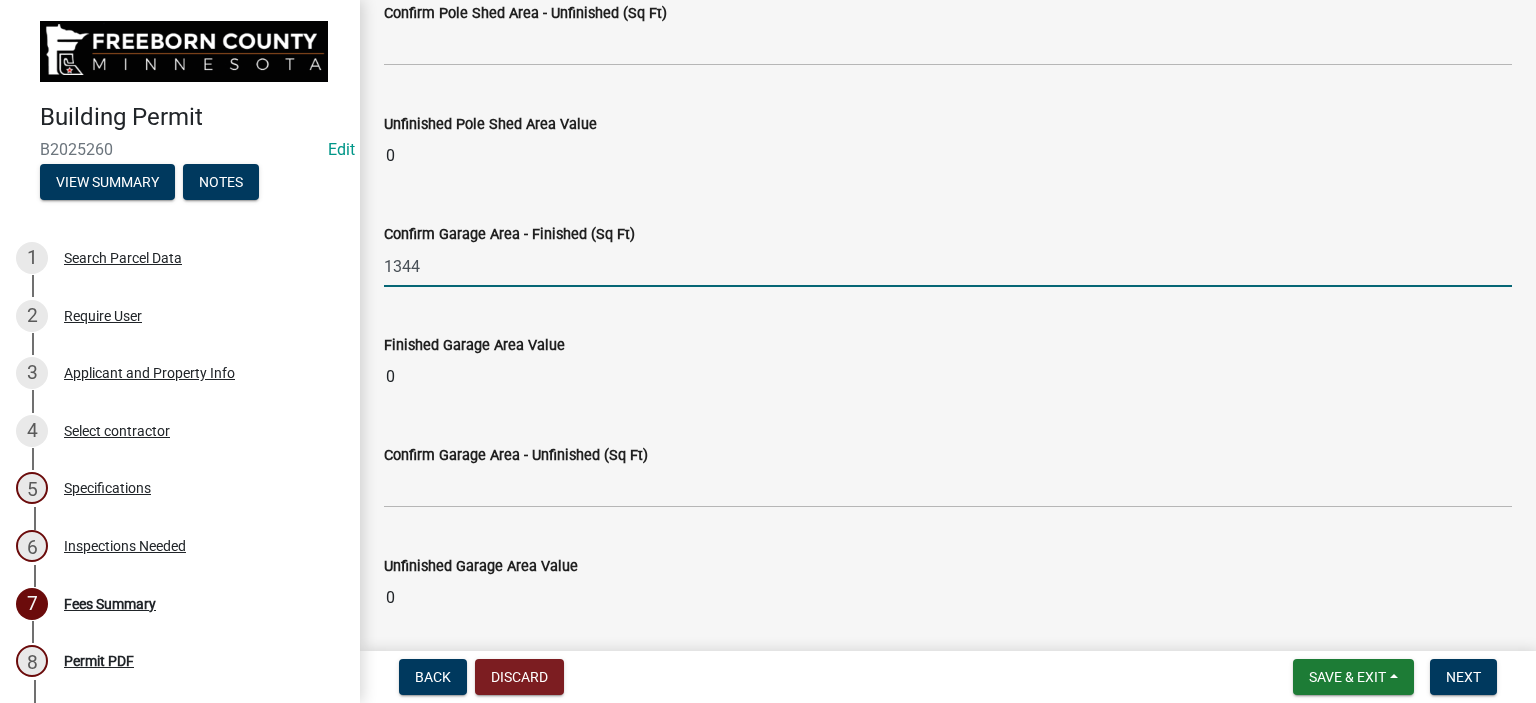 type on "1344" 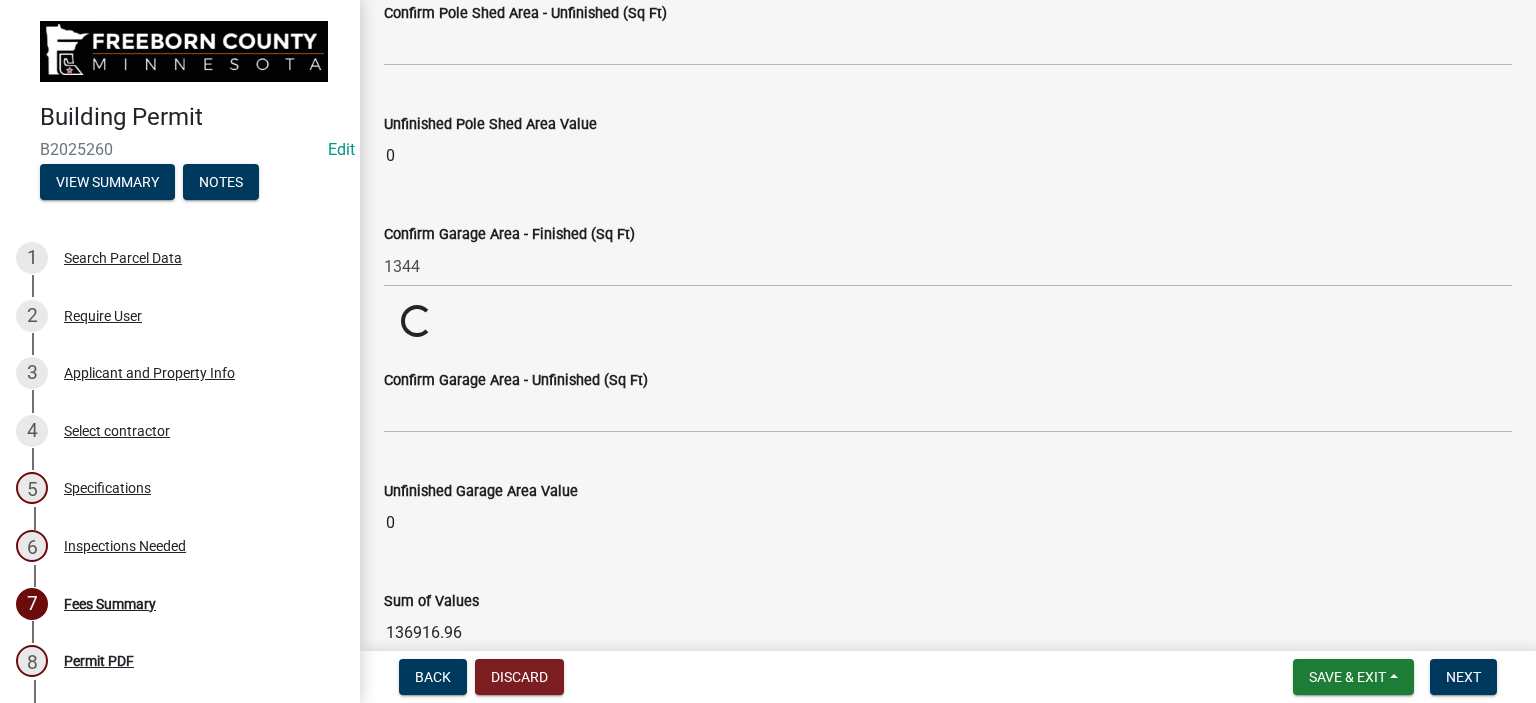 click on "Finished Garage Area Value Loading... Loading..." 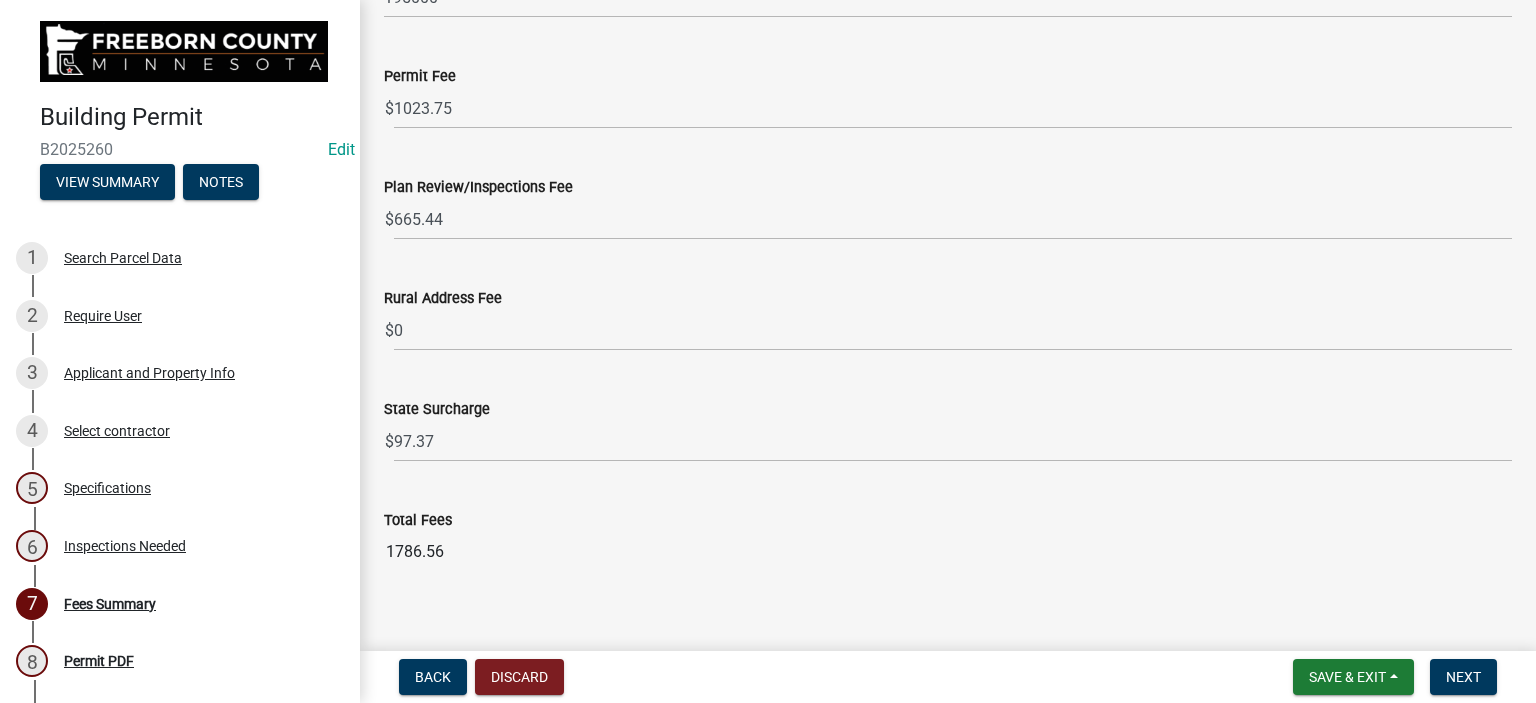 scroll, scrollTop: 2640, scrollLeft: 0, axis: vertical 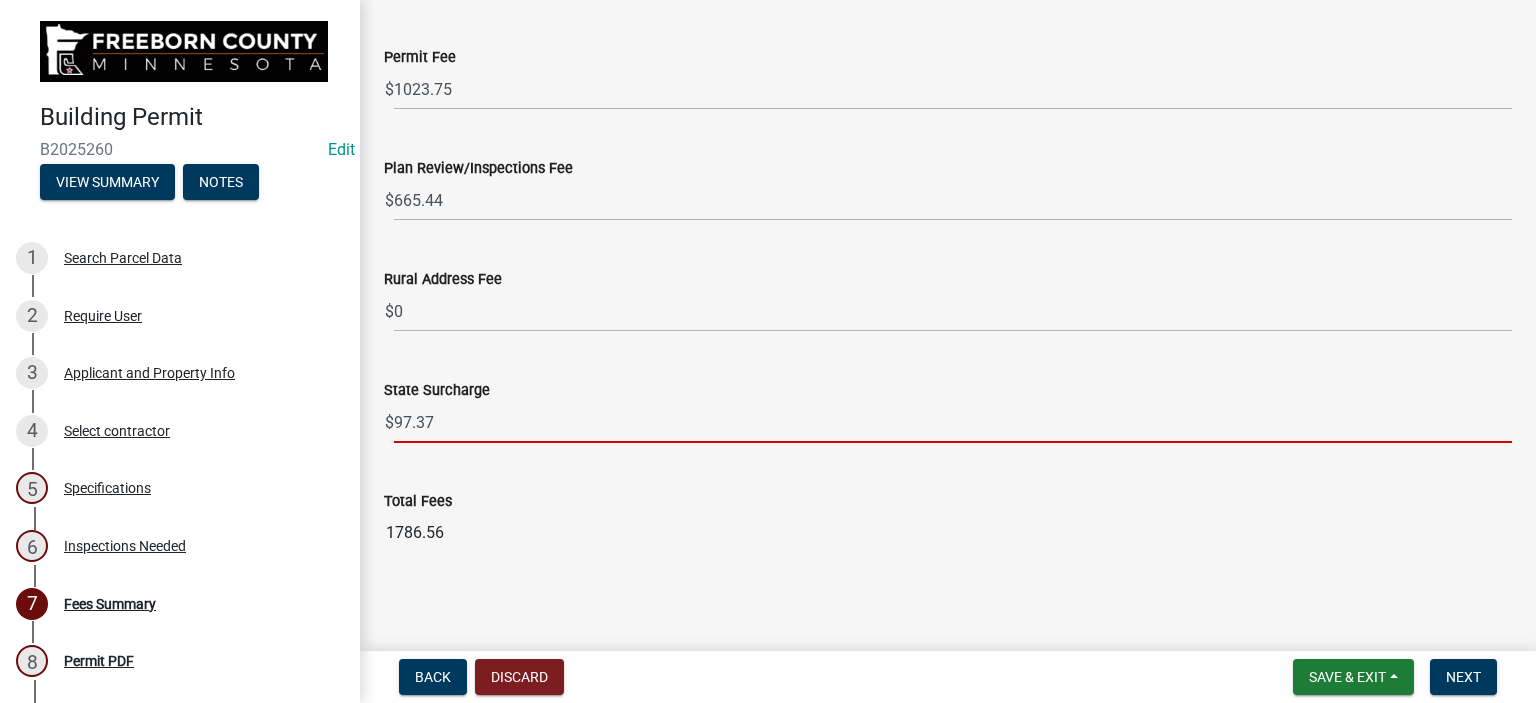 click on "97.37" at bounding box center (953, 422) 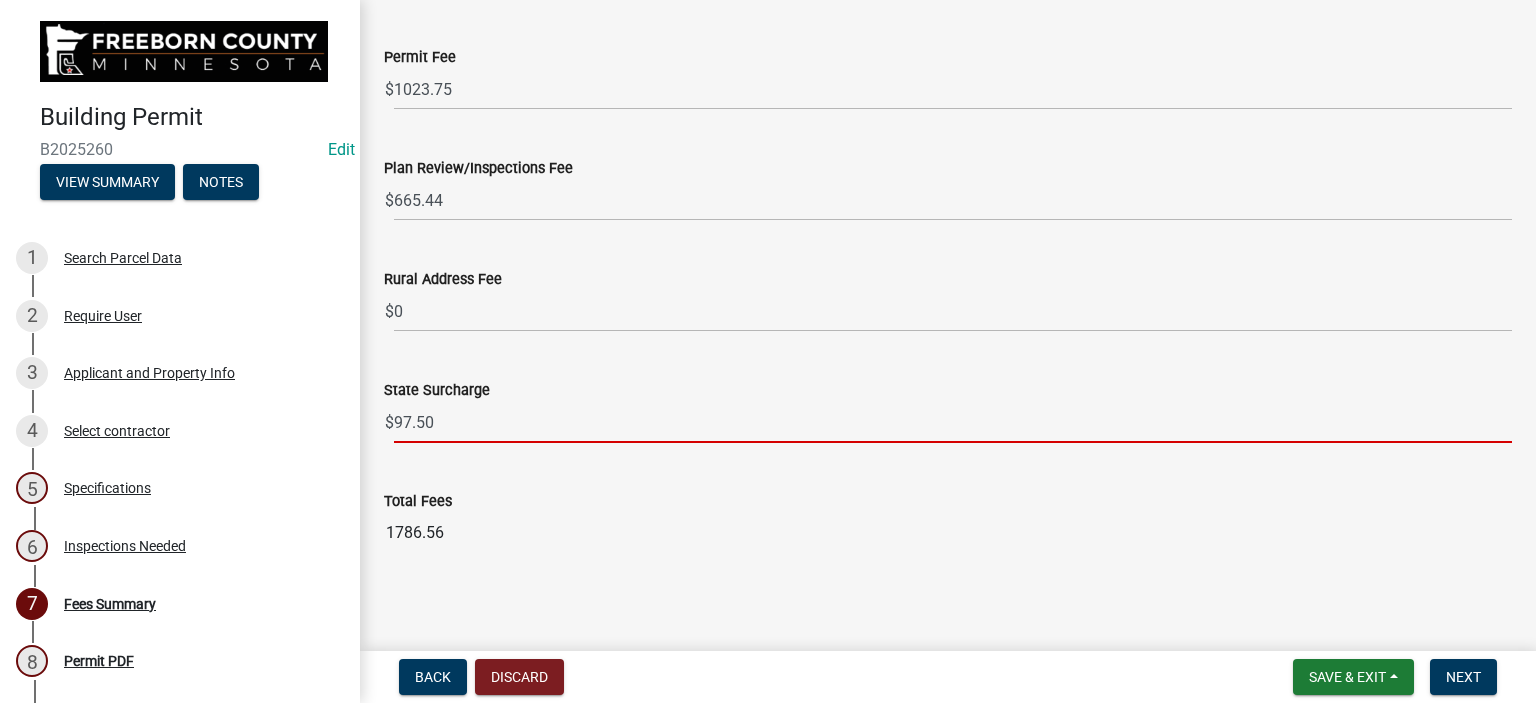 click on "97.50" at bounding box center [953, 422] 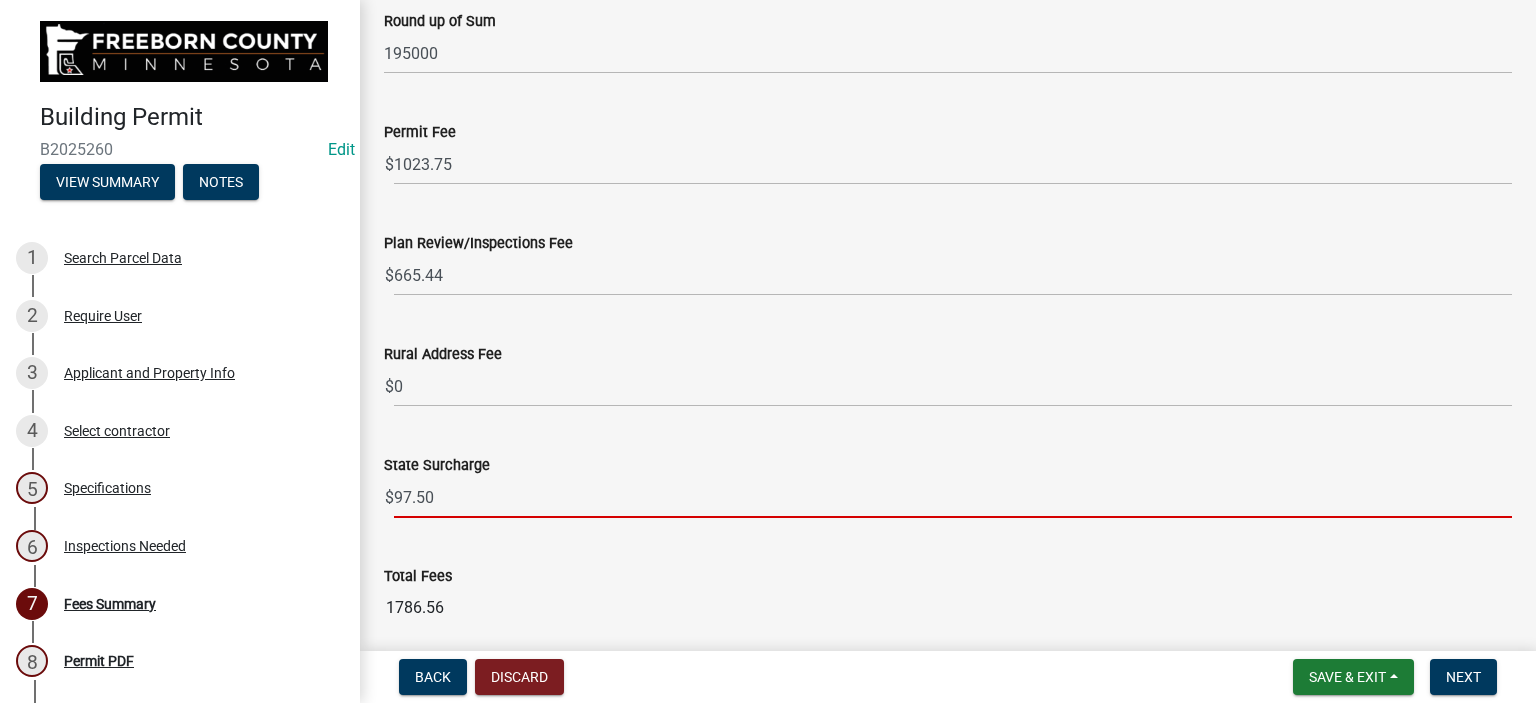 click on "Confirm Residential or Commercial * Residential Commercial Confirm 1st Floor Area (Sq Ft) [NUMBER] 1st Floor Area Value [NUMBER] Confirm 2nd Floor Area (Sq Ft) 2nd Floor Area Value 0 Confirm Basement Area - Unfinished (Sq Ft) Unfinished Basement Area Value 0 Confirm Basement Area - Finished (Sq Ft) Finished Basement Area Value 0 Confirm Deck Area (Sq Ft) Deck Area Value 0 Confirm Covered Porch Area (Sq Ft) [NUMBER] Covered Porch Area Value [NUMBER] Confirm Pole Shed Area - Finished (Sq Ft) Finished Pole Shed Area Value 0 Confirm Pole Shed Area - Unfinished (Sq Ft) Unfinished Pole Shed Area Value 0 Confirm Garage Area - Finished (Sq Ft) [NUMBER] Finished Garage Area Value [NUMBER] Confirm Garage Area - Unfinished (Sq Ft) Unfinished Garage Area Value 0 Sum of Values [NUMBER] Round up of Sum [NUMBER] Permit Fee $ [NUMBER] Plan Review/Inspections Fee $ [NUMBER] Rural Address Fee $ 0 State Surcharge $ [NUMBER] Total Fees [NUMBER]" 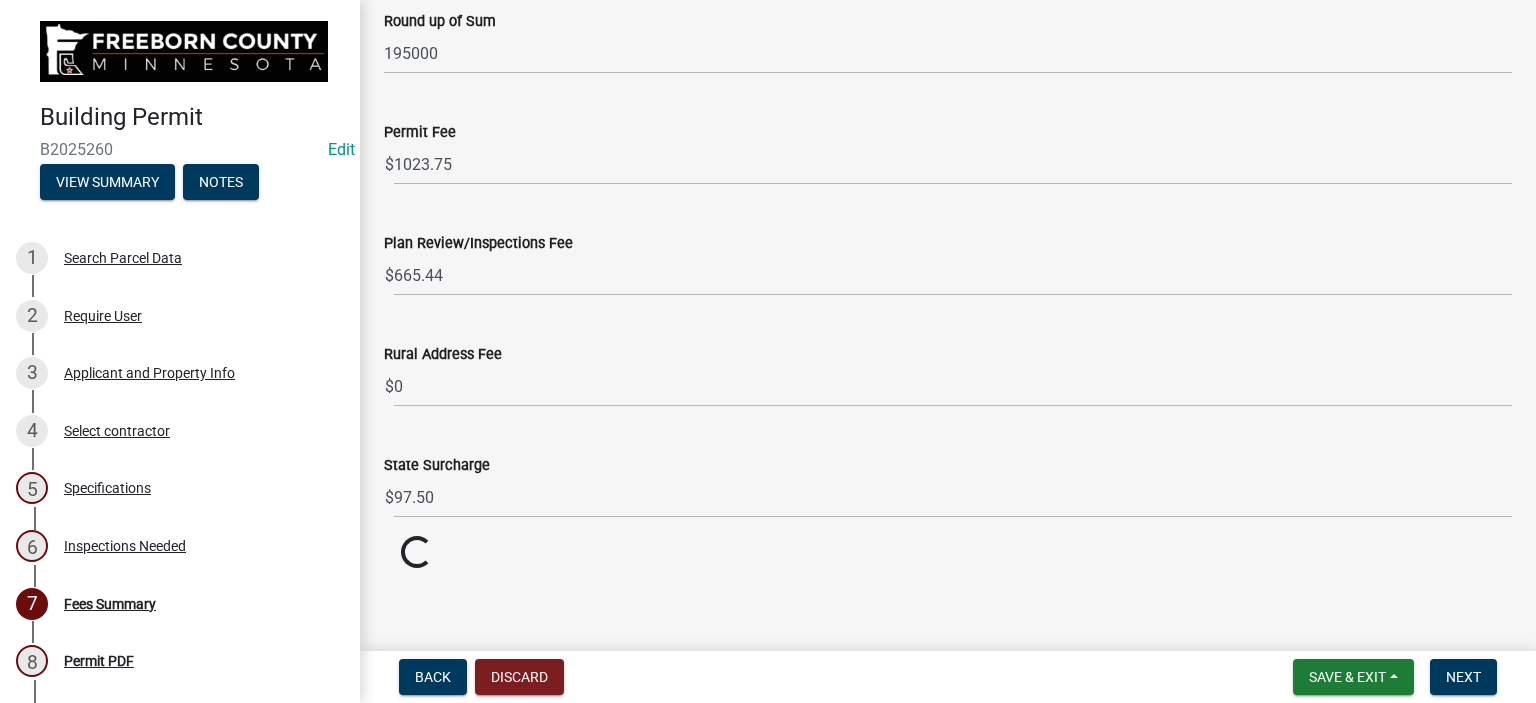 scroll, scrollTop: 2640, scrollLeft: 0, axis: vertical 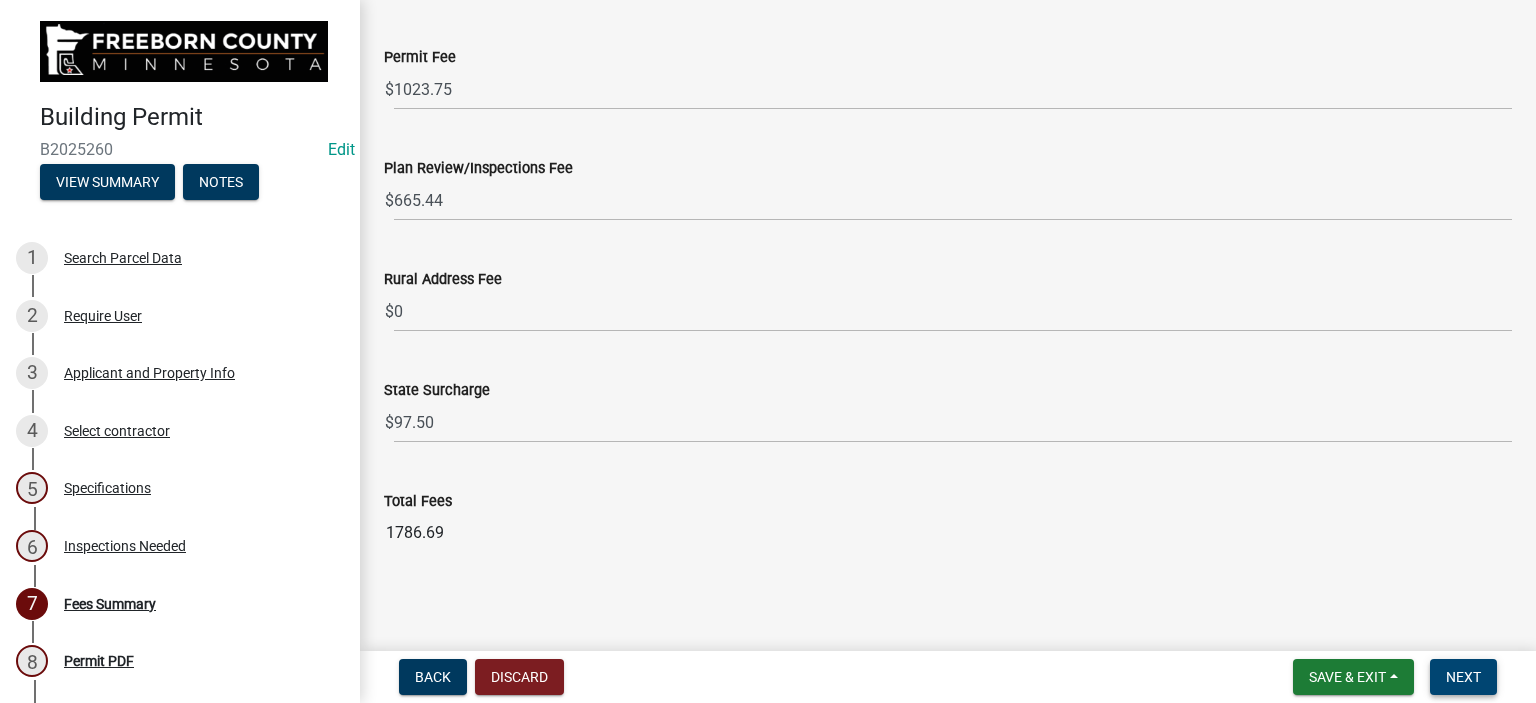click on "Next" at bounding box center (1463, 677) 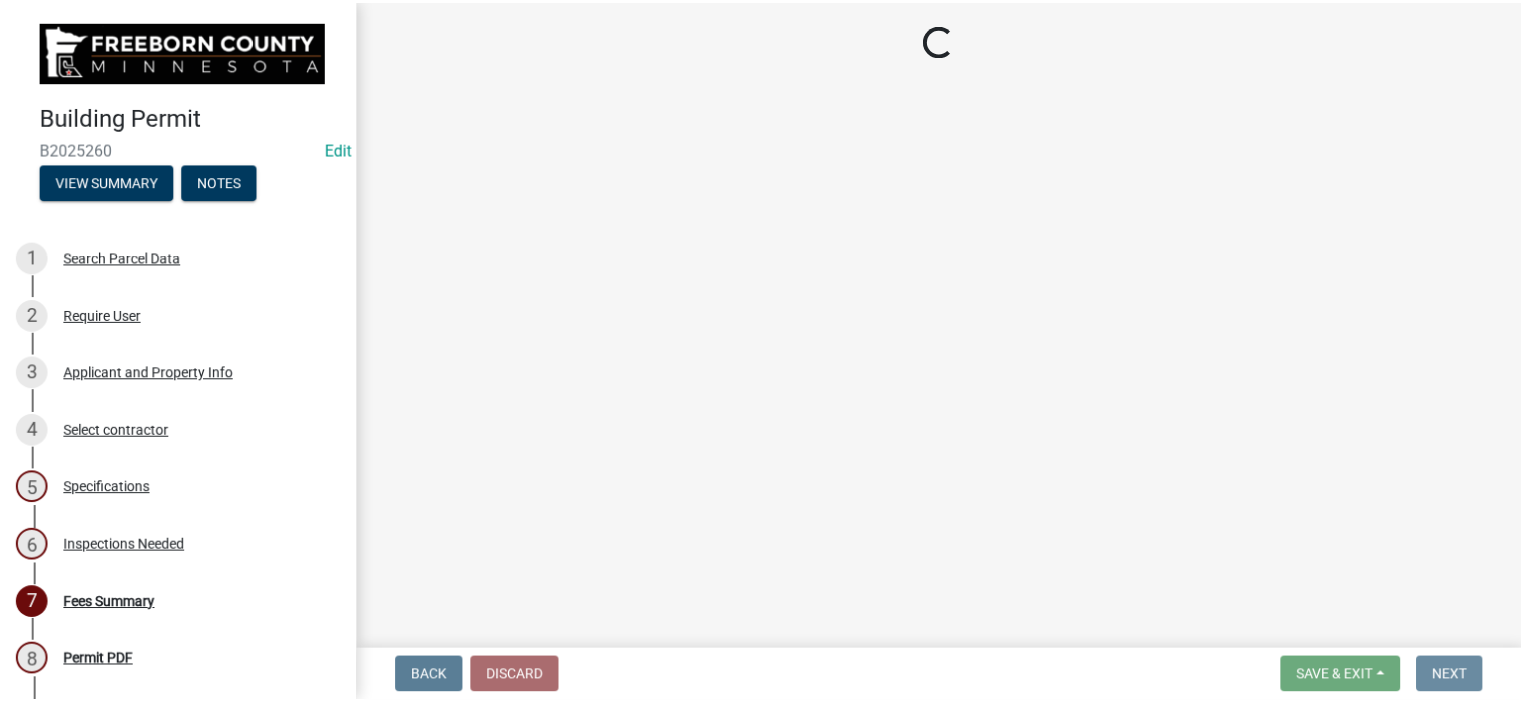 scroll, scrollTop: 0, scrollLeft: 0, axis: both 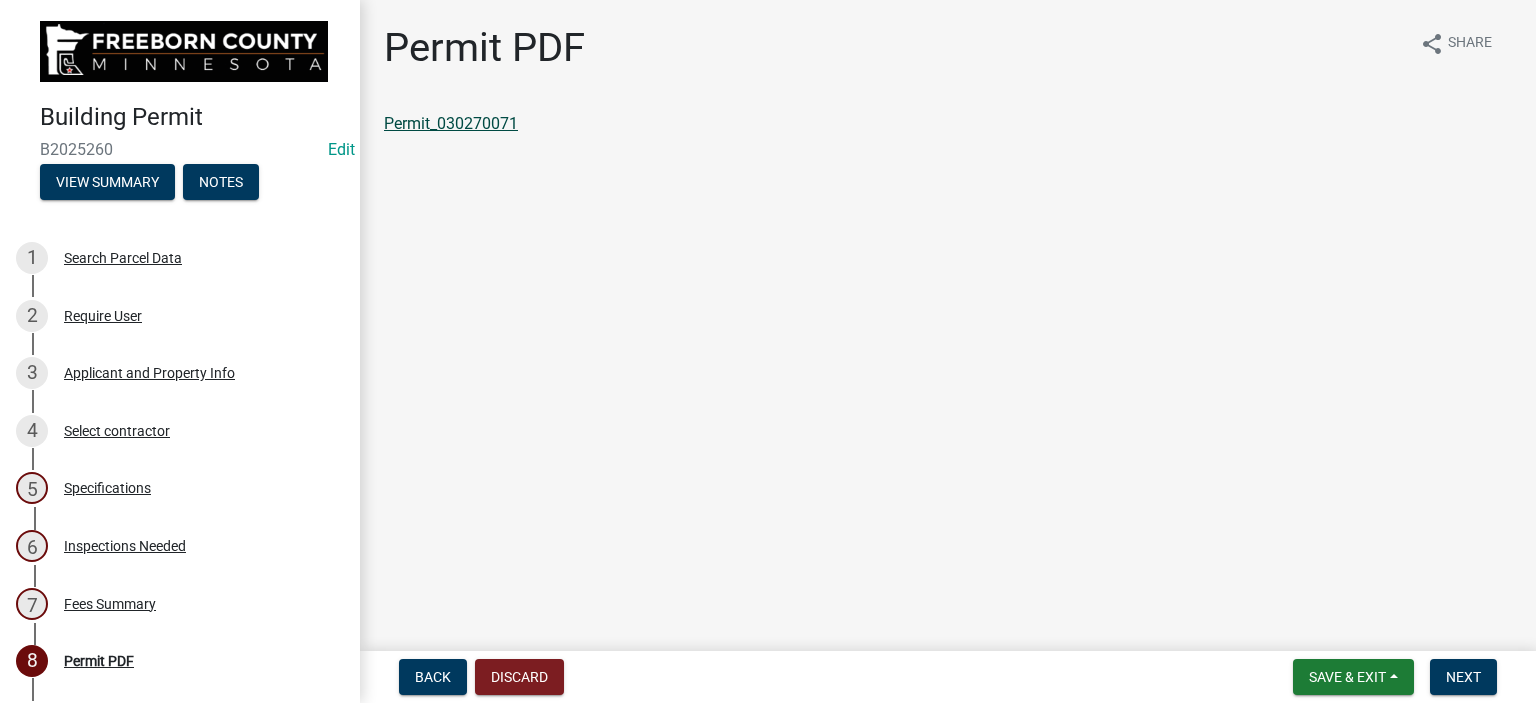 click on "Permit_030270071" 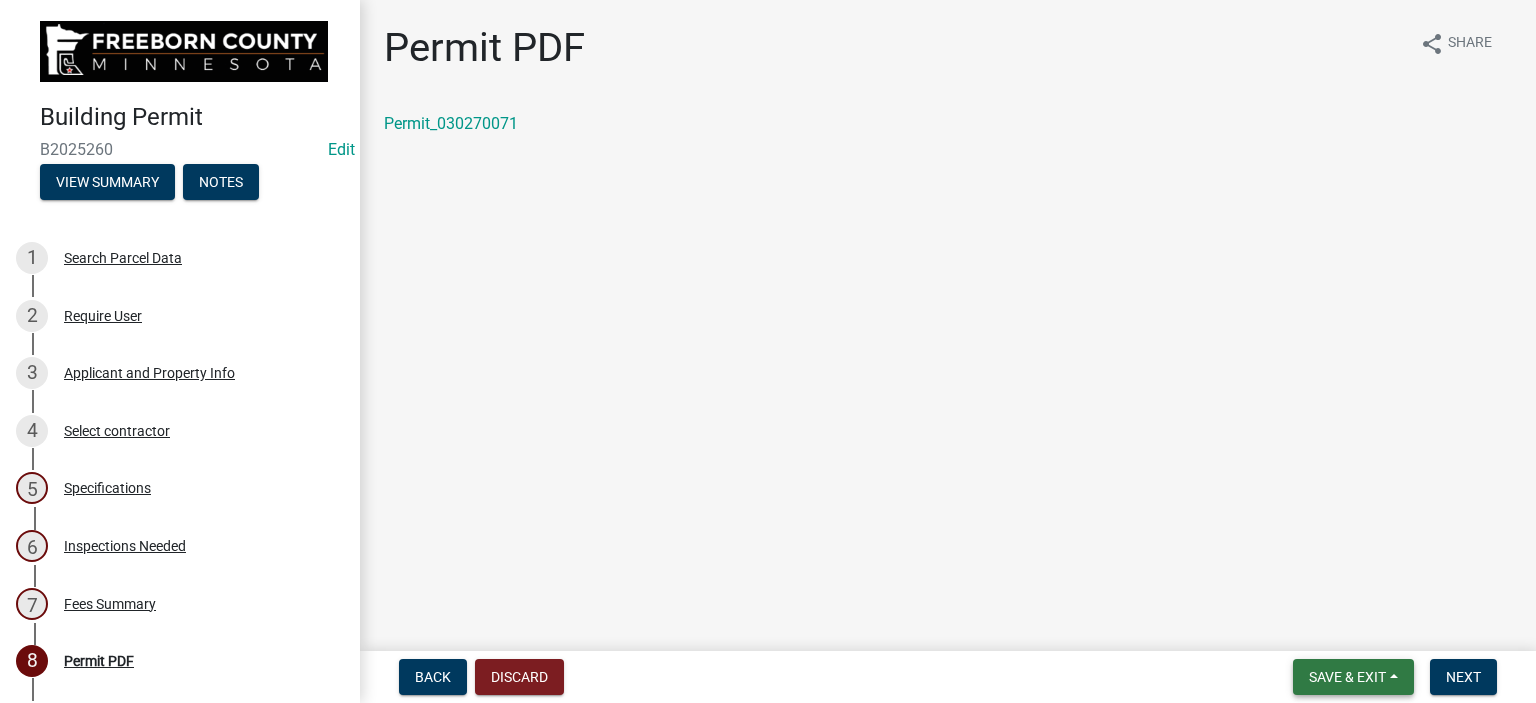 click on "Save & Exit" at bounding box center (1347, 677) 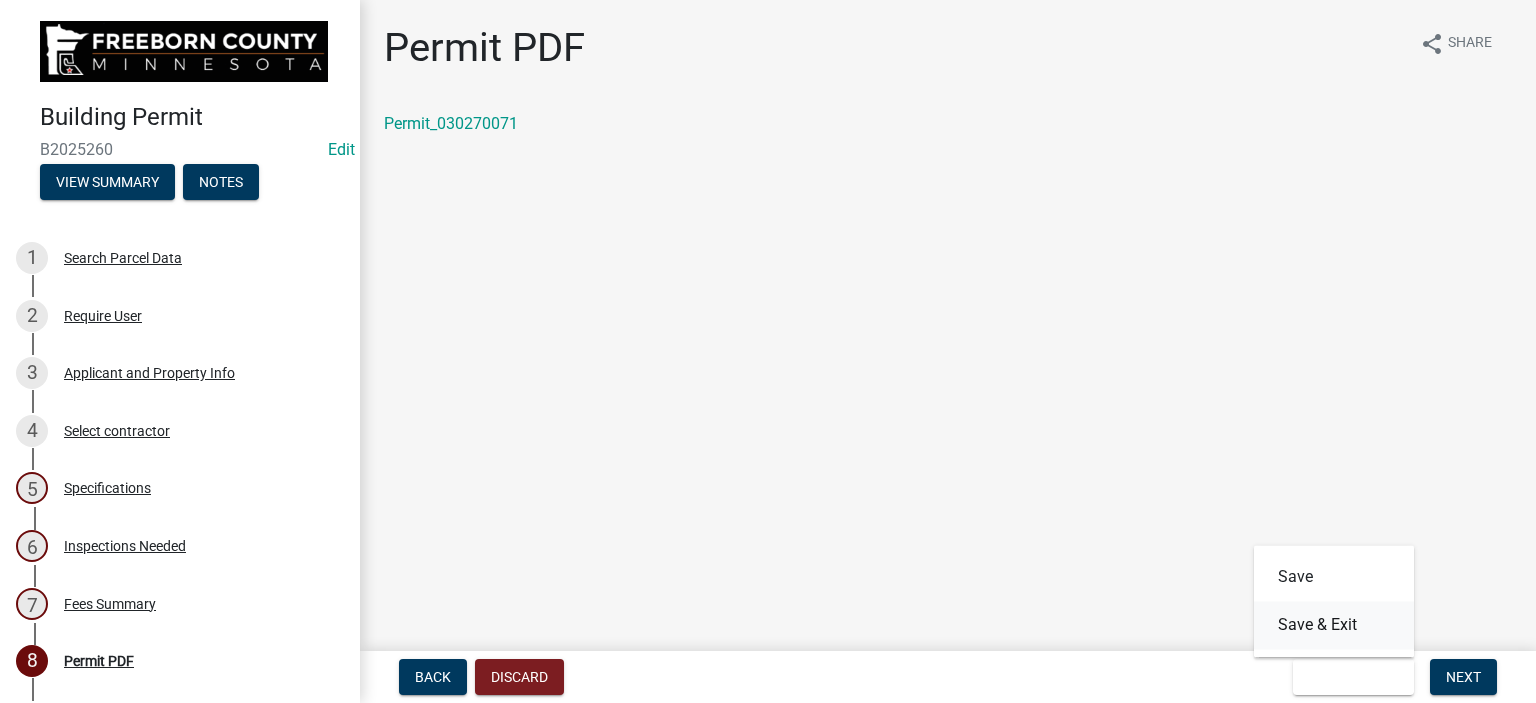 click on "Save & Exit" at bounding box center [1334, 625] 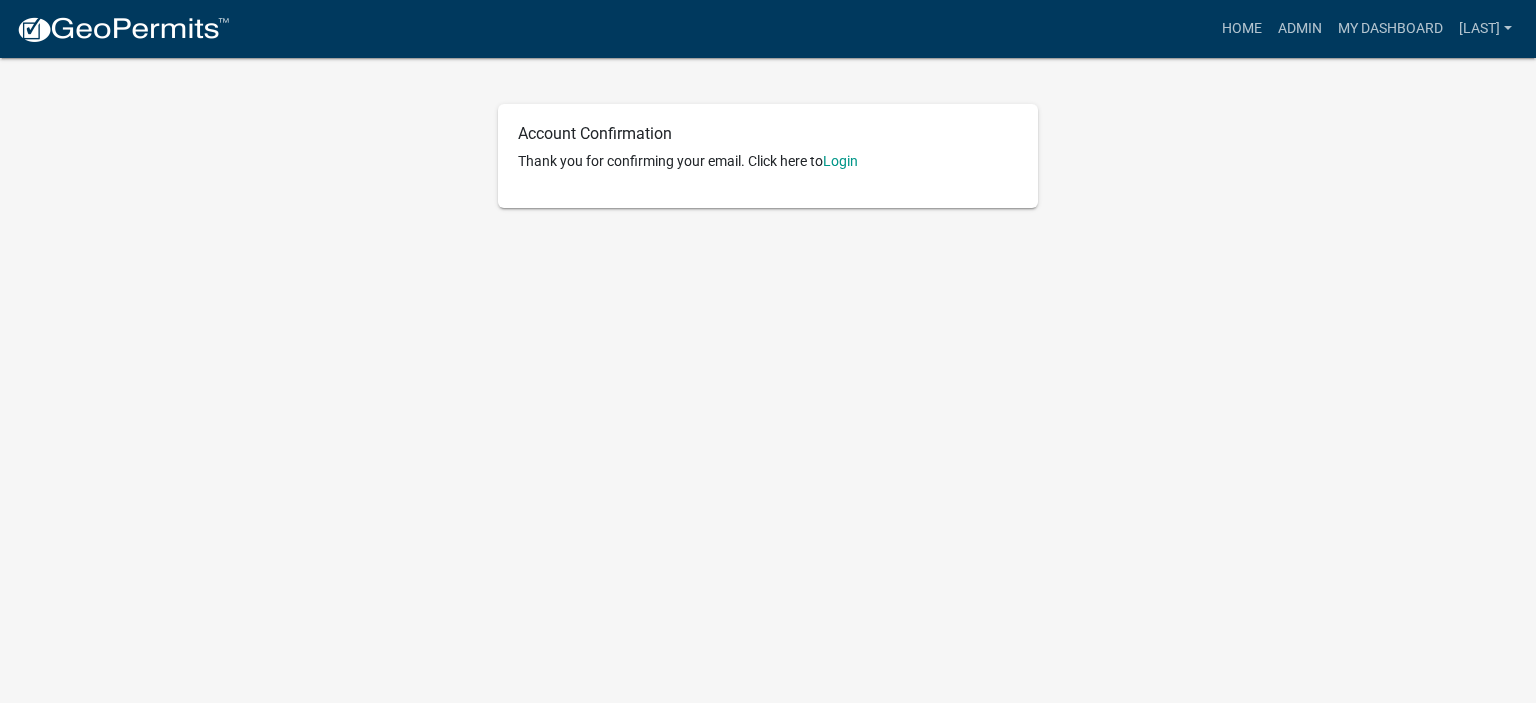 scroll, scrollTop: 0, scrollLeft: 0, axis: both 